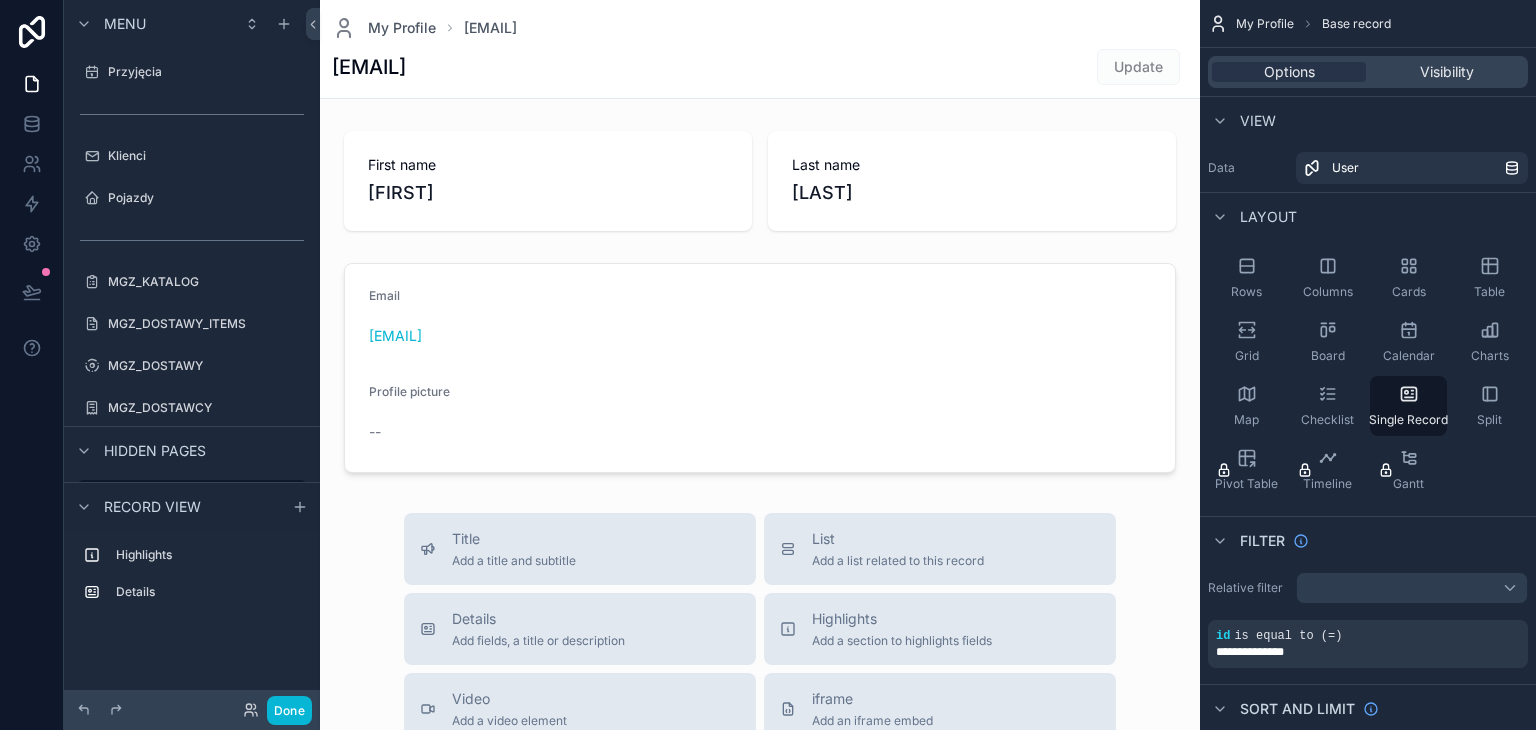 scroll, scrollTop: 0, scrollLeft: 0, axis: both 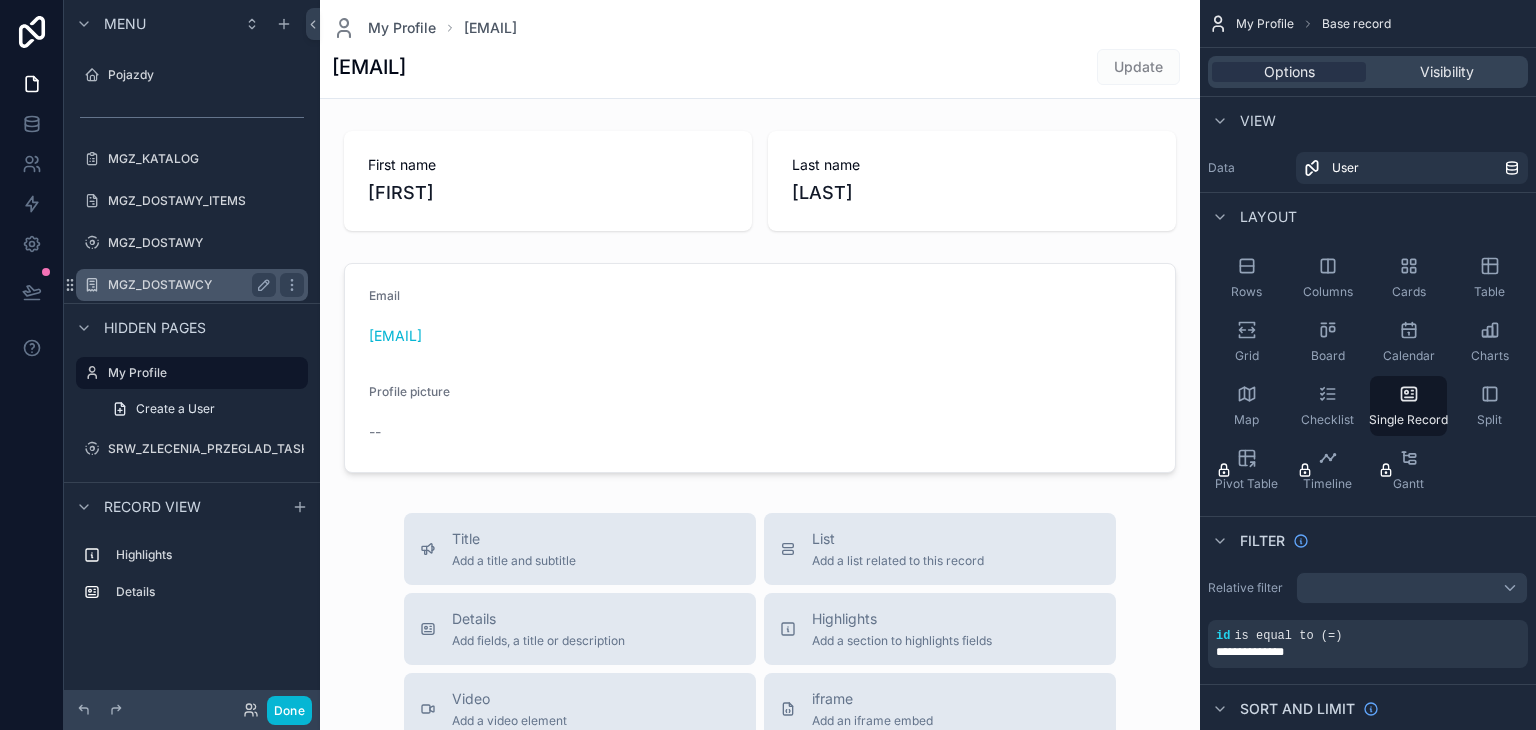 click on "MGZ_DOSTAWCY" at bounding box center [188, 285] 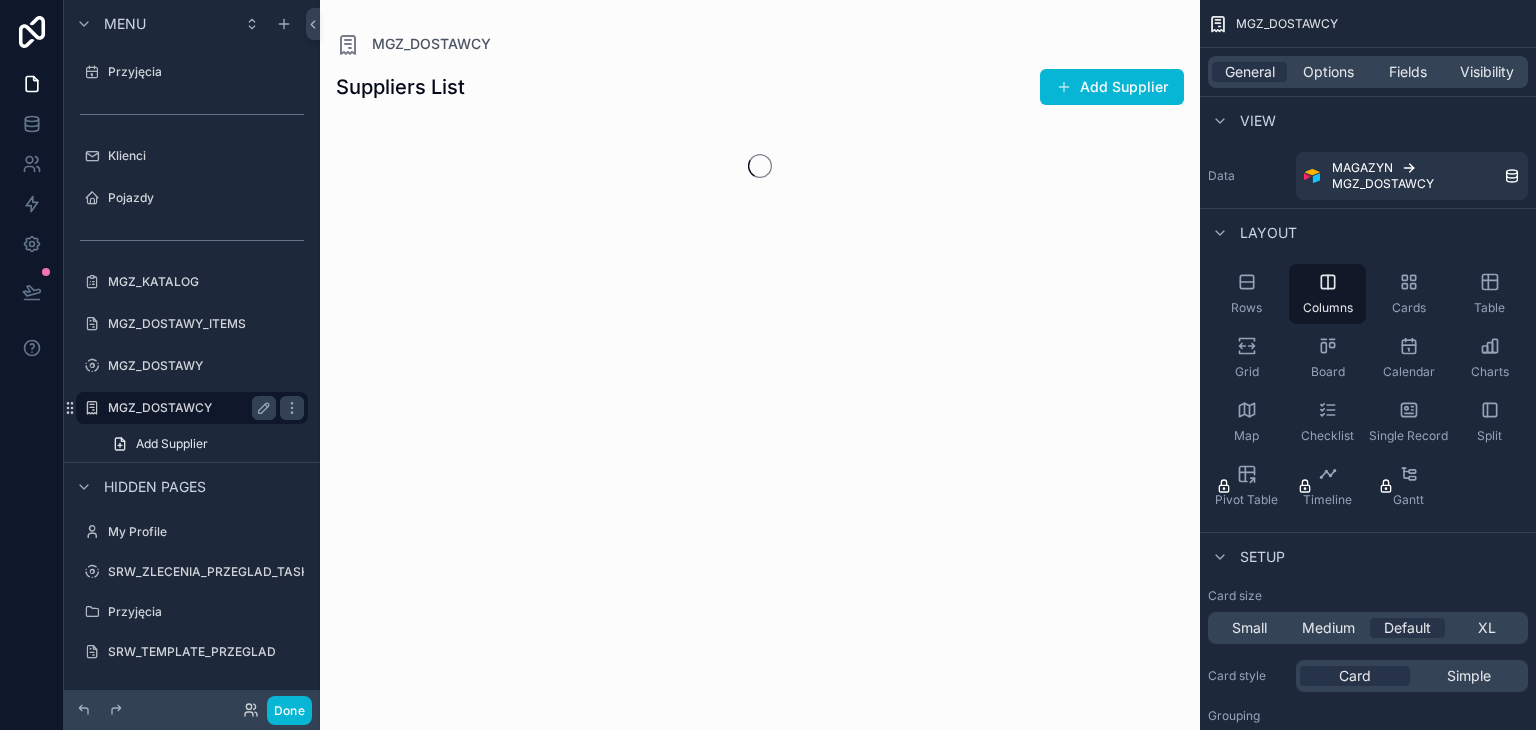 scroll, scrollTop: 0, scrollLeft: 0, axis: both 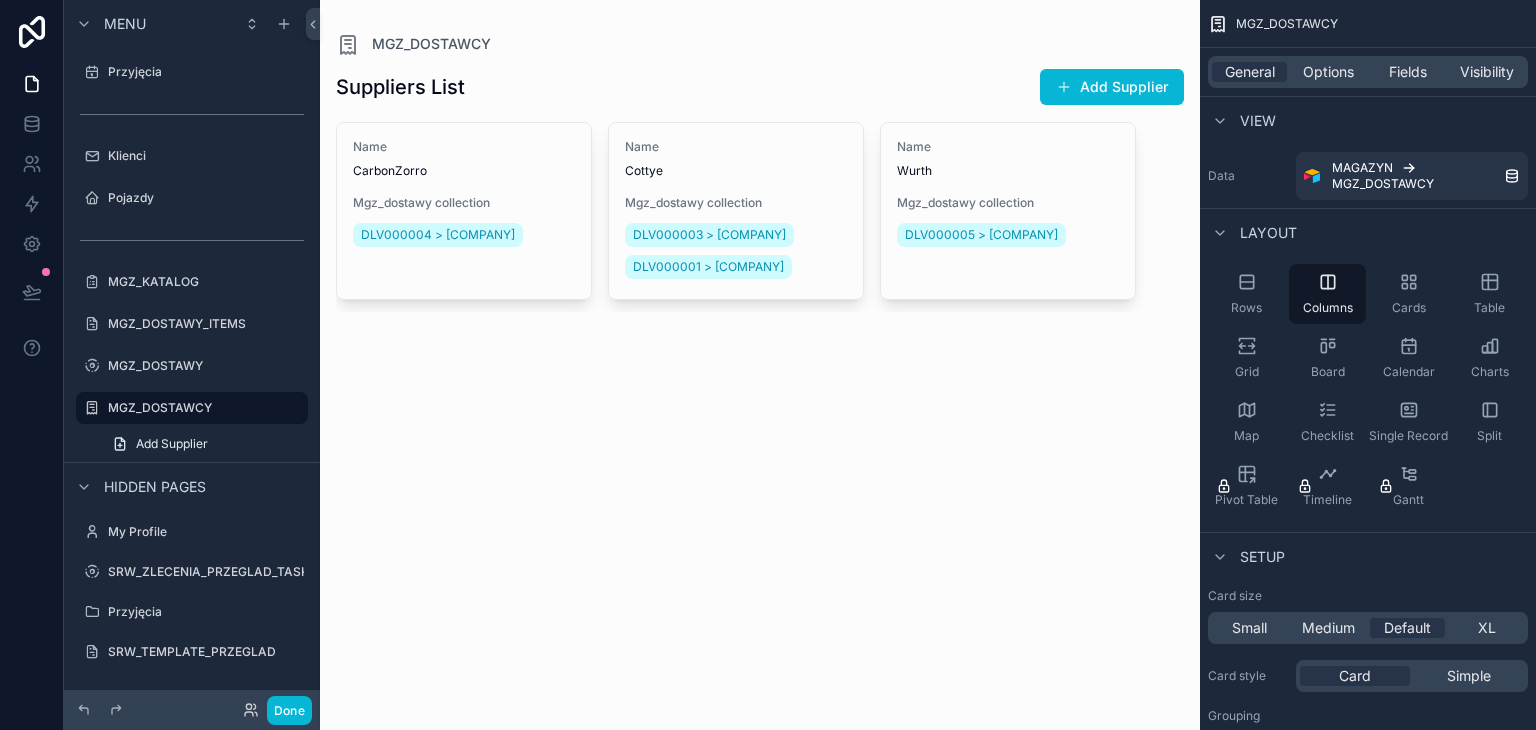 drag, startPoint x: 1004, startPoint y: 325, endPoint x: 1094, endPoint y: 324, distance: 90.005554 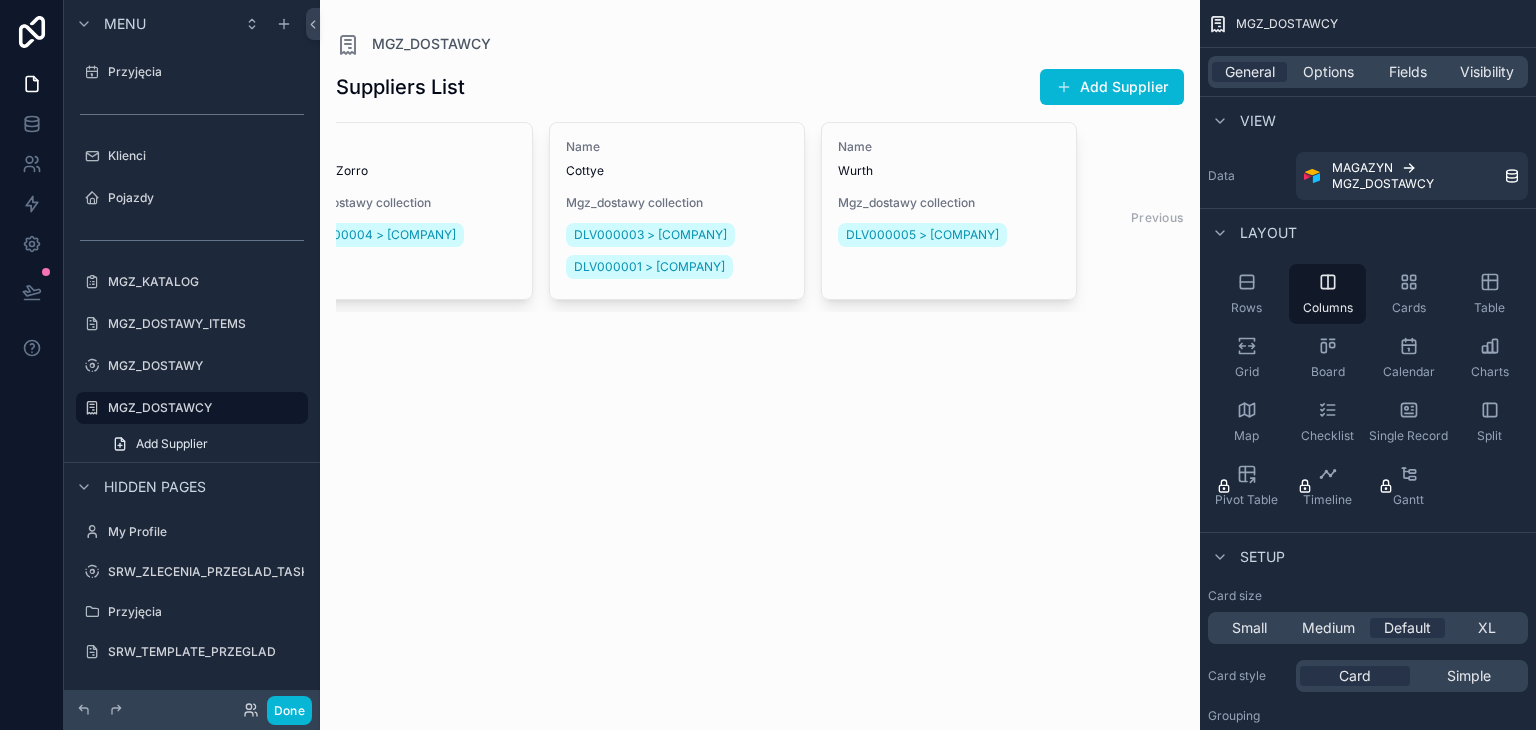 scroll, scrollTop: 0, scrollLeft: 0, axis: both 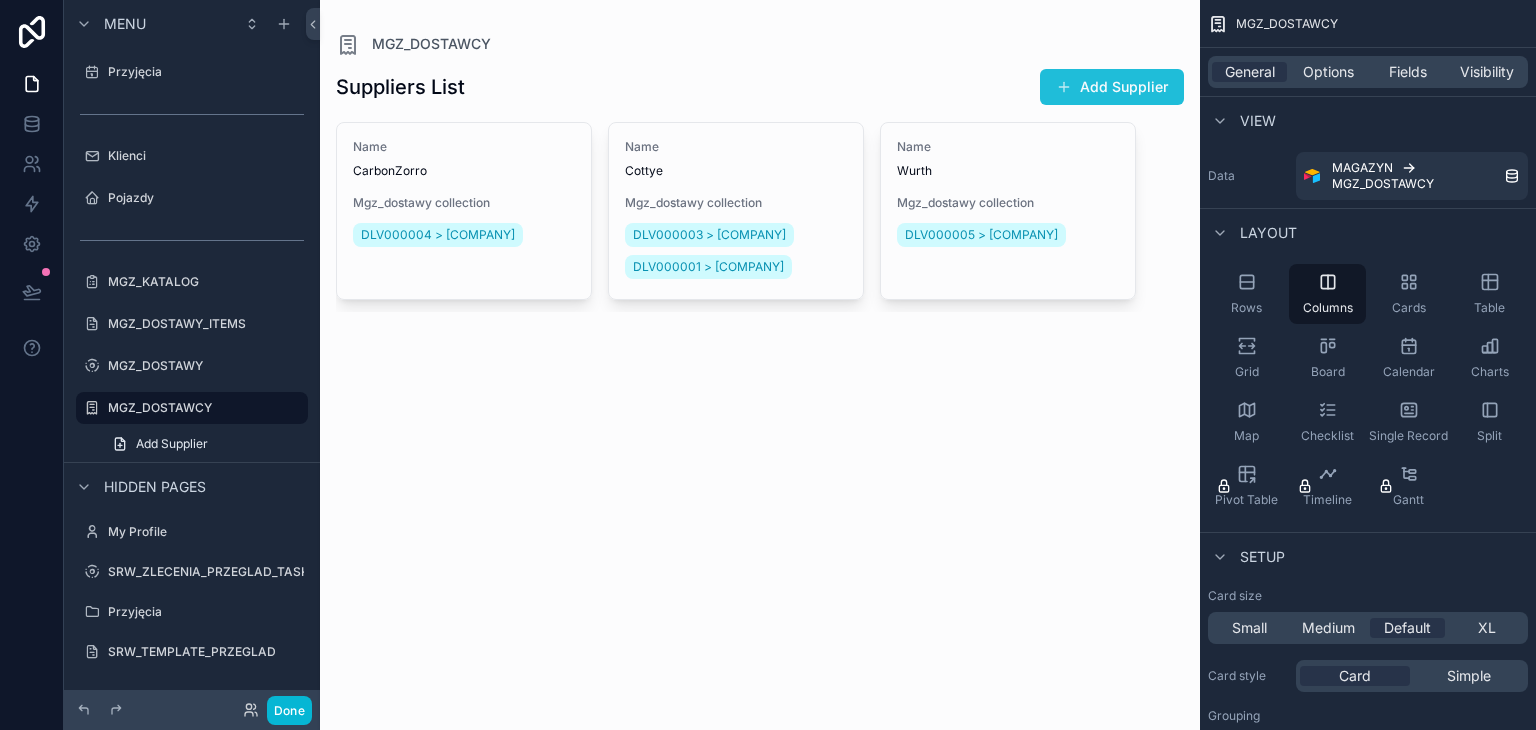 click on "Add Supplier" at bounding box center [1112, 87] 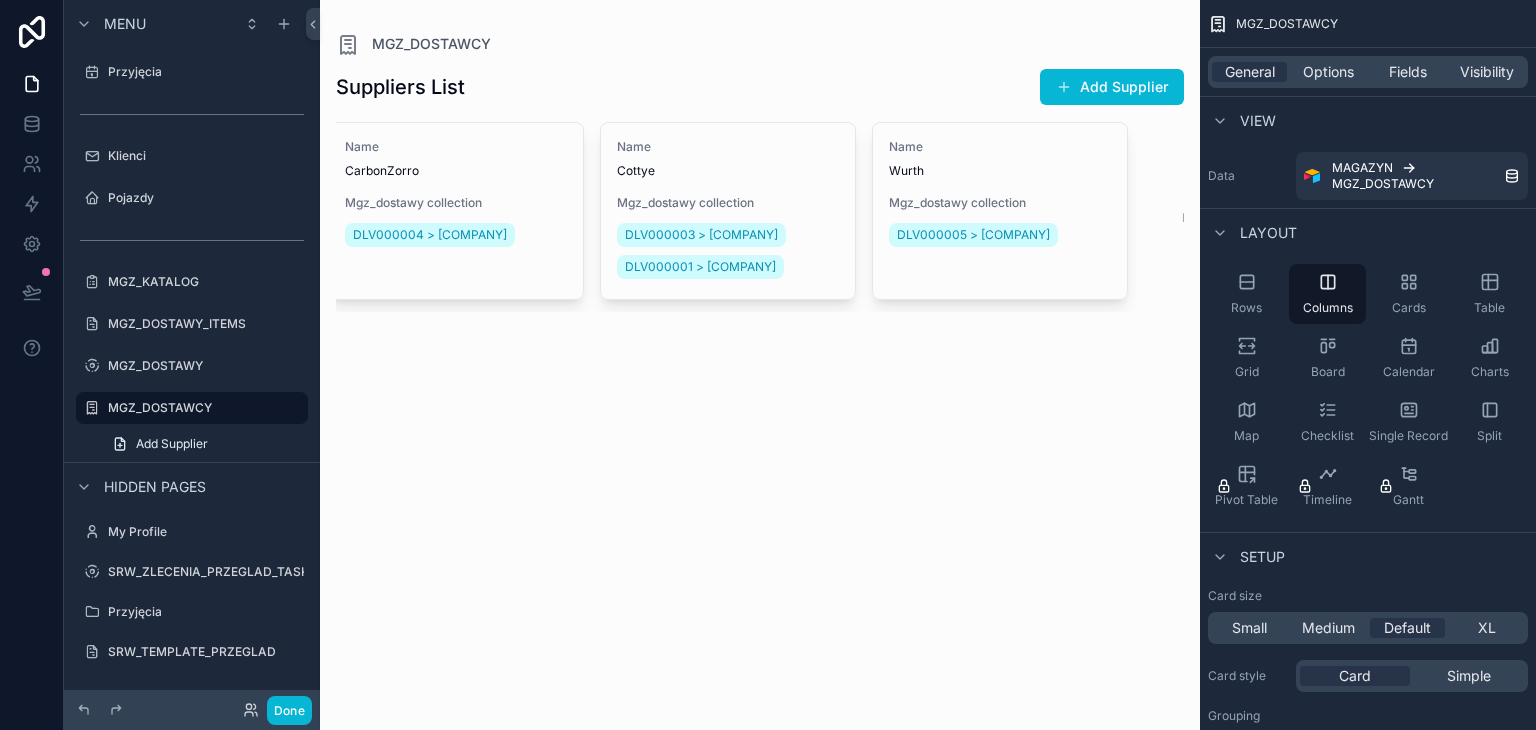 scroll, scrollTop: 0, scrollLeft: 0, axis: both 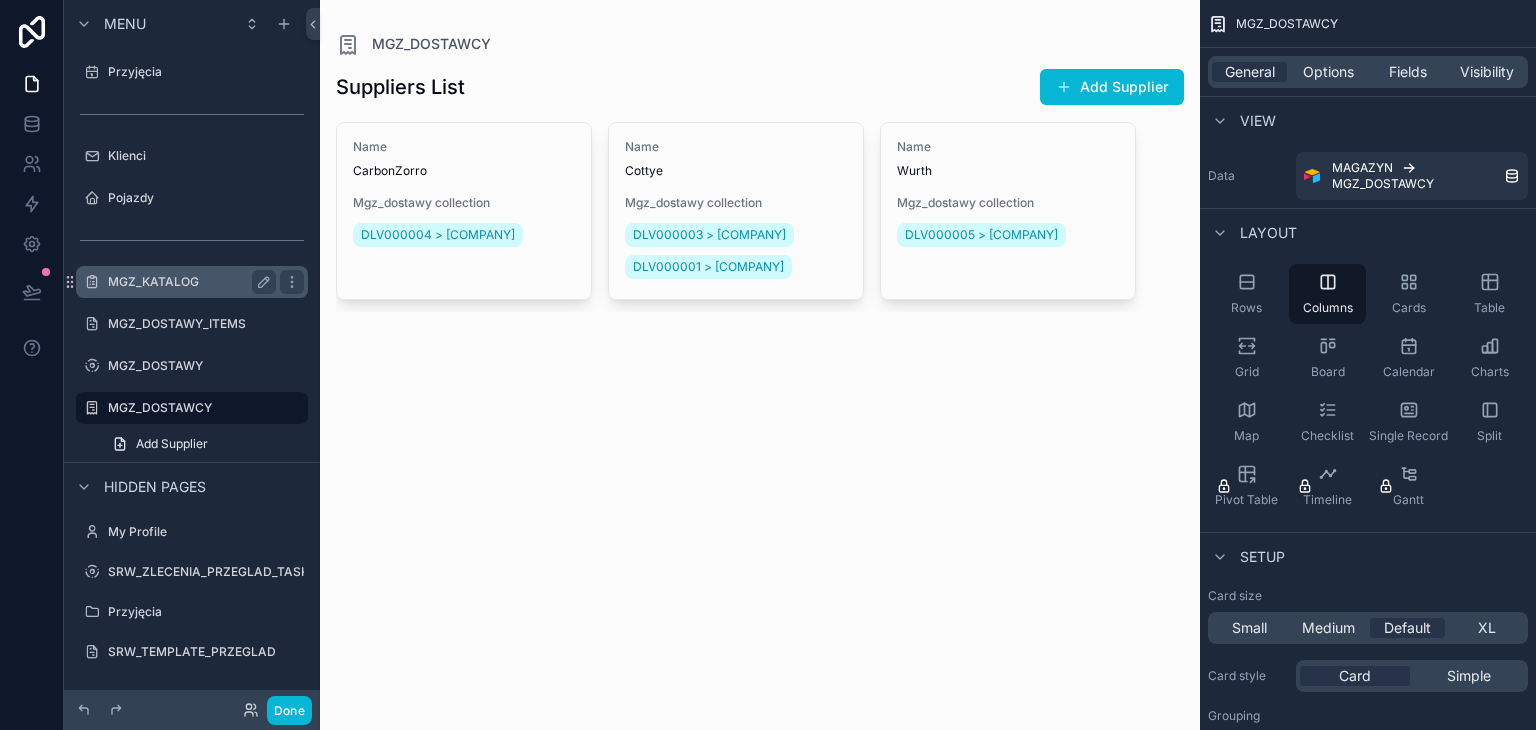click on "MGZ_KATALOG" at bounding box center [188, 282] 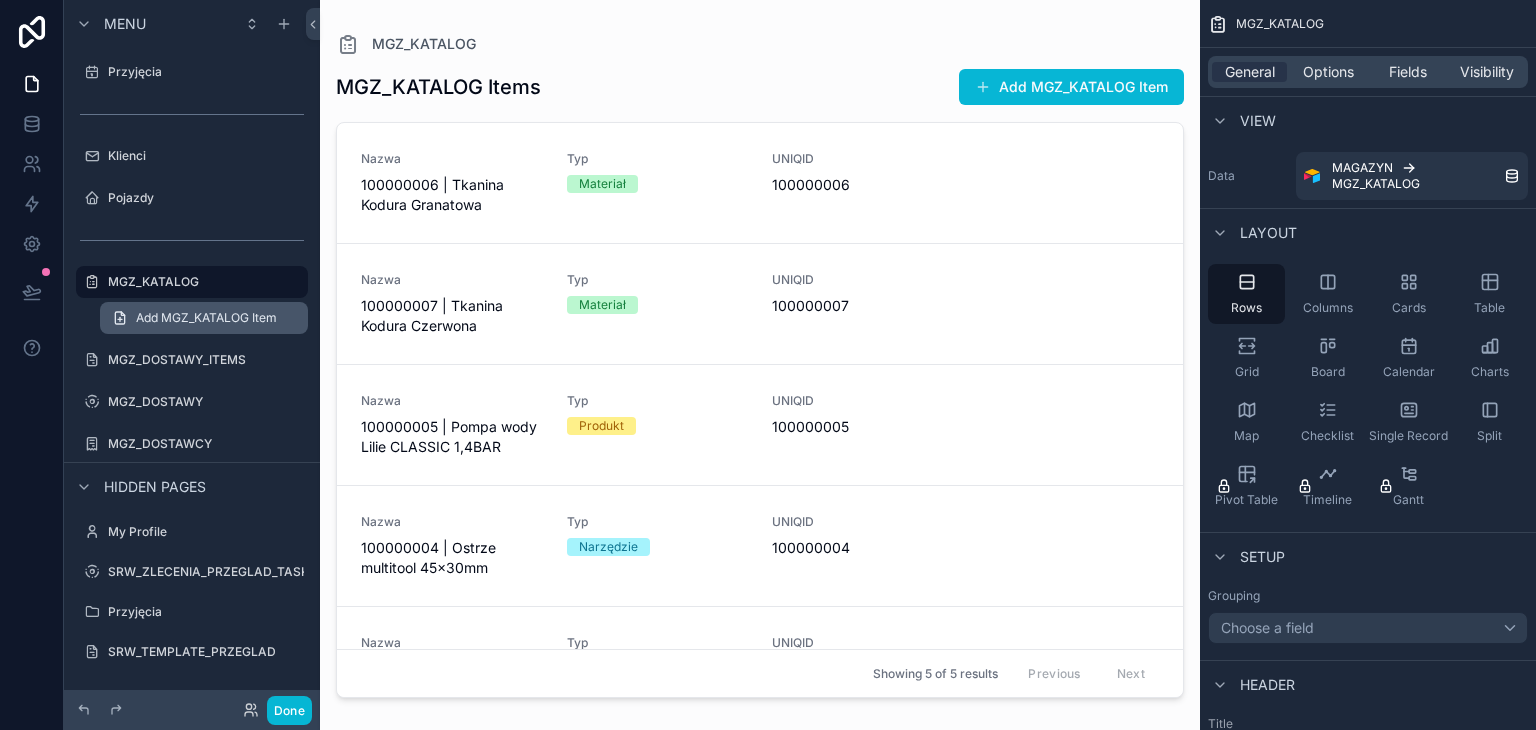 click on "Add MGZ_KATALOG Item" at bounding box center [206, 318] 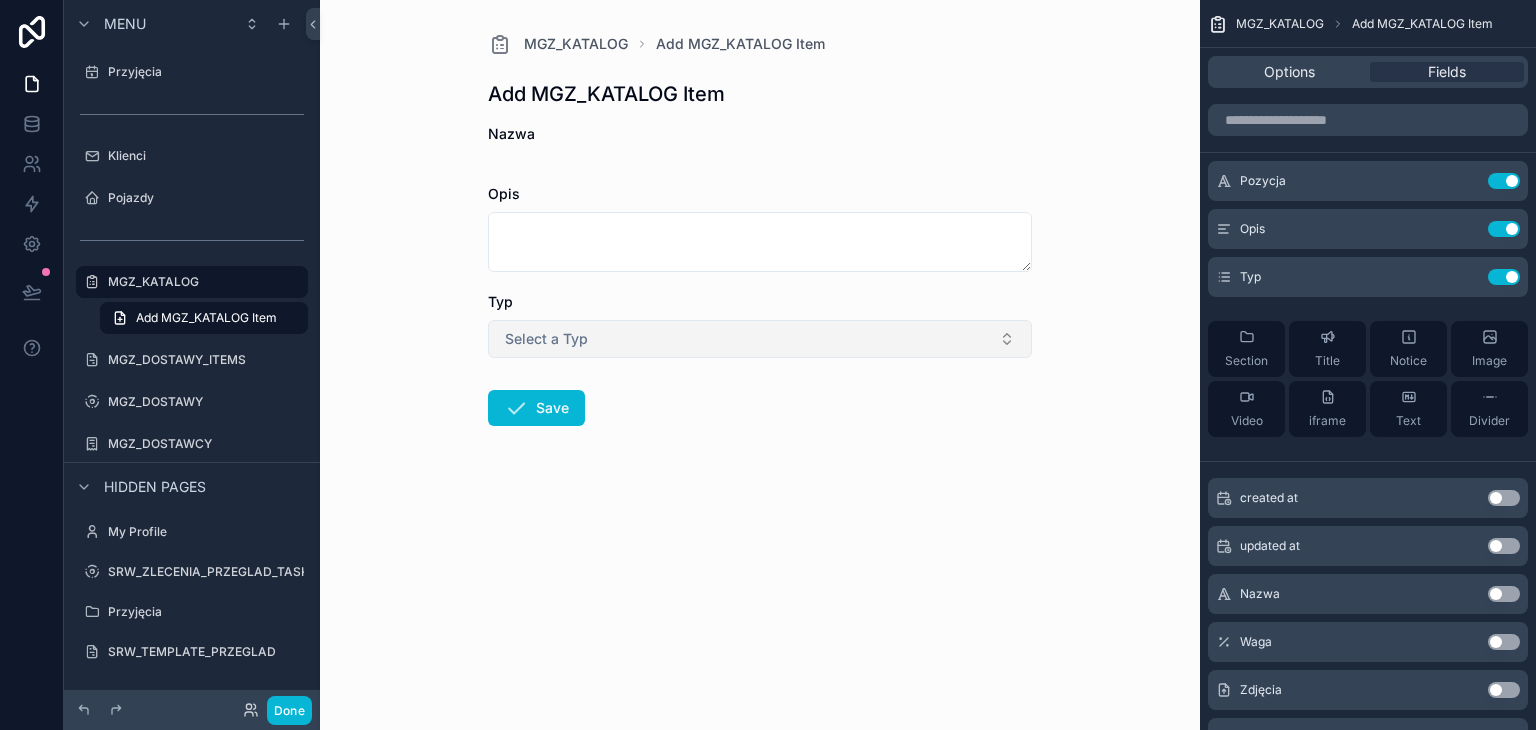 click on "Select a Typ" at bounding box center (546, 339) 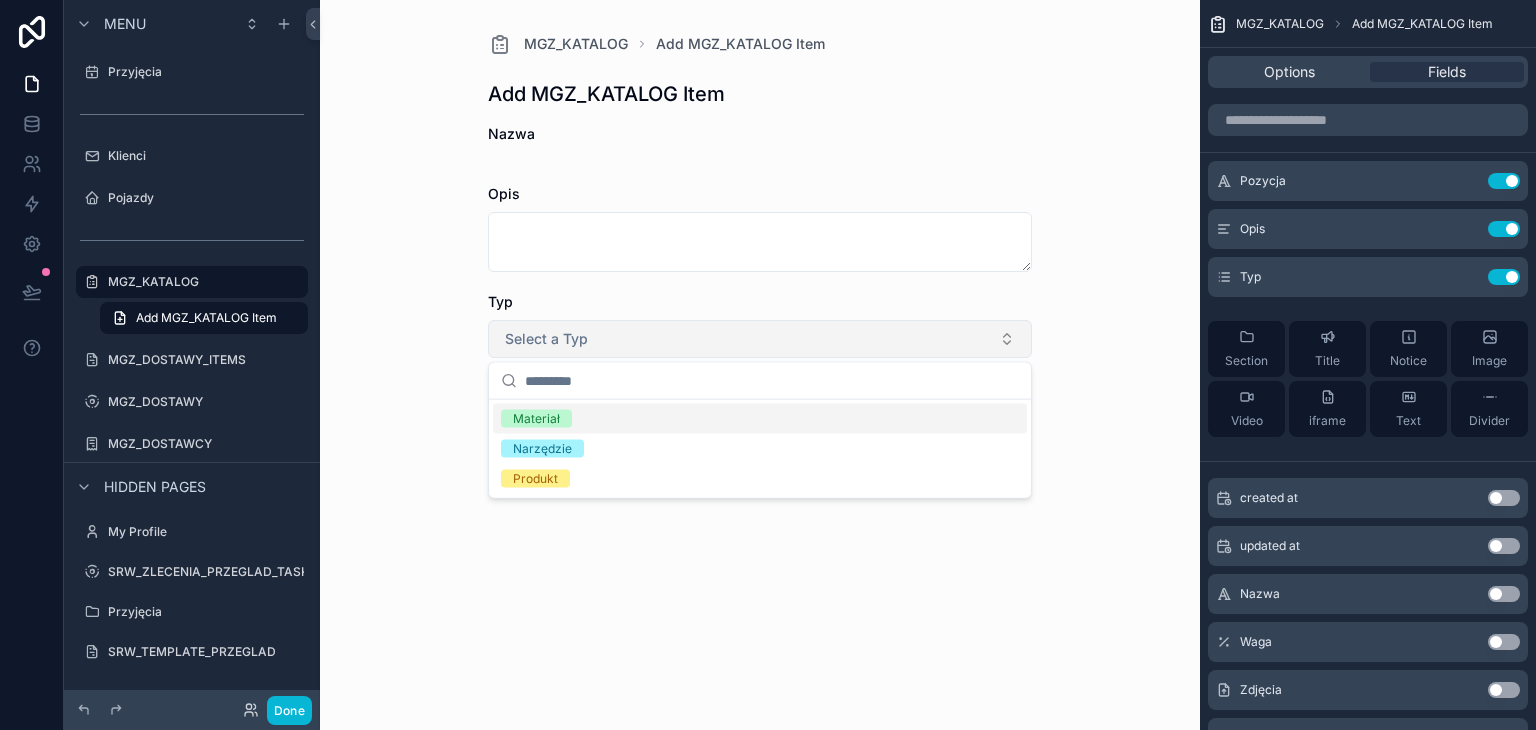 click on "Select a Typ" at bounding box center [546, 339] 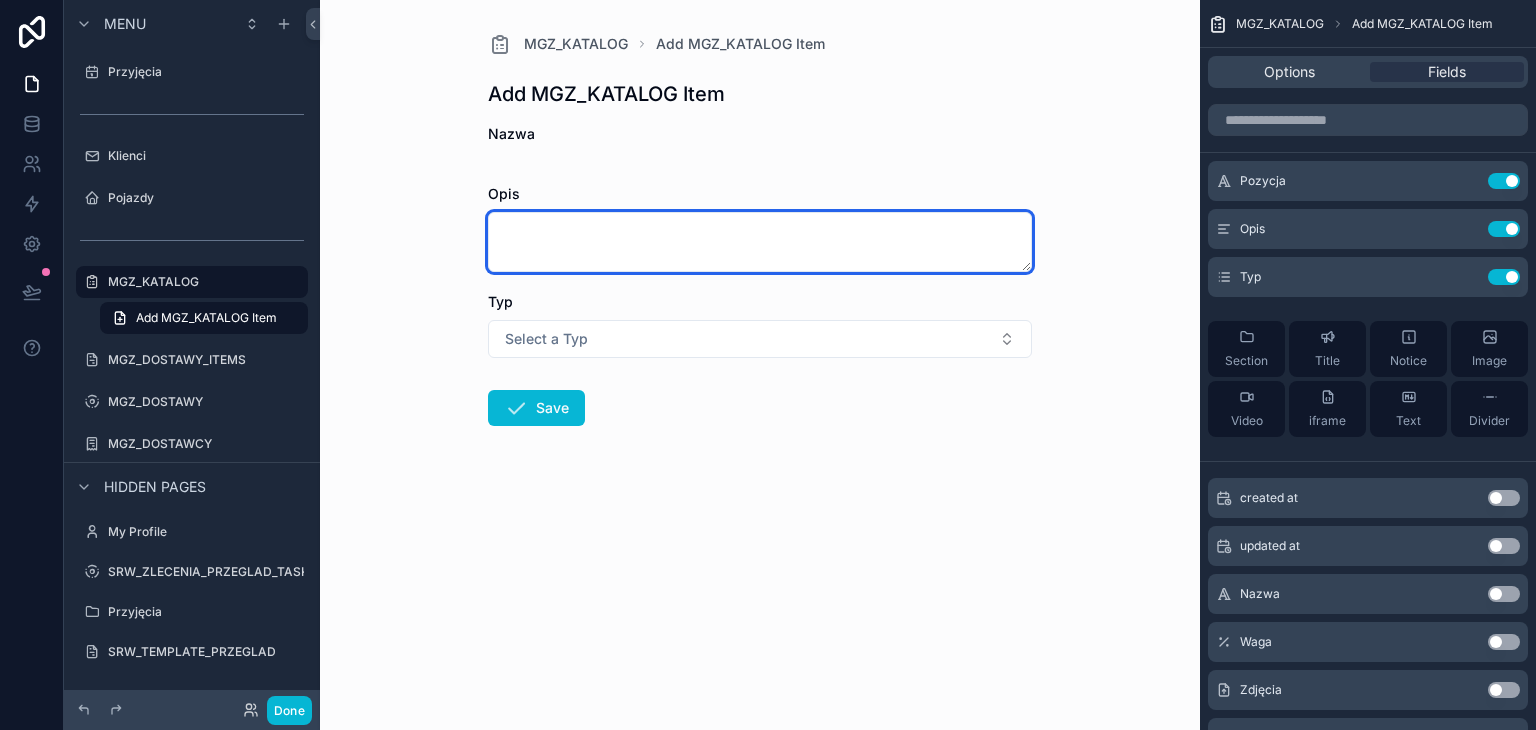 click at bounding box center (760, 242) 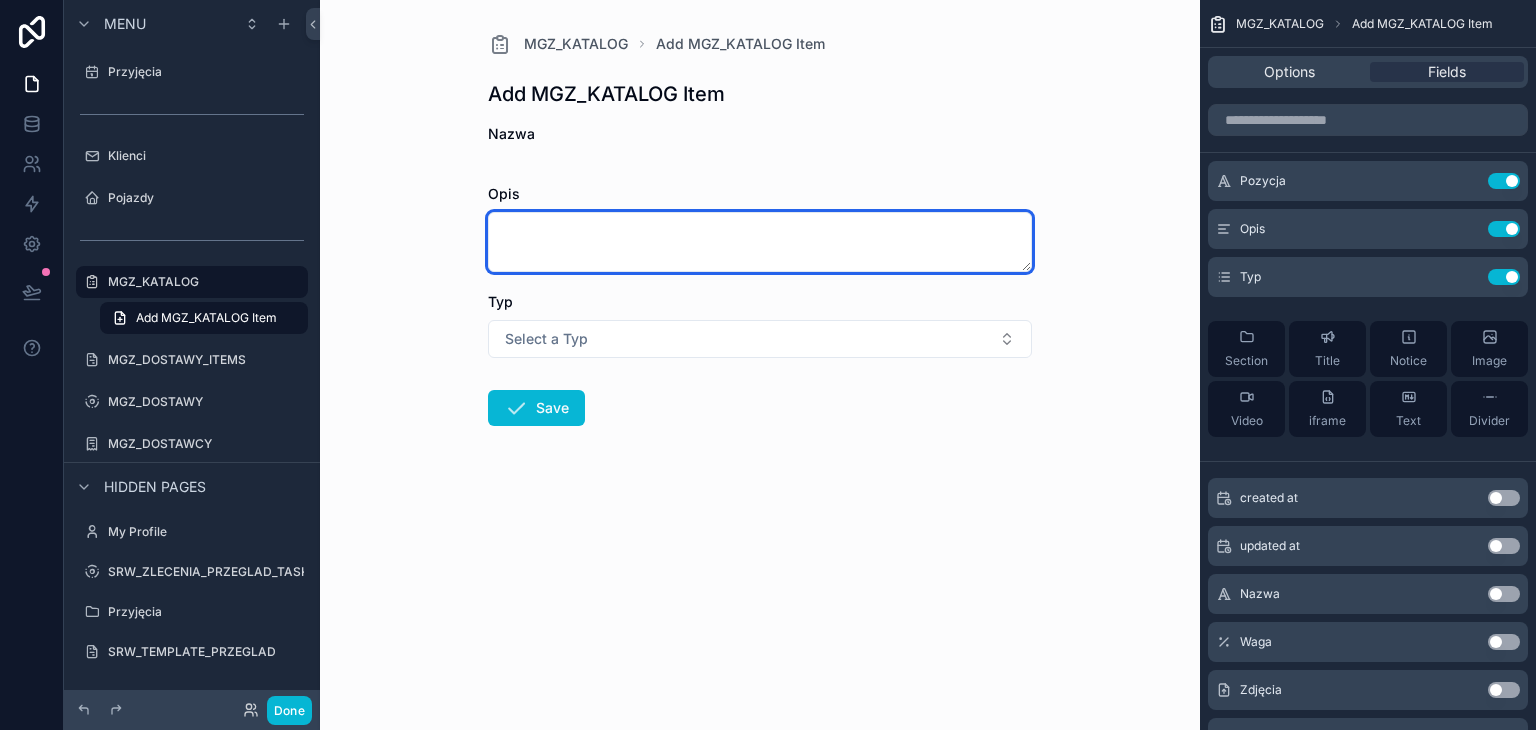 click at bounding box center [760, 242] 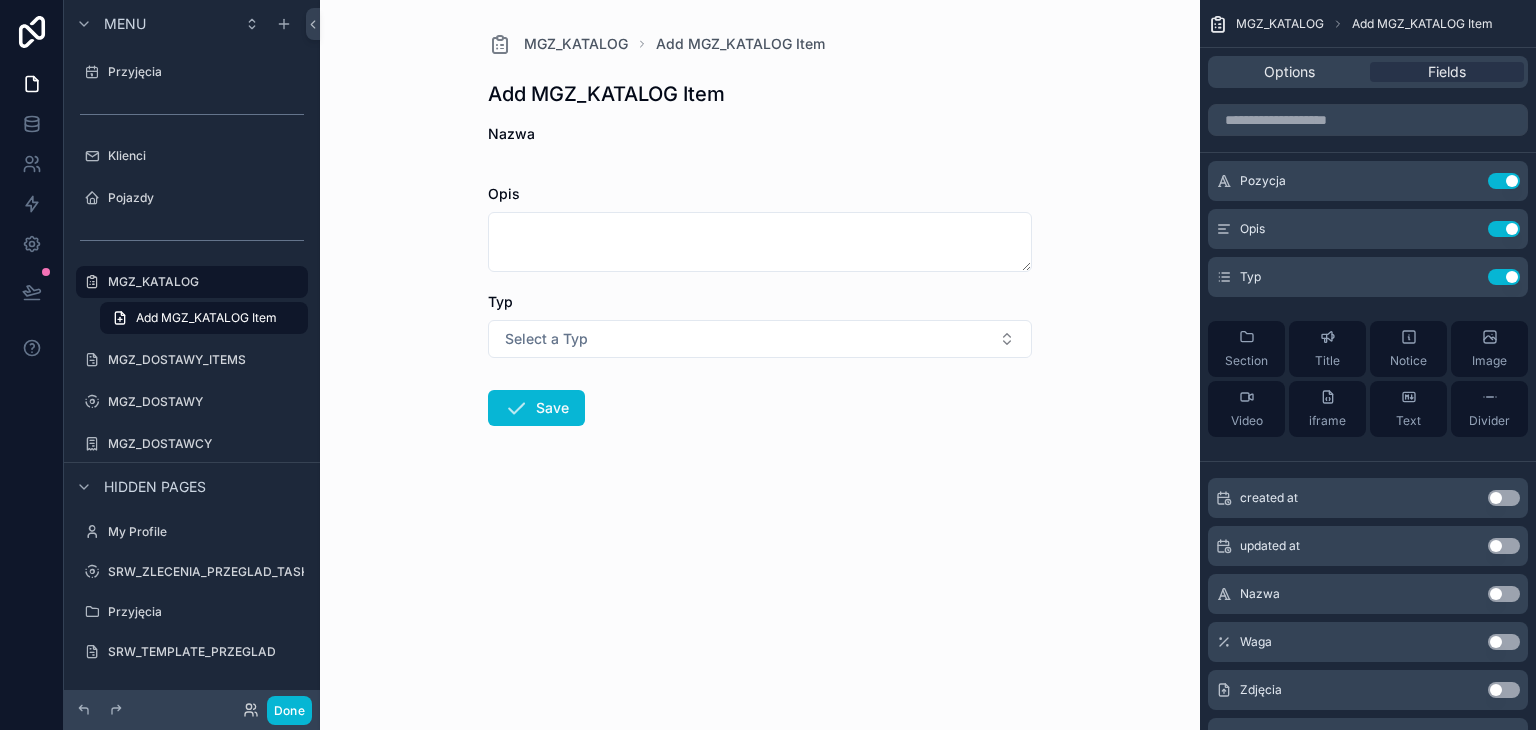 click at bounding box center (760, 158) 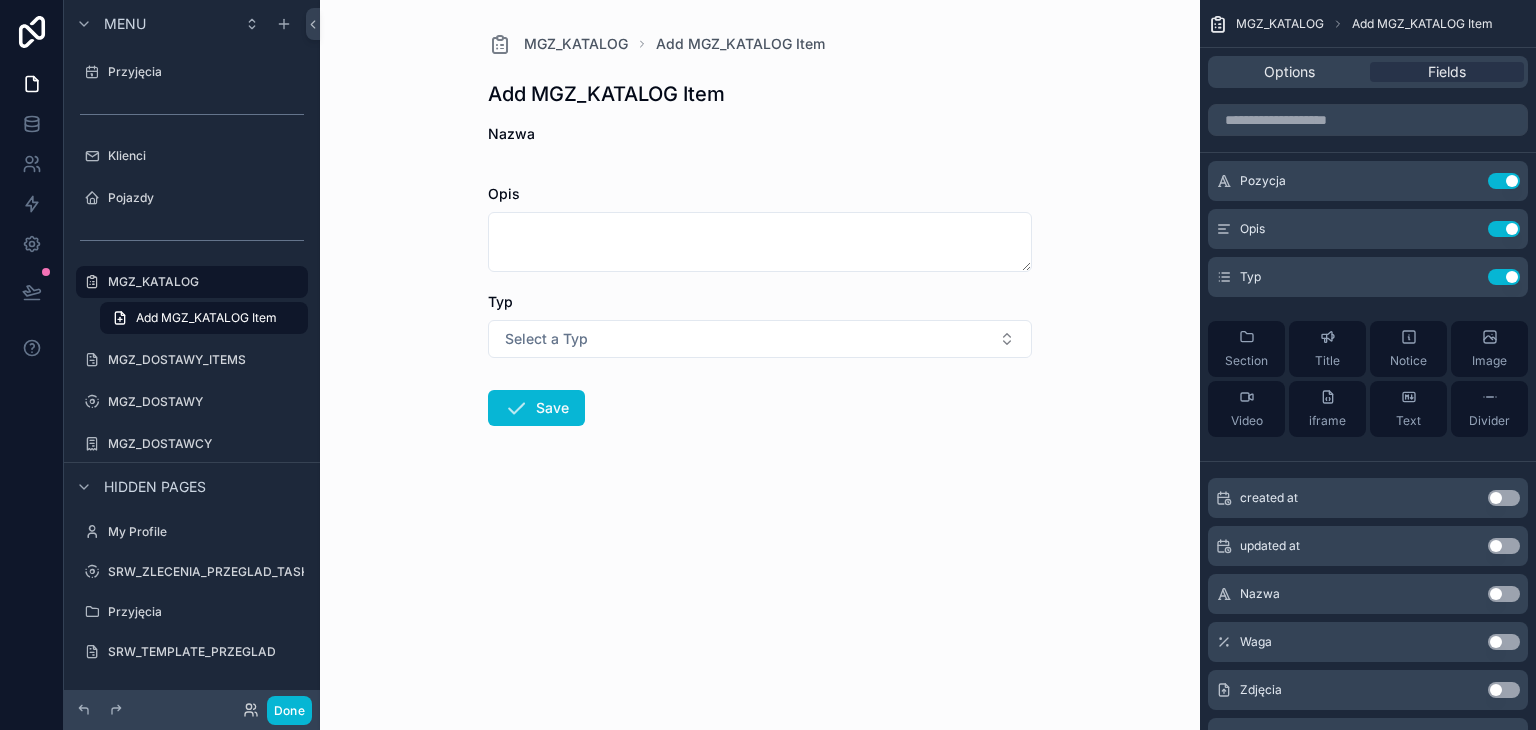 click at bounding box center [760, 158] 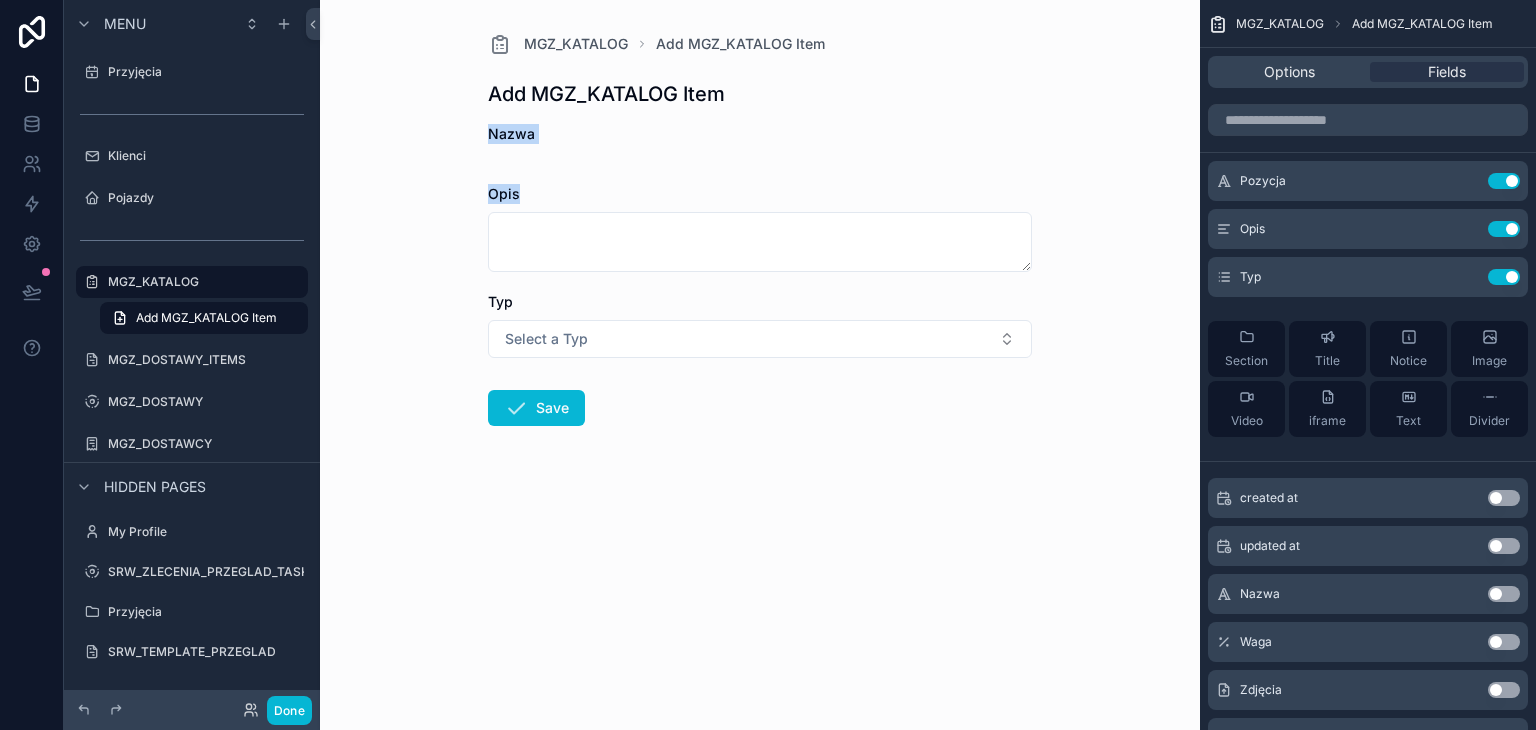 drag, startPoint x: 551, startPoint y: 181, endPoint x: 448, endPoint y: 133, distance: 113.63538 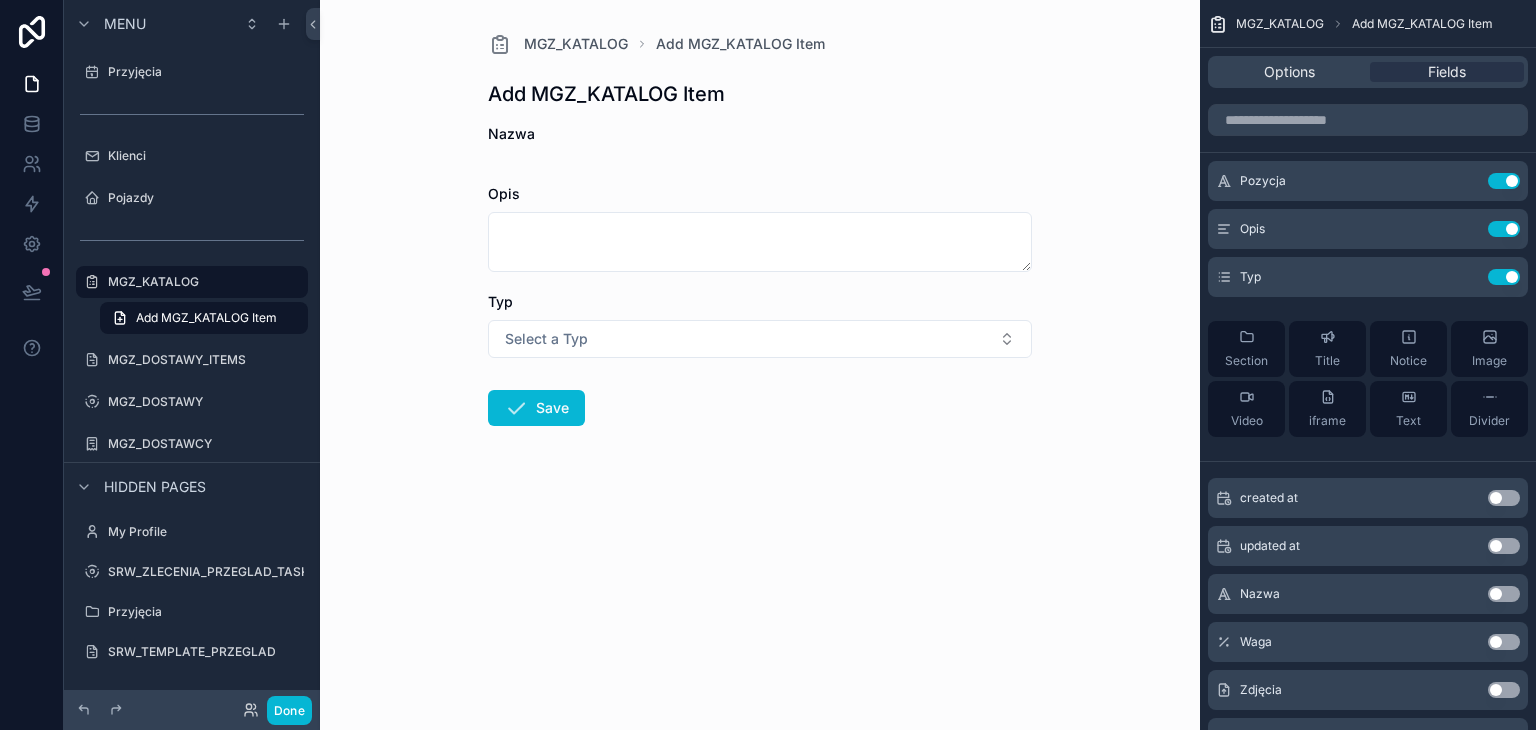 drag, startPoint x: 463, startPoint y: 156, endPoint x: 473, endPoint y: 155, distance: 10.049875 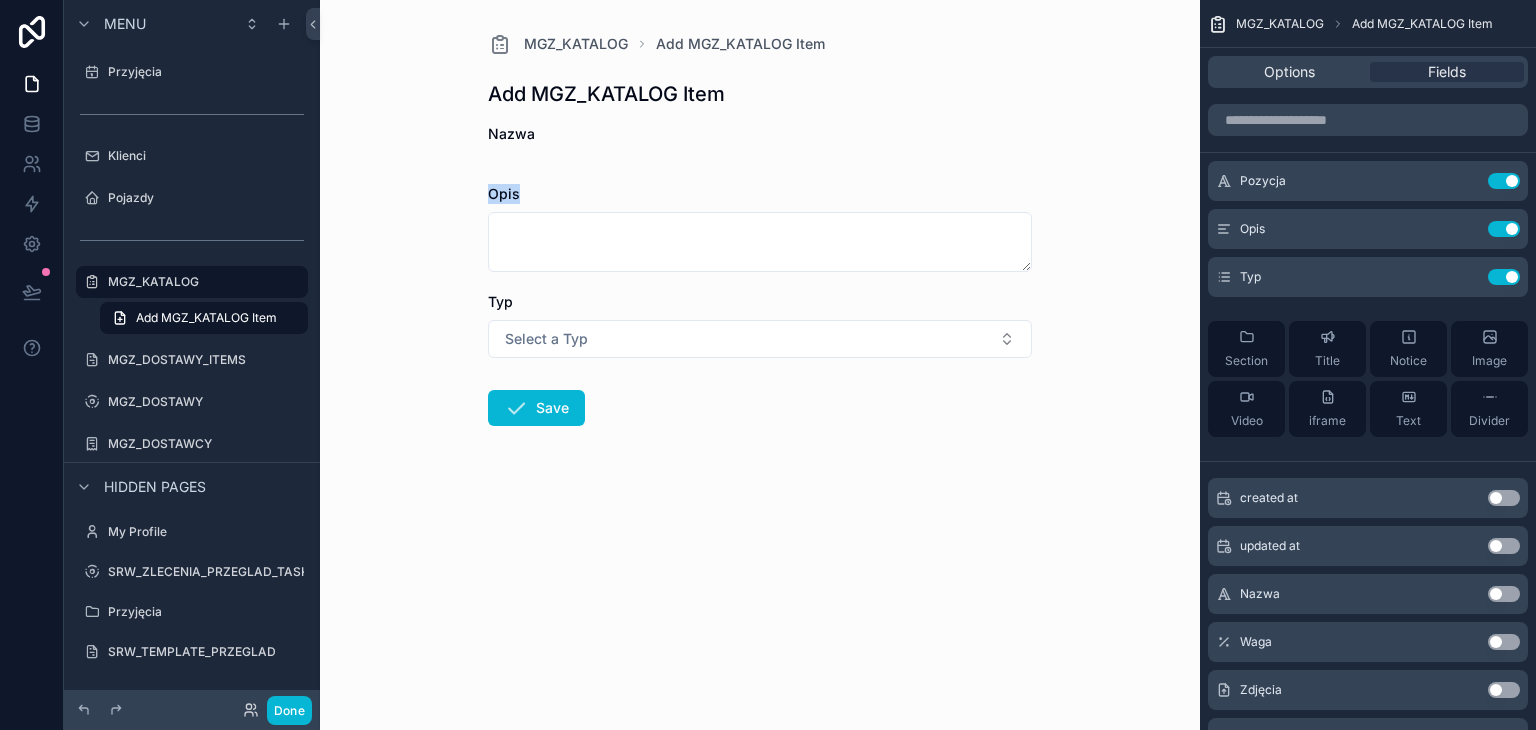 drag, startPoint x: 480, startPoint y: 156, endPoint x: 580, endPoint y: 175, distance: 101.788994 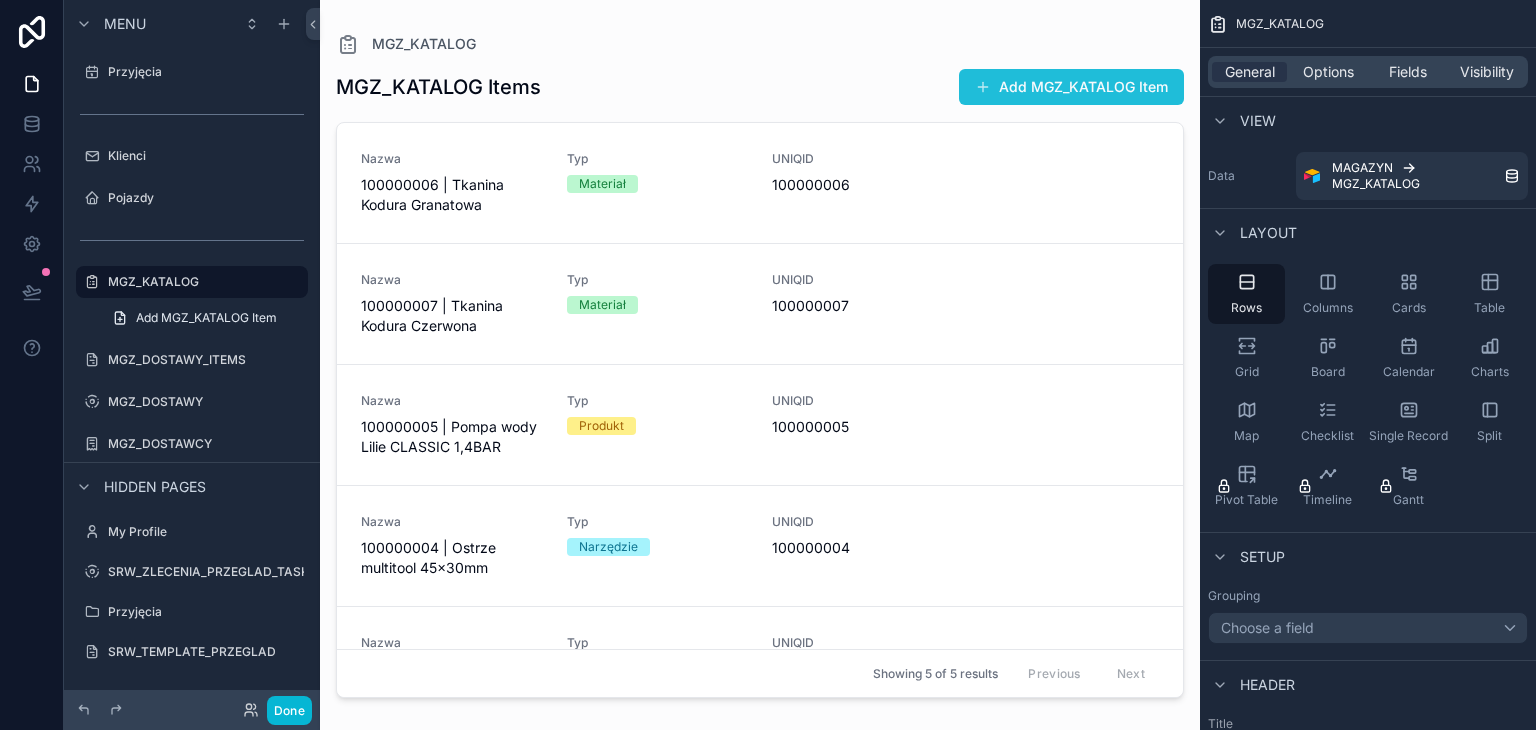 click on "Add MGZ_KATALOG Item" at bounding box center [1071, 87] 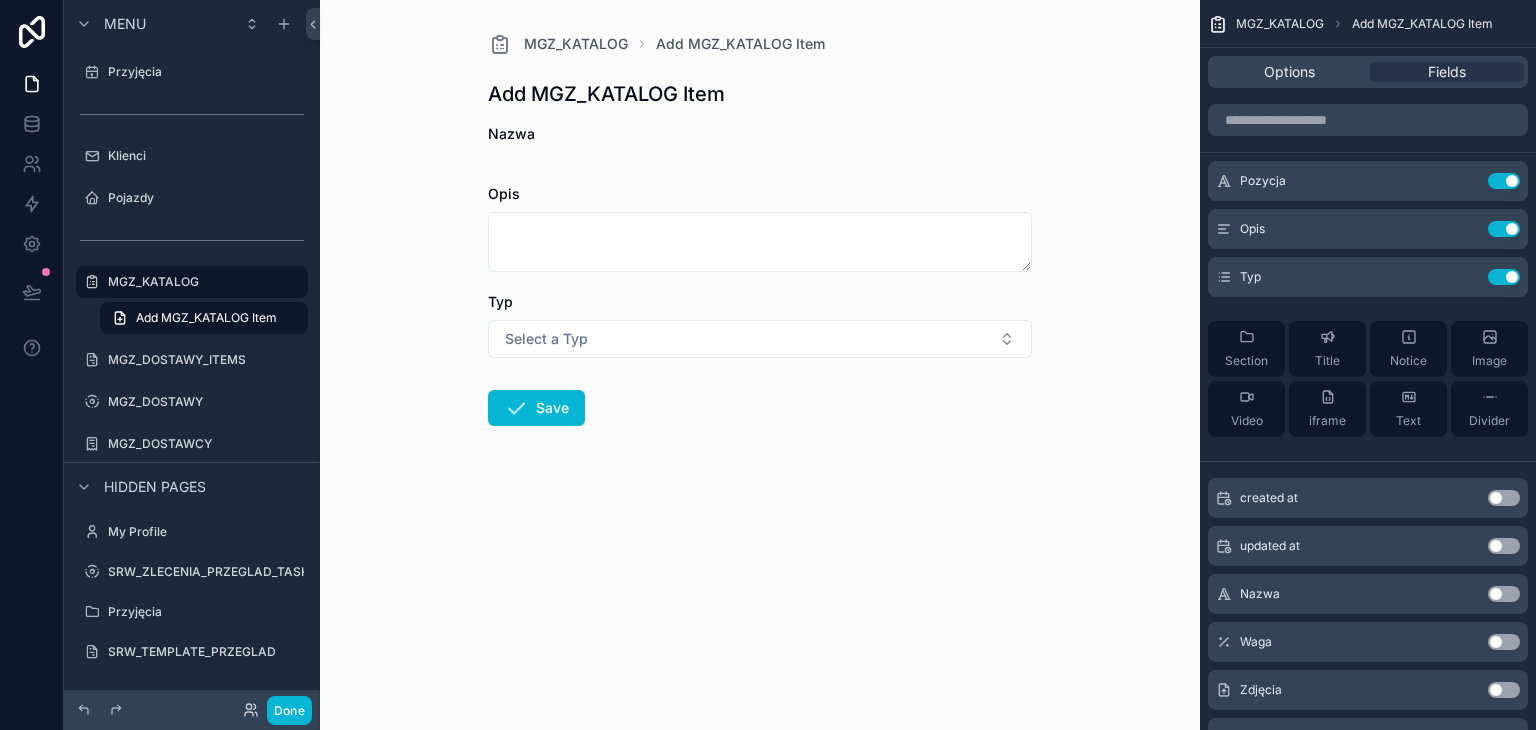 click on "Nazwa Opis Typ Select a Typ Save" at bounding box center [760, 339] 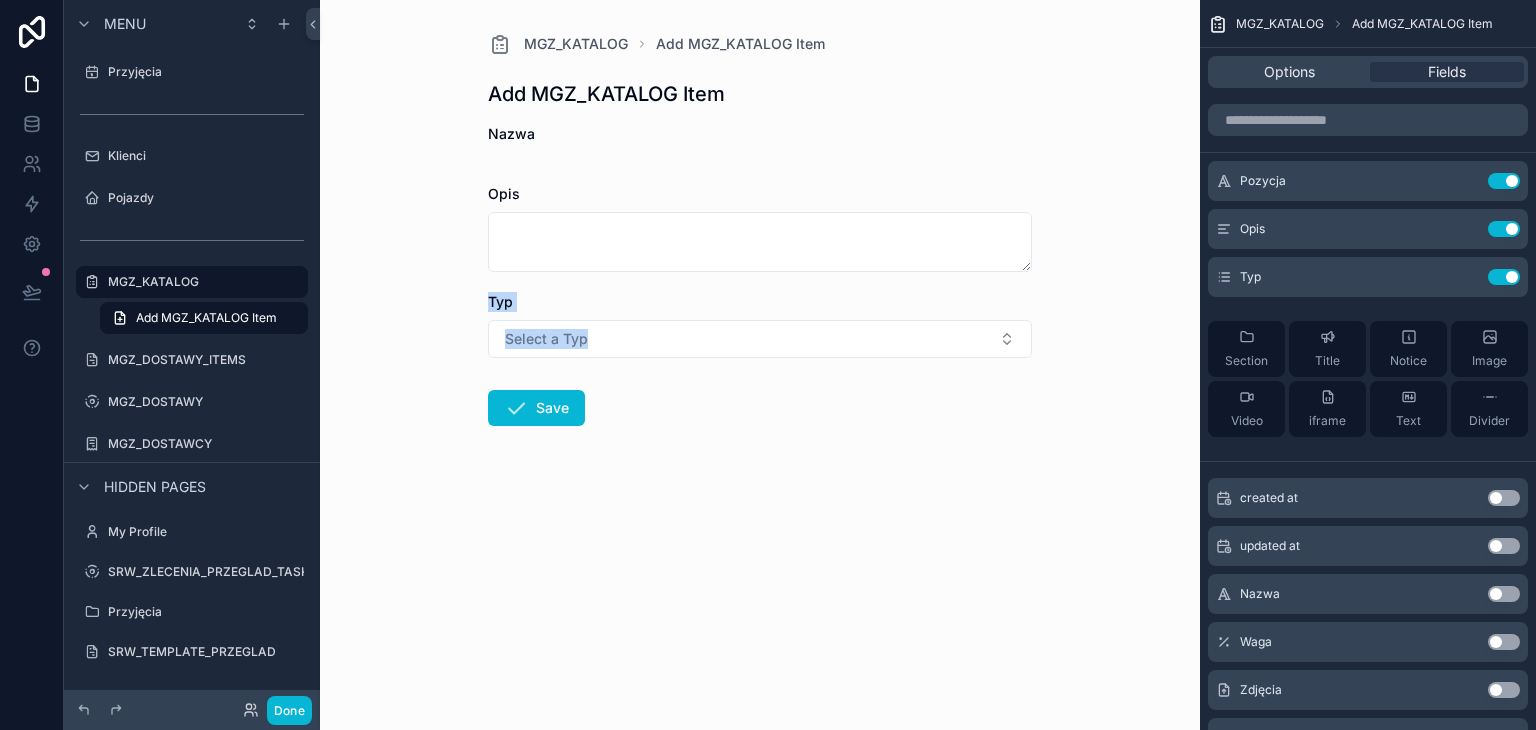 drag, startPoint x: 533, startPoint y: 191, endPoint x: 652, endPoint y: 421, distance: 258.9614 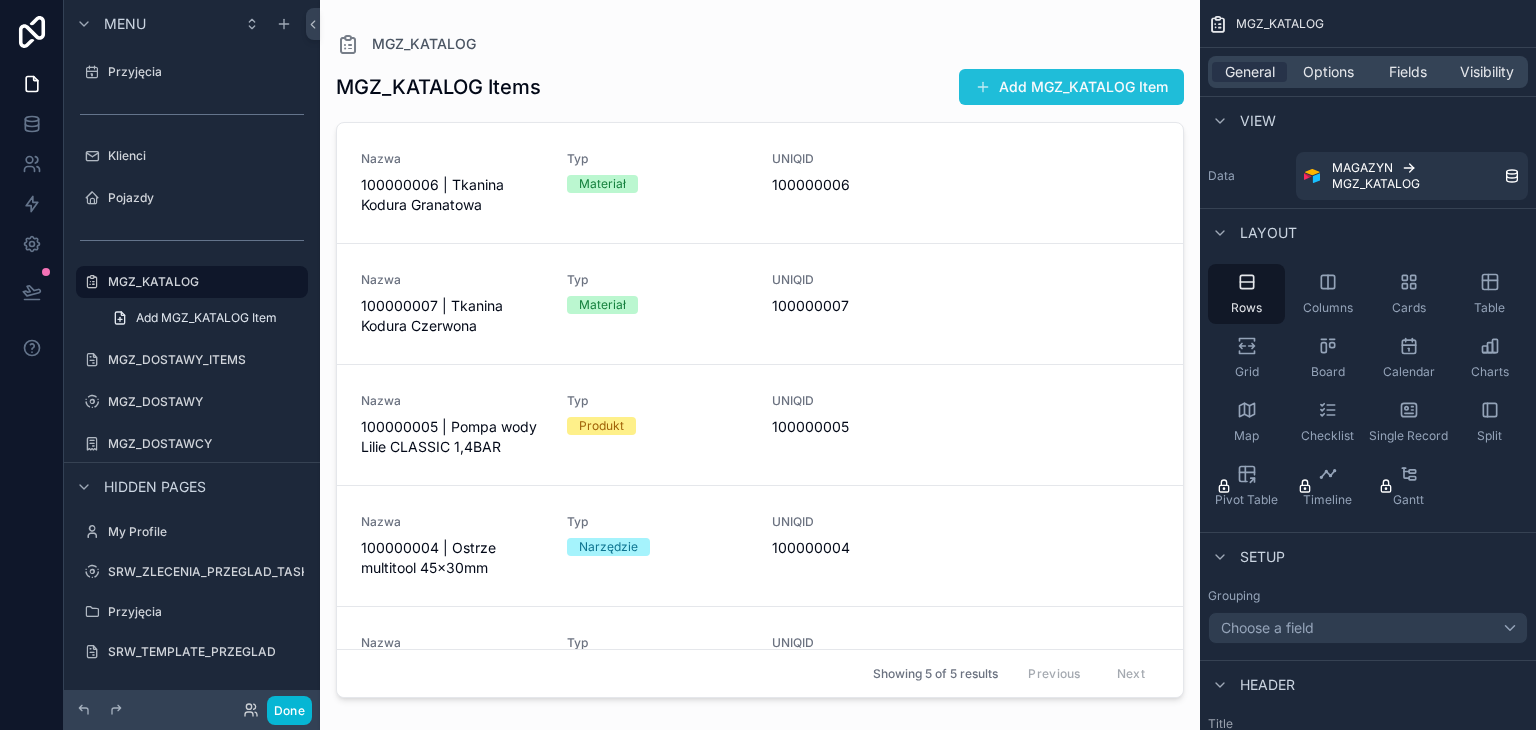 click on "Add MGZ_KATALOG Item" at bounding box center (1071, 87) 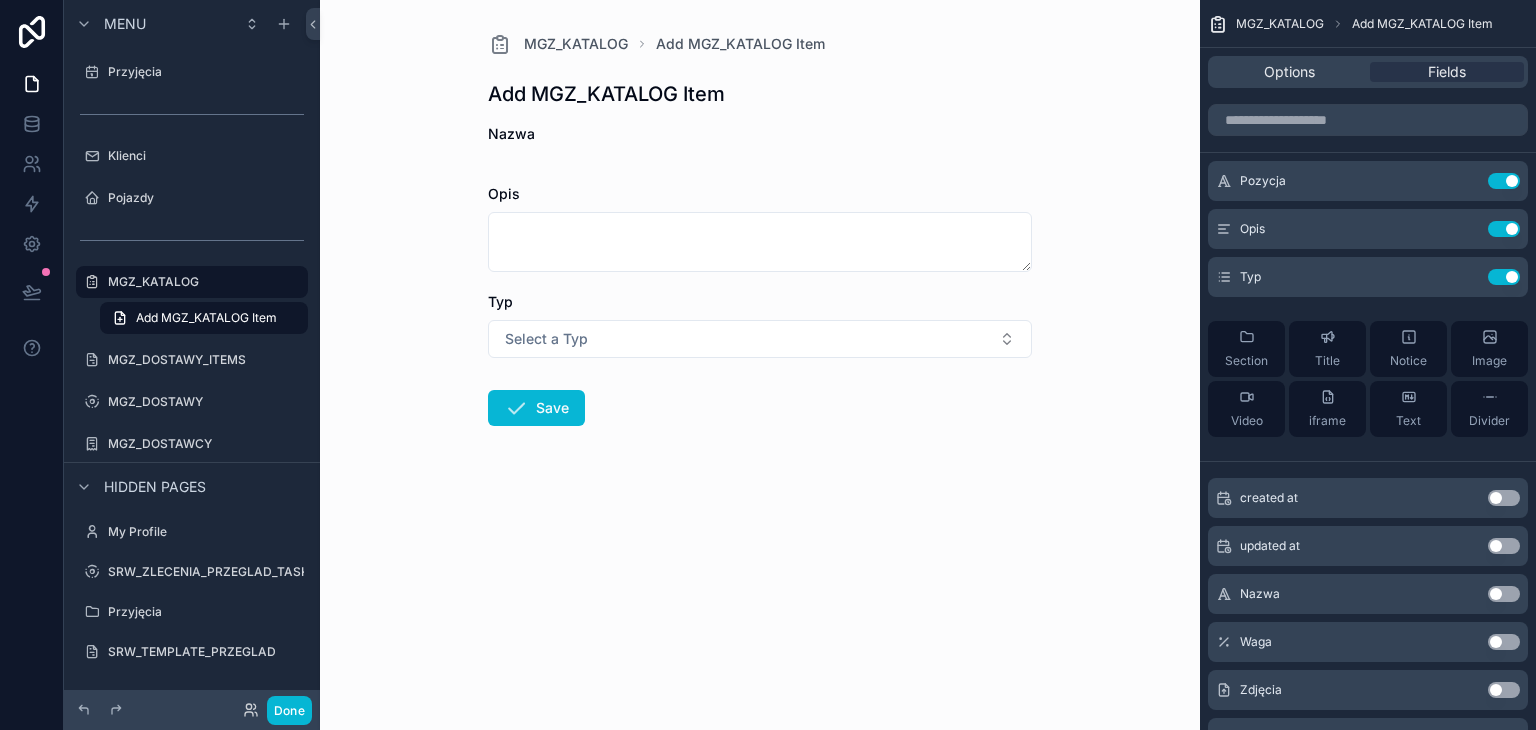 click on "Nazwa Opis Typ Select a Typ Save" at bounding box center (760, 339) 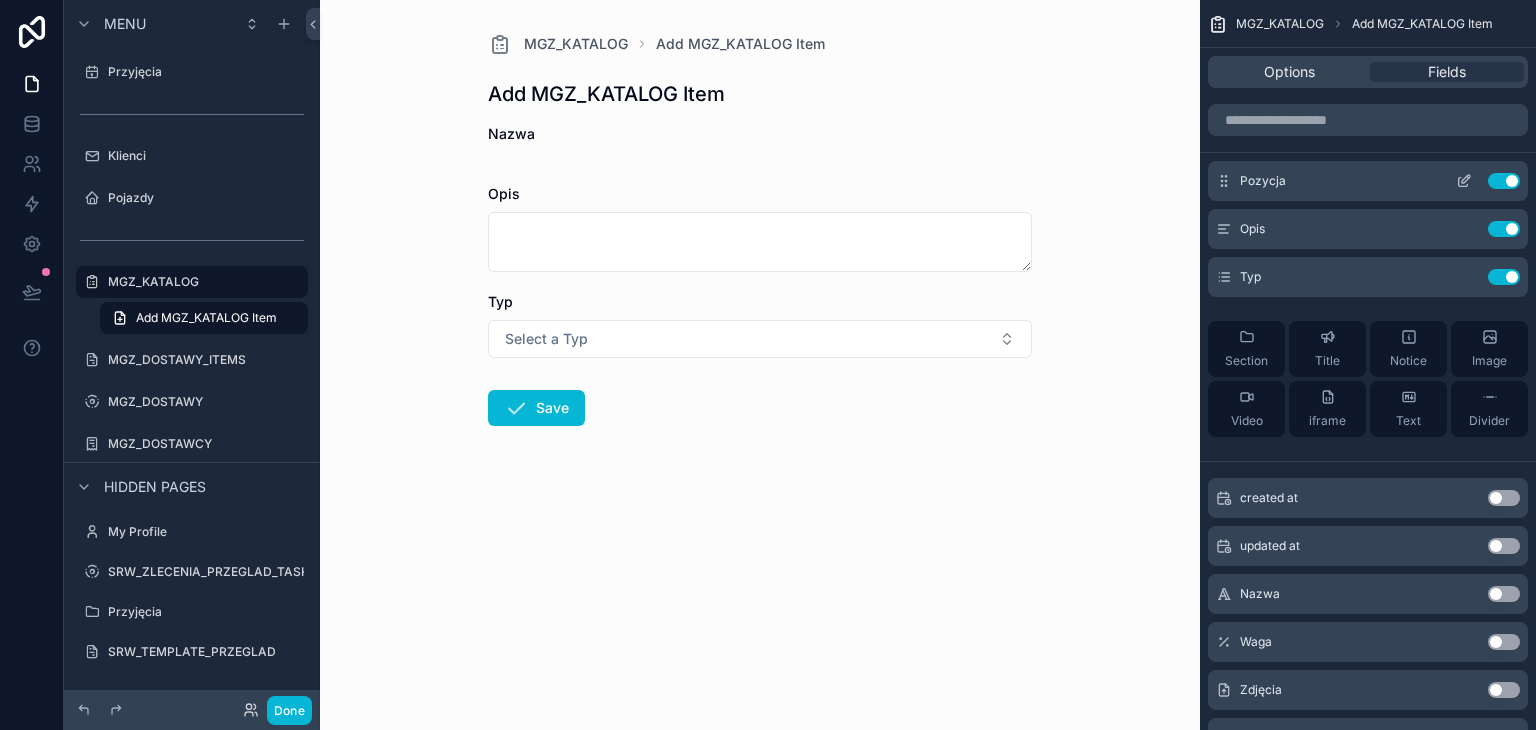 click on "Use setting" at bounding box center (1504, 181) 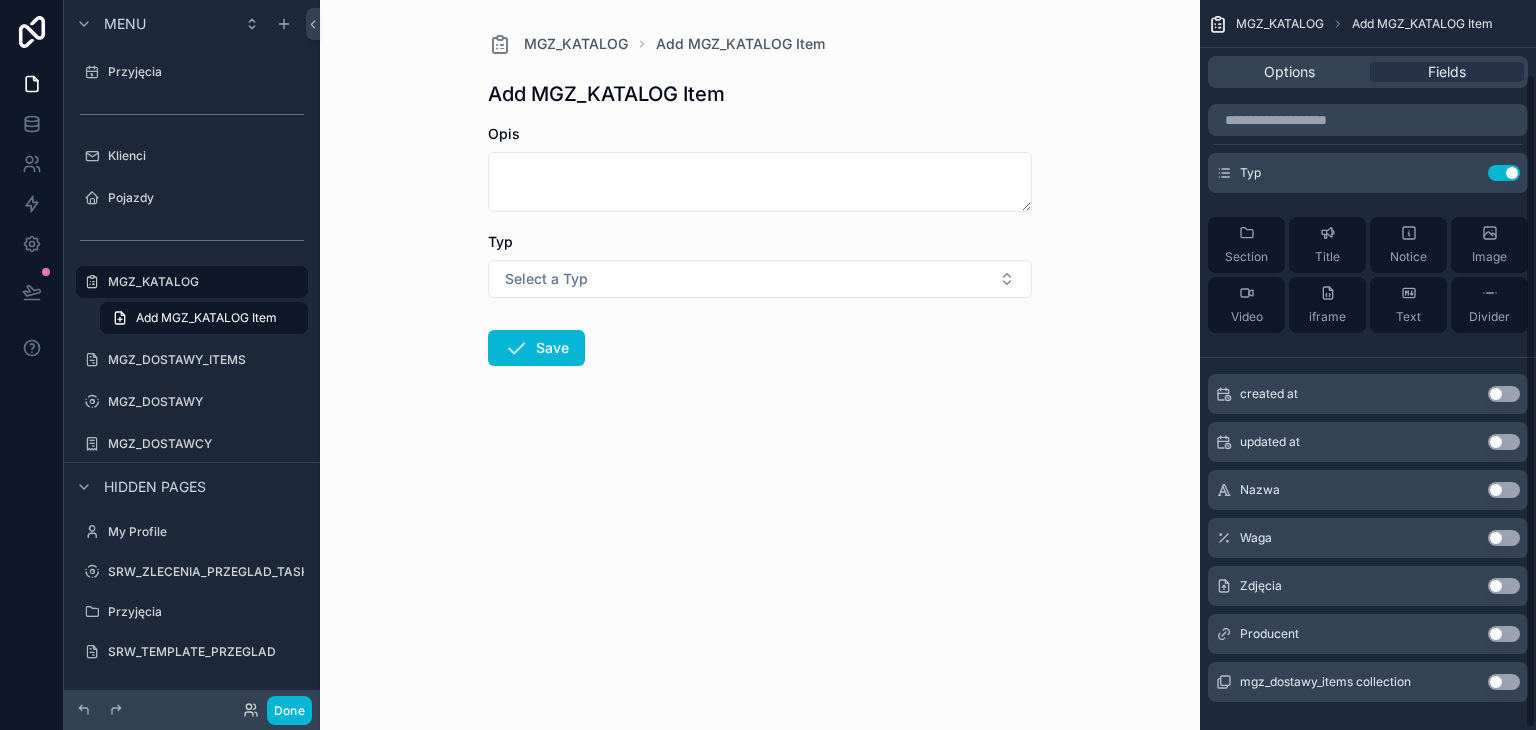 scroll, scrollTop: 84, scrollLeft: 0, axis: vertical 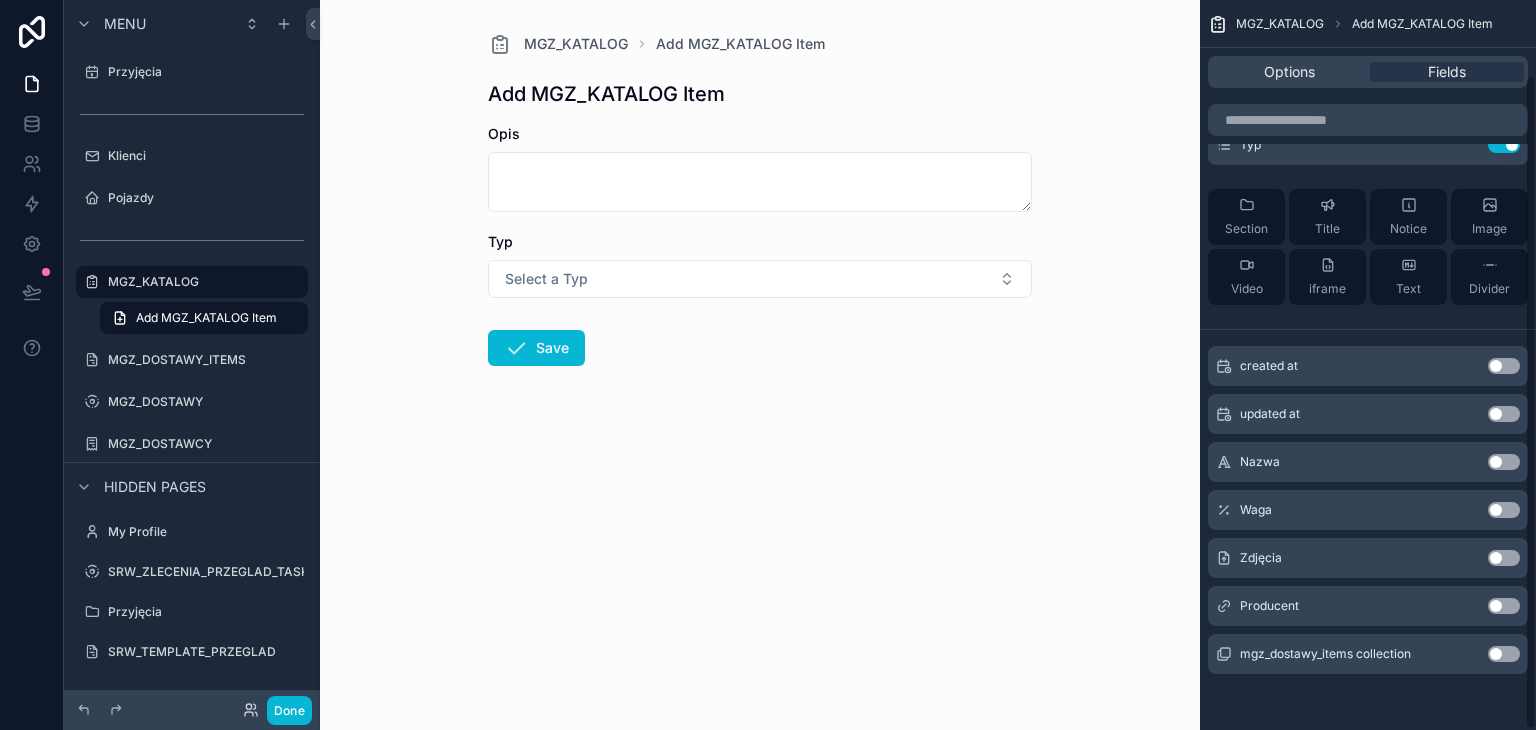 click on "Use setting" at bounding box center (1504, 462) 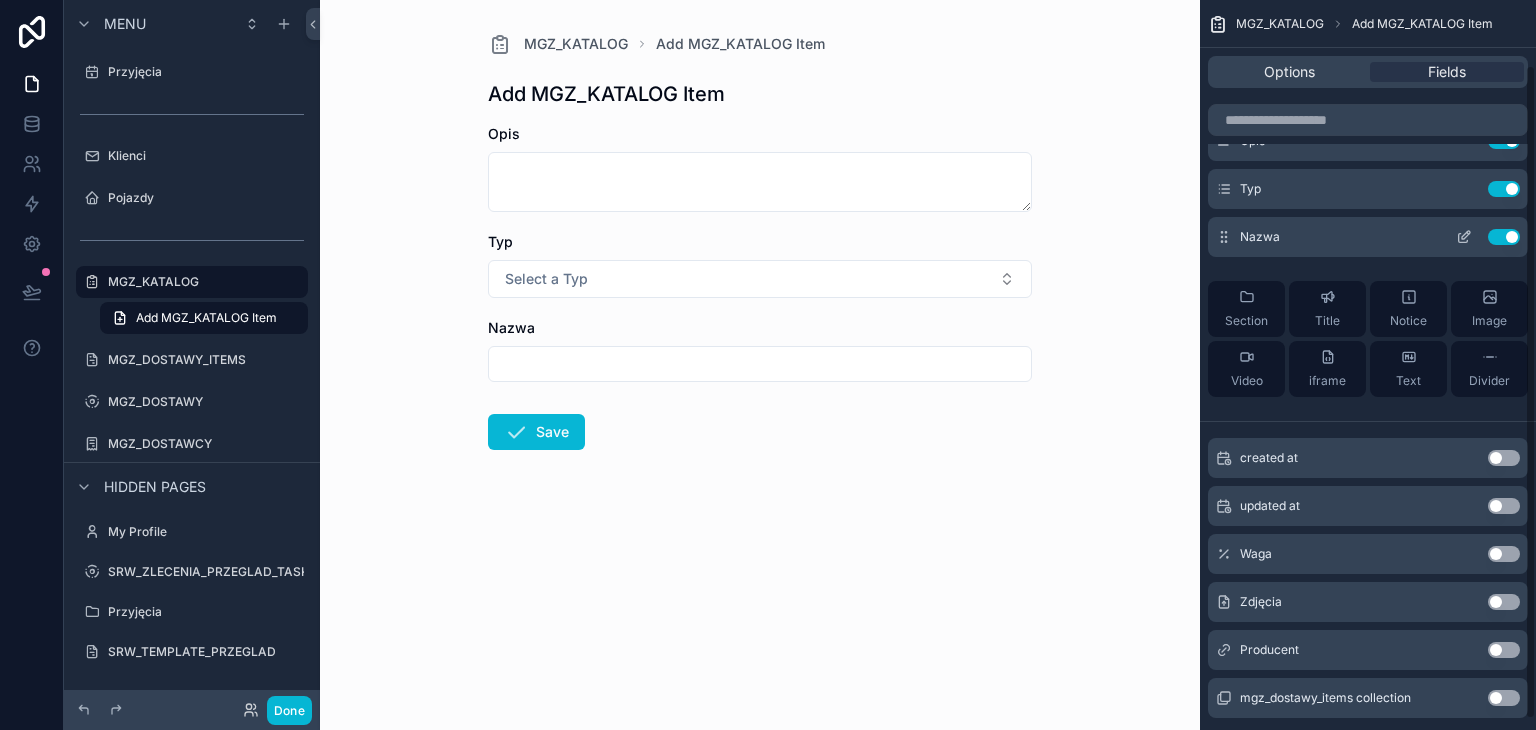 scroll, scrollTop: 0, scrollLeft: 0, axis: both 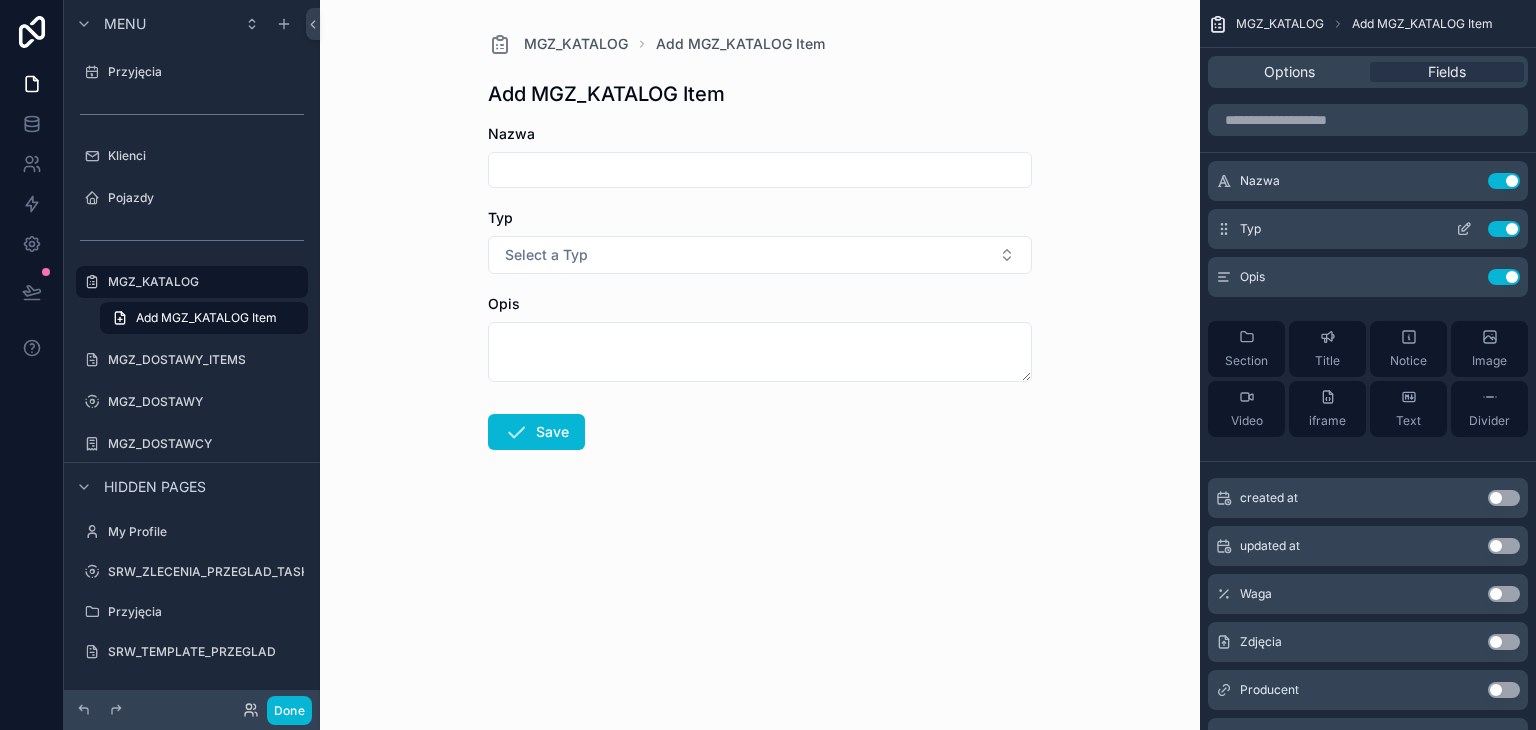 click 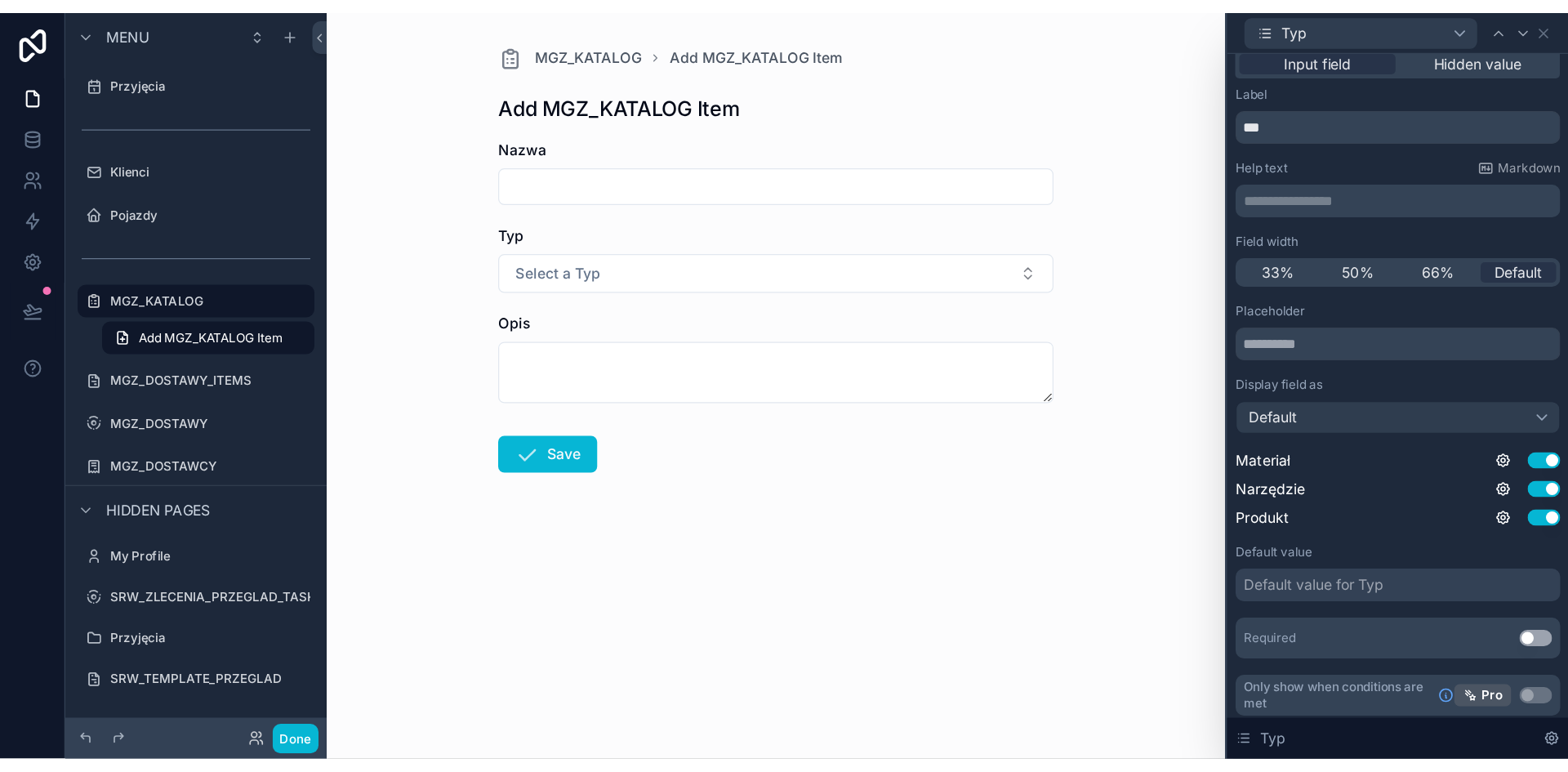 scroll, scrollTop: 15, scrollLeft: 0, axis: vertical 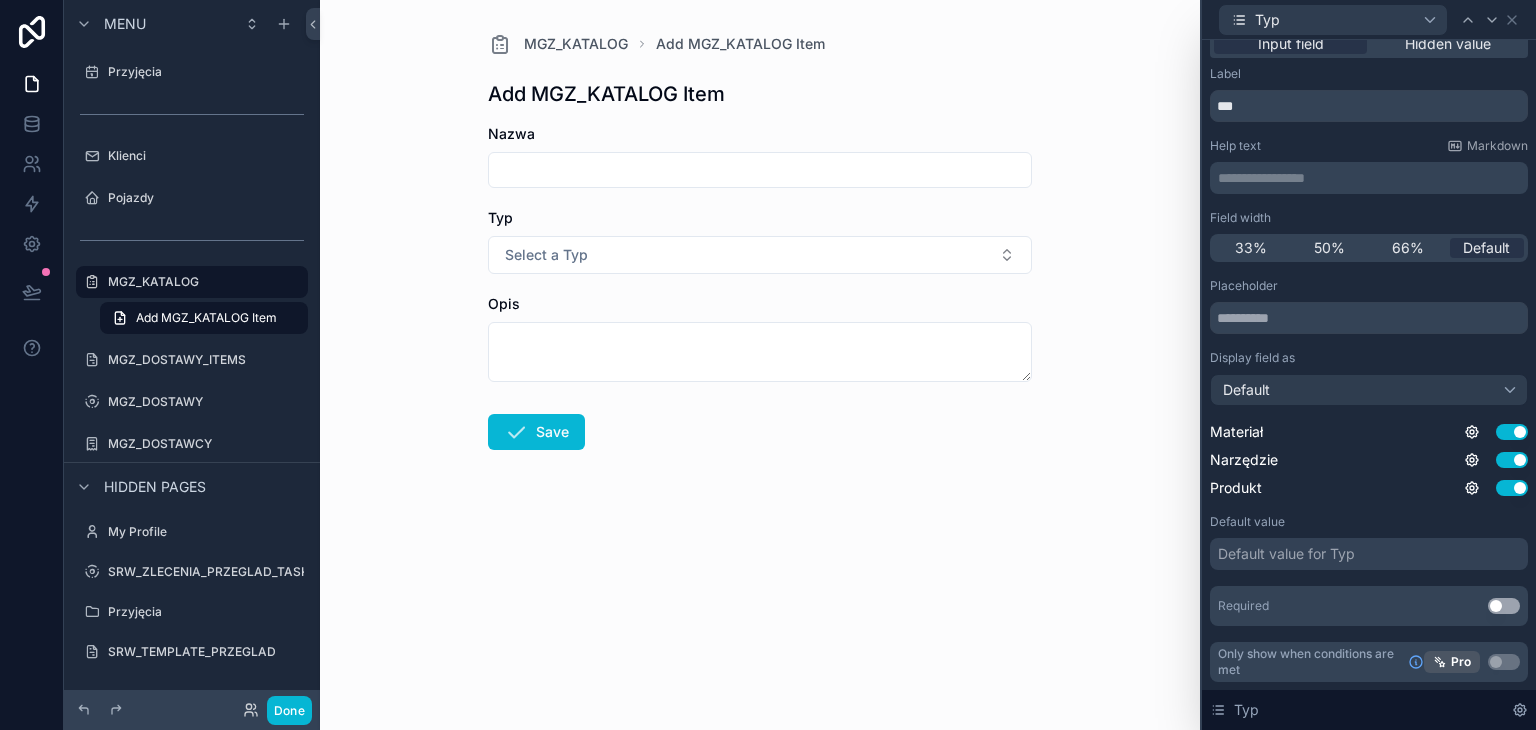 click on "Use setting" at bounding box center [1504, 606] 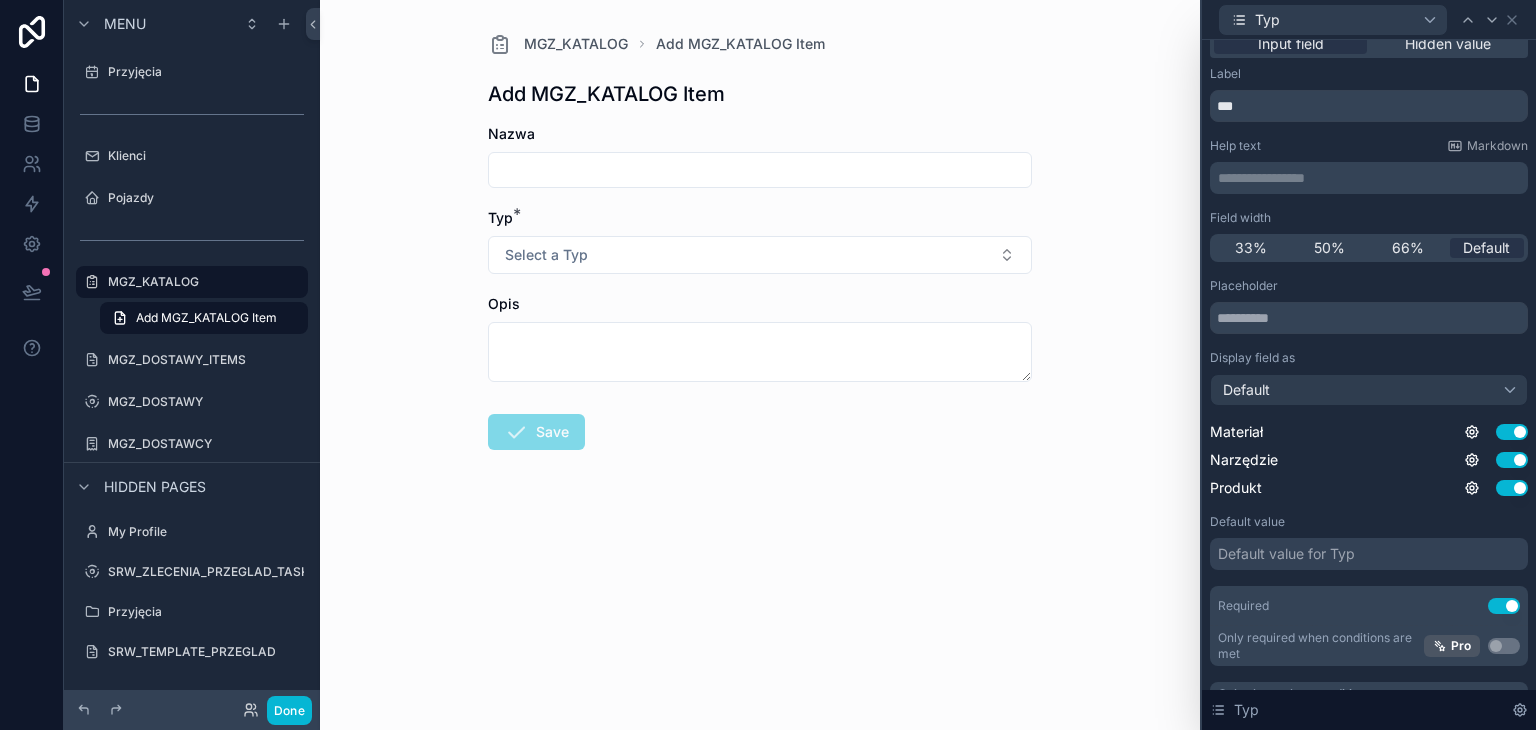 click on "Typ" at bounding box center [1369, 19] 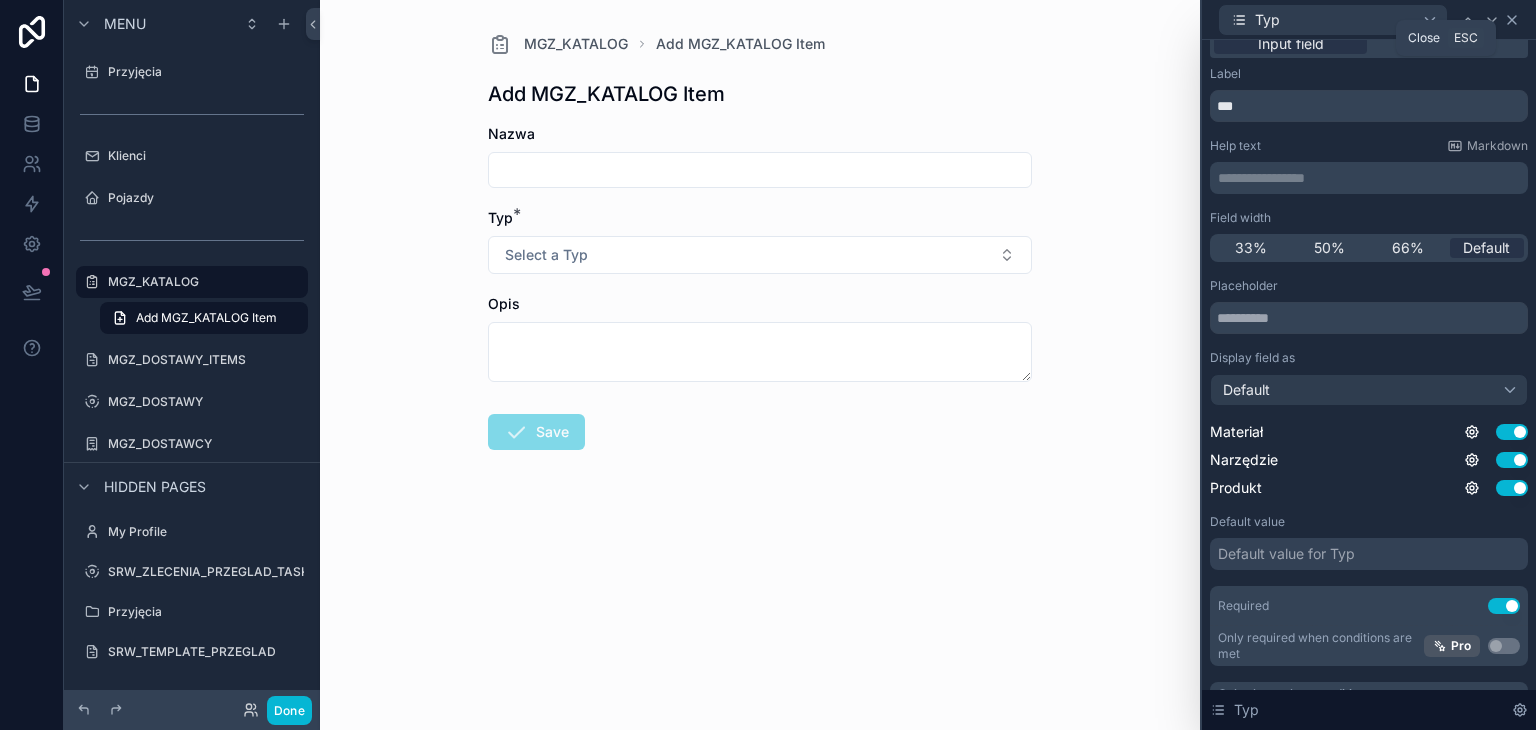 click 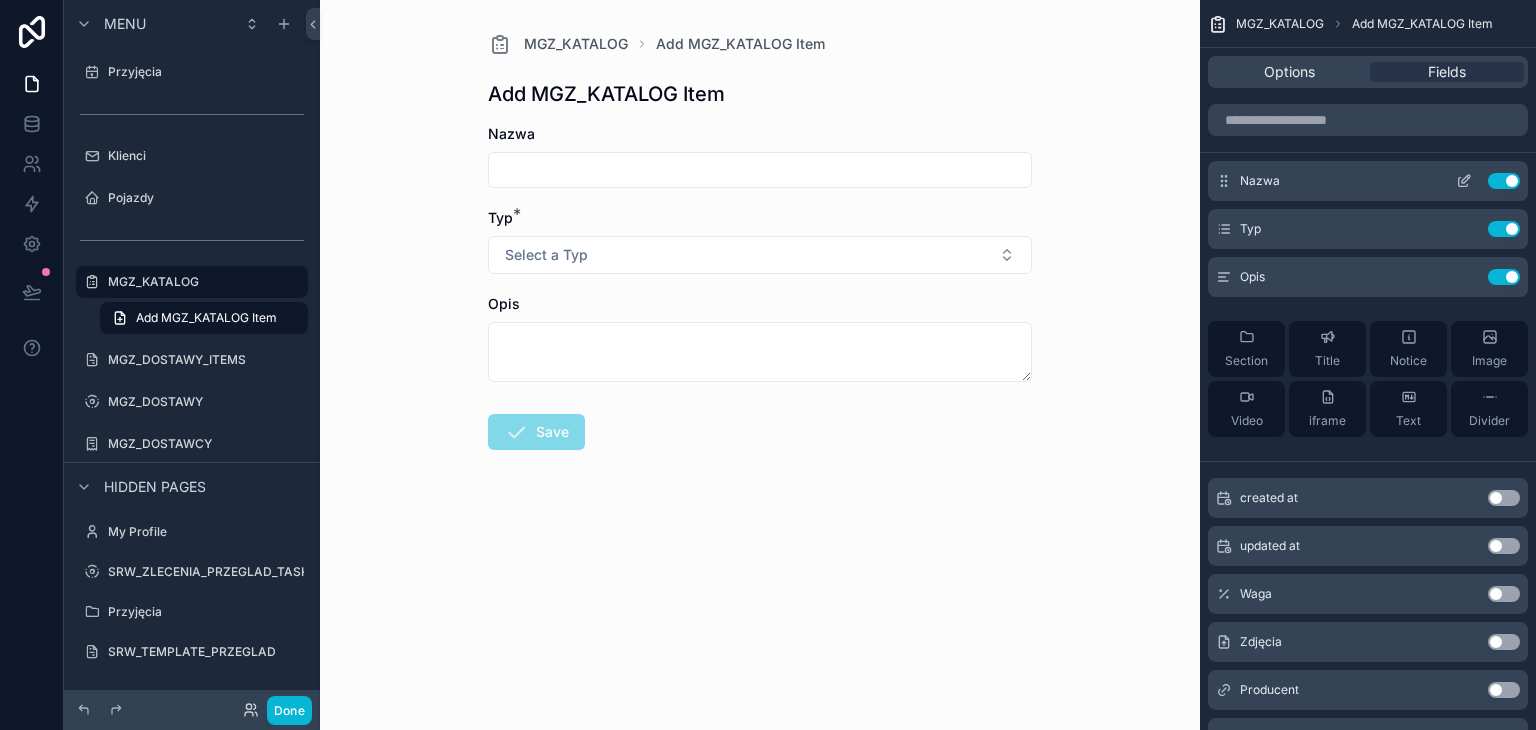 click 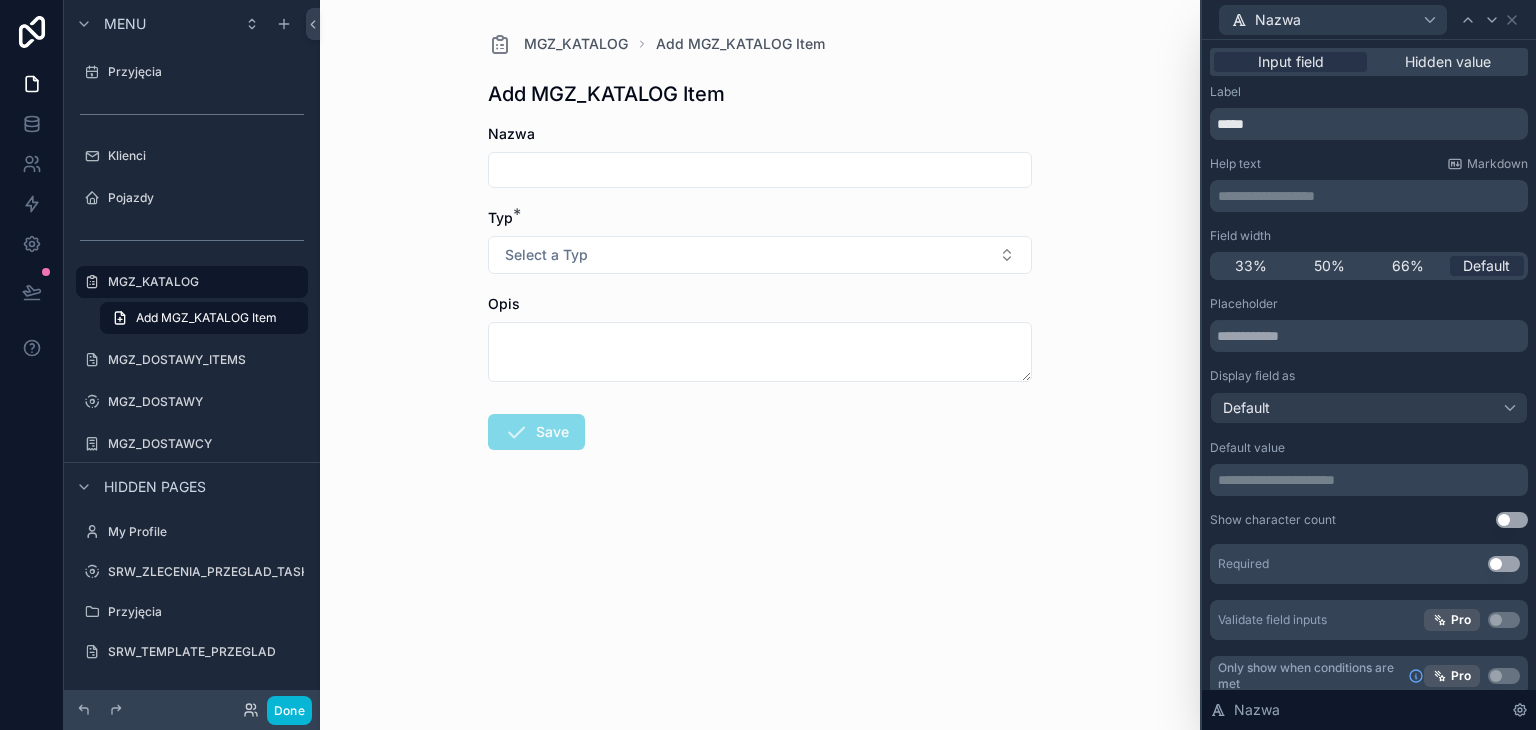 click on "Use setting" at bounding box center (1504, 564) 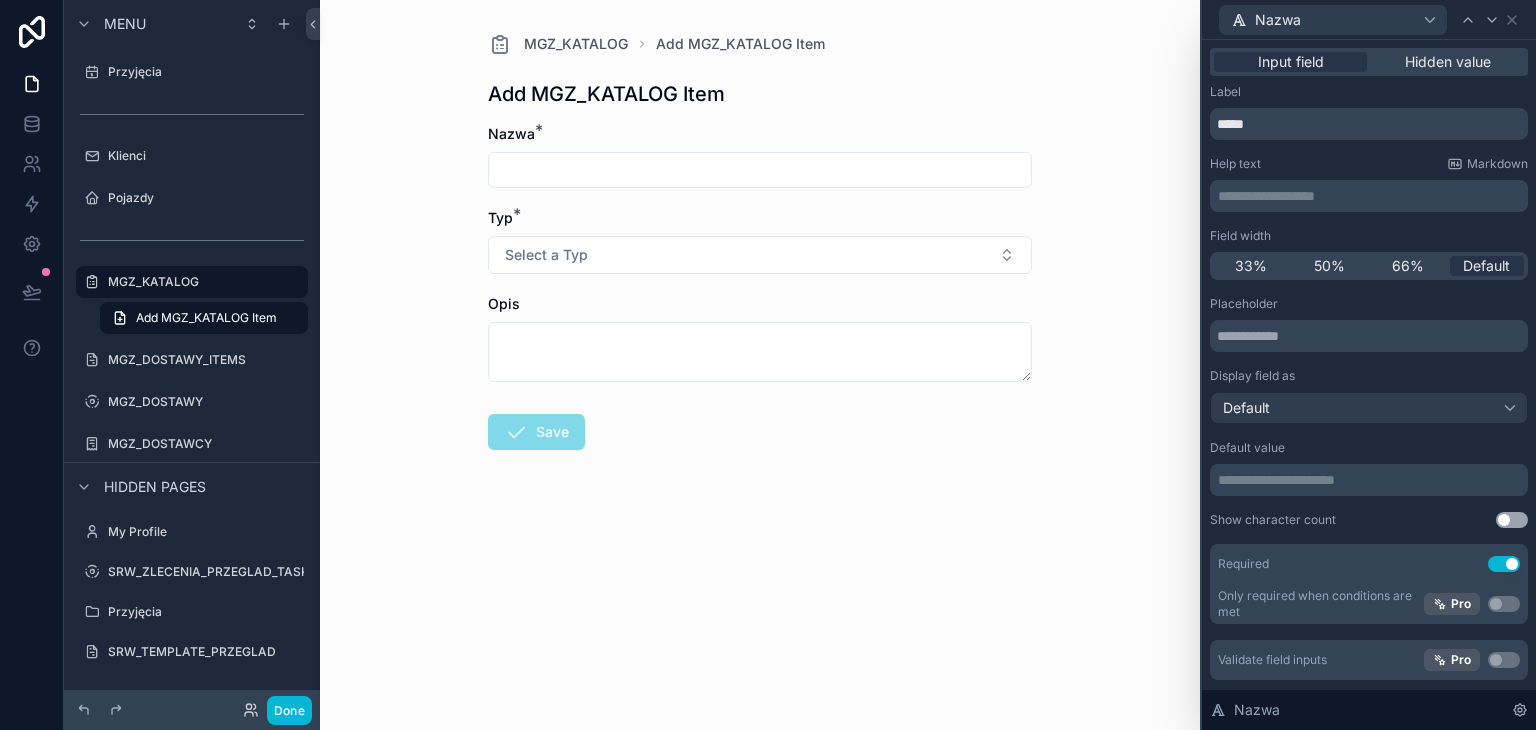 click on "MGZ_KATALOG Add MGZ_KATALOG Item Add MGZ_KATALOG Item Nazwa * Typ * Select a Typ Opis Save" at bounding box center [760, 365] 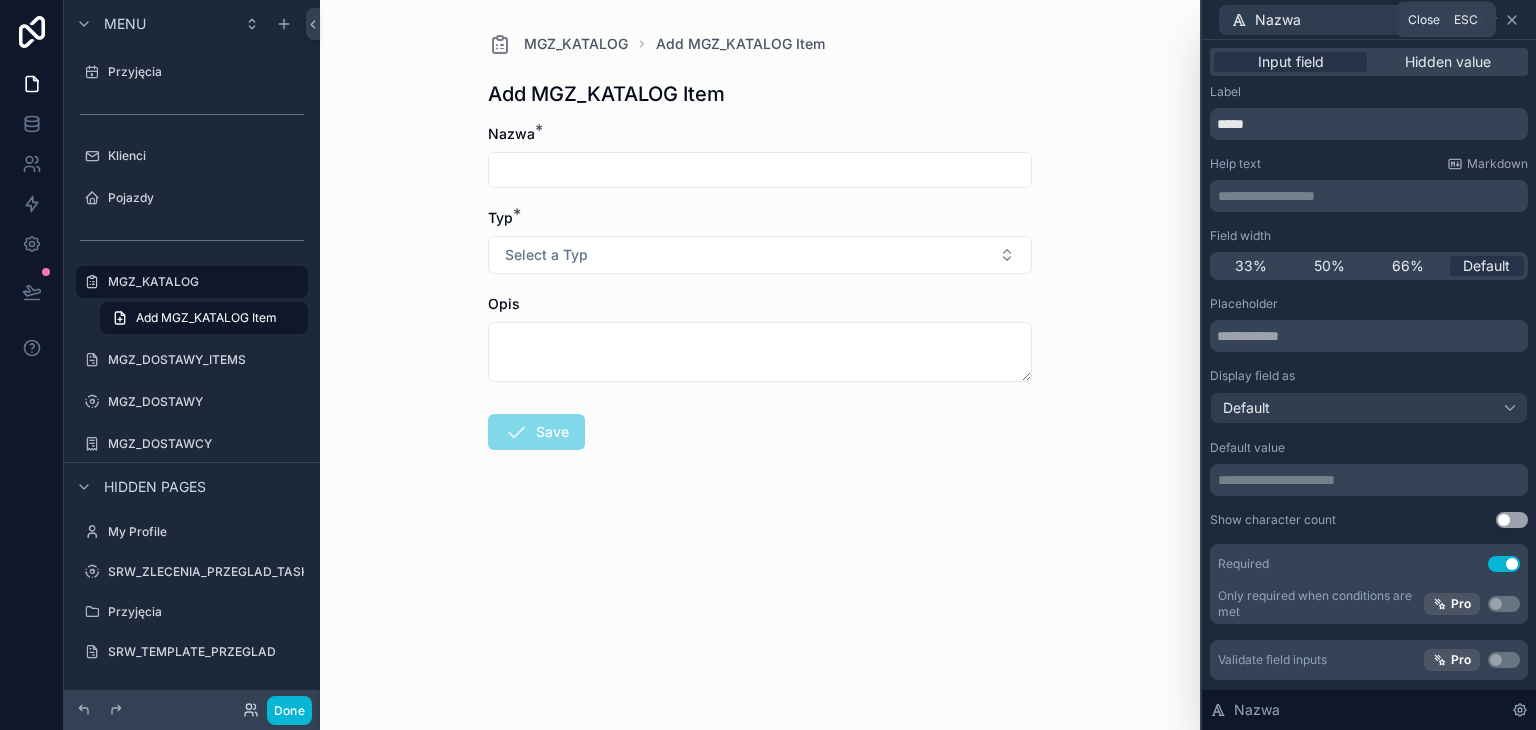 click 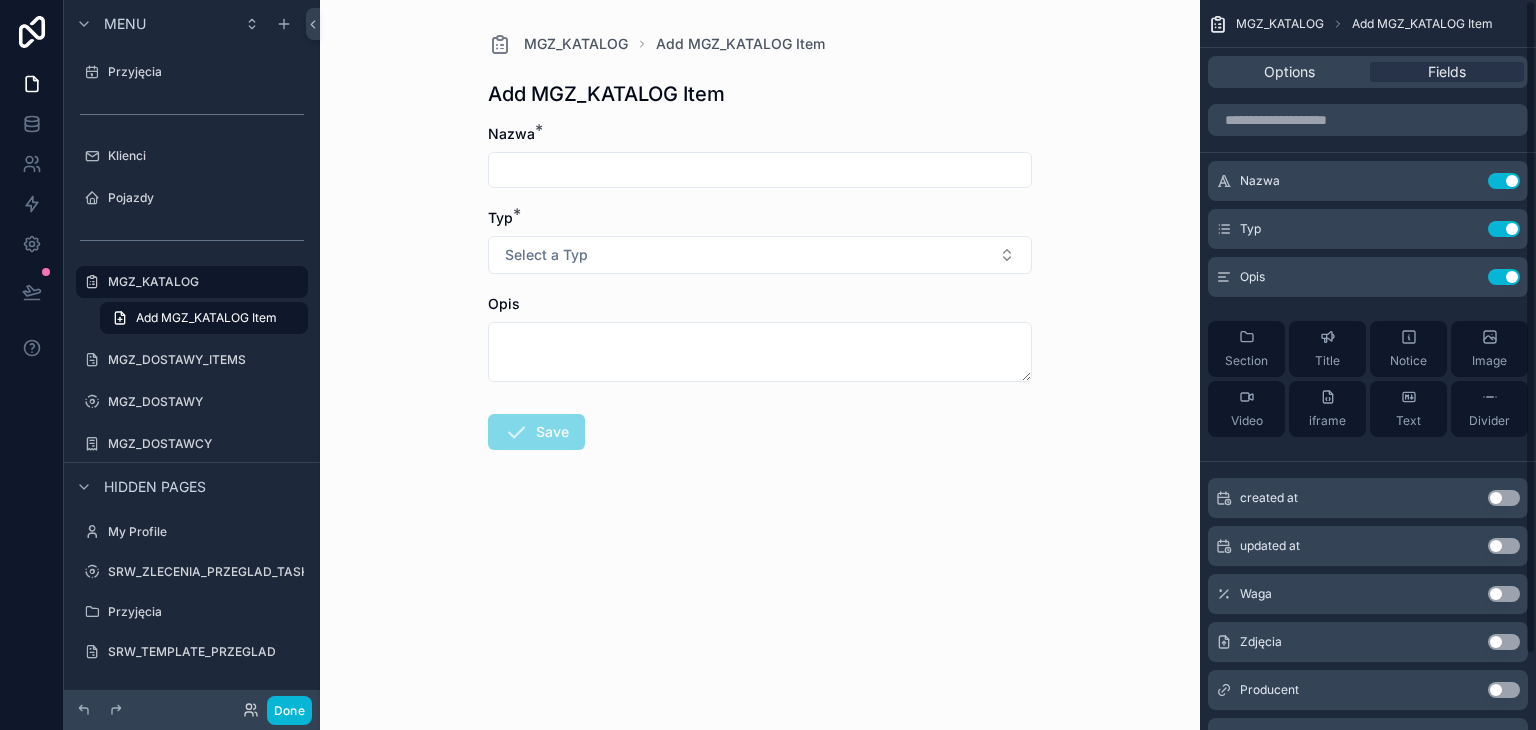click on "MGZ_KATALOG Add MGZ_KATALOG Item Add MGZ_KATALOG Item Nazwa * Typ * Select a Typ Opis Save" at bounding box center (760, 289) 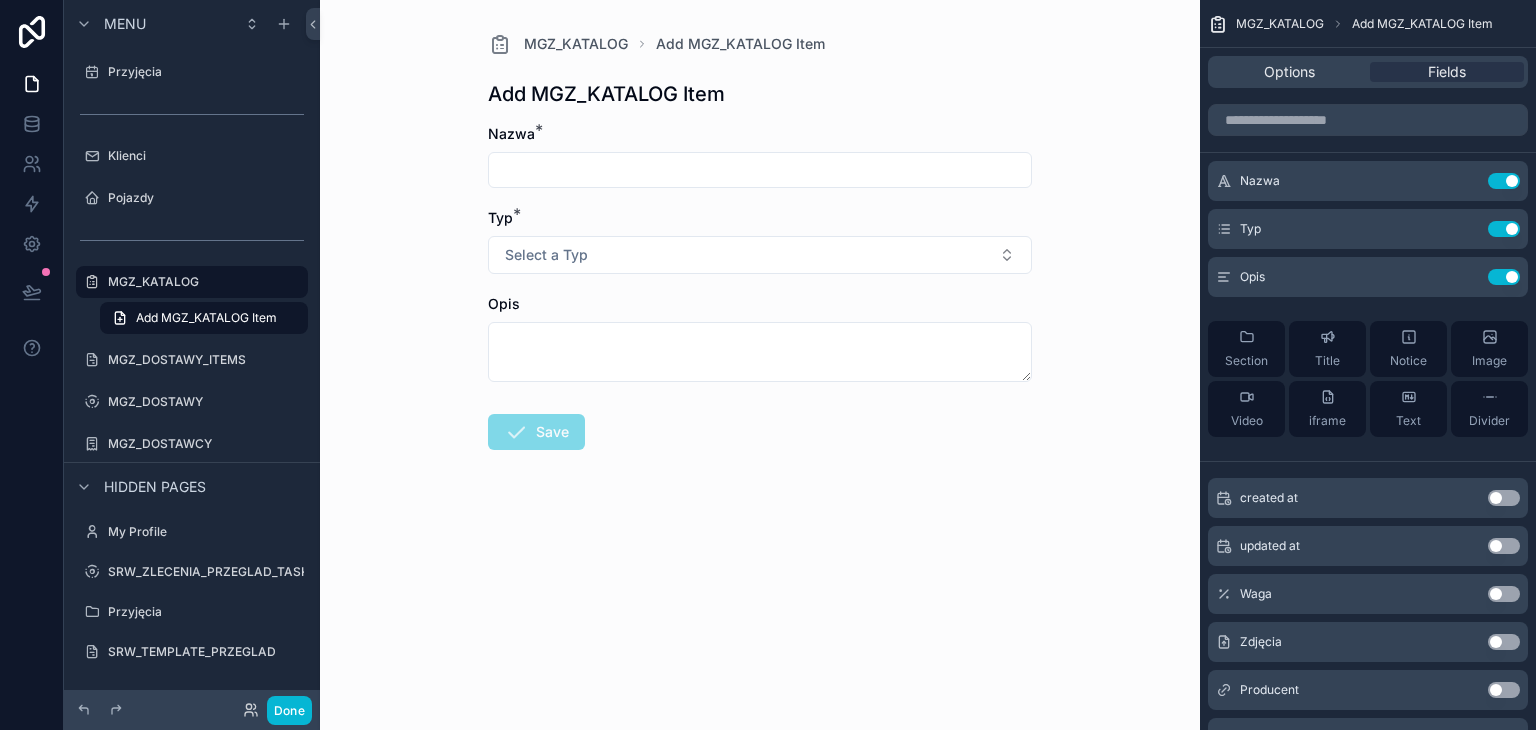 click on "Nazwa *" at bounding box center [760, 134] 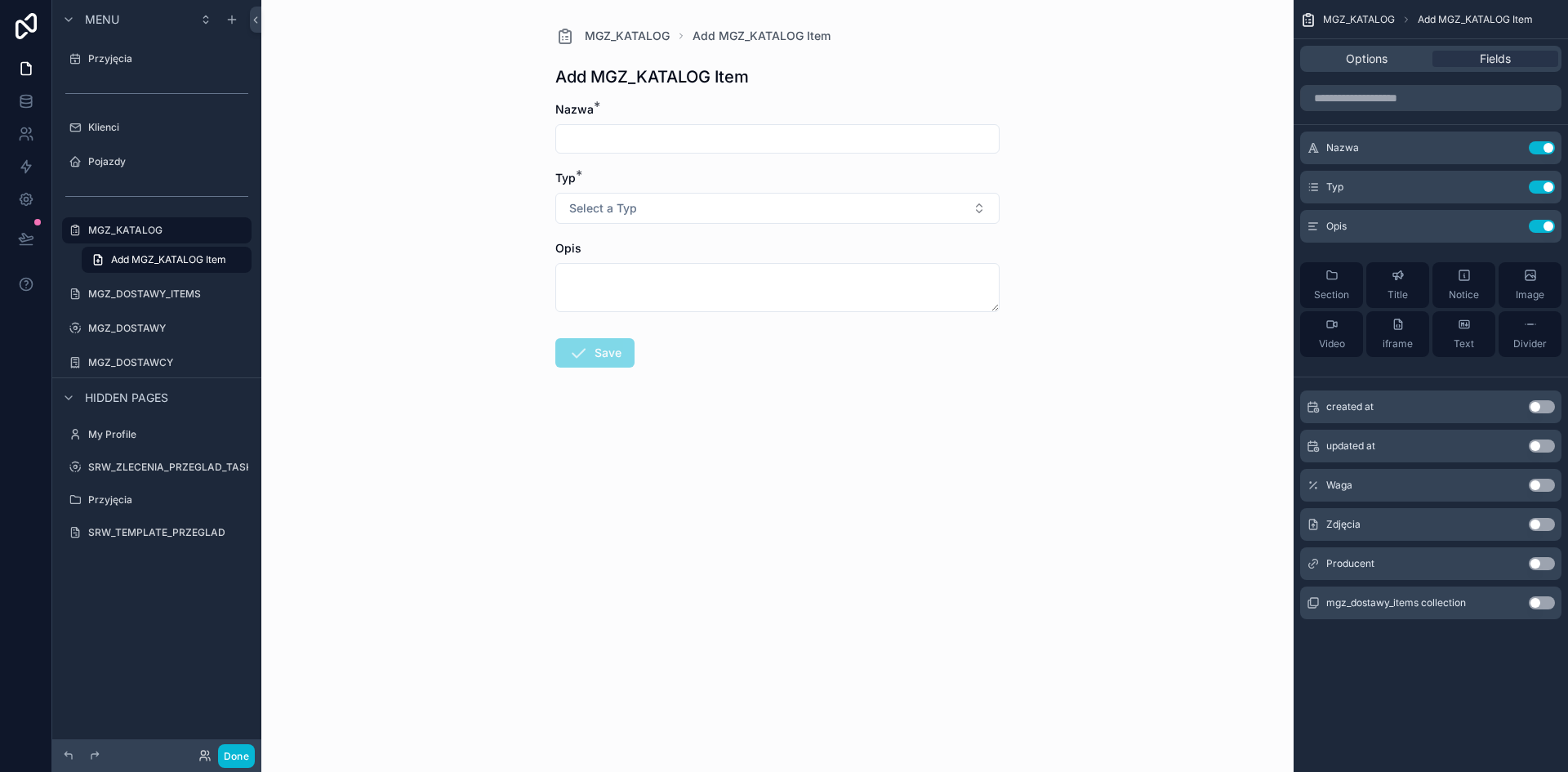 click on "Add MGZ_KATALOG Item" at bounding box center (652, 77) 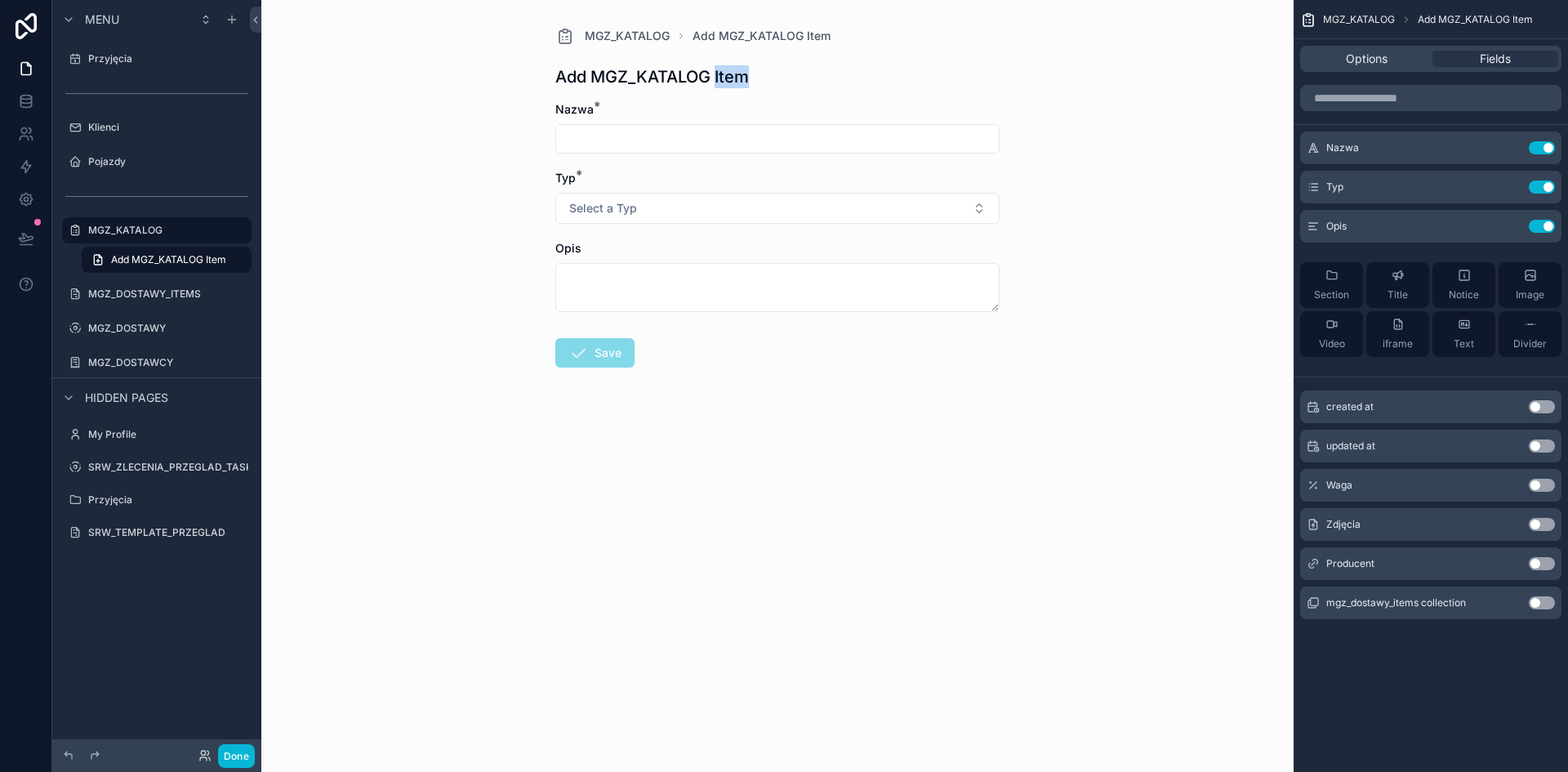 click on "Add MGZ_KATALOG Item" at bounding box center (652, 77) 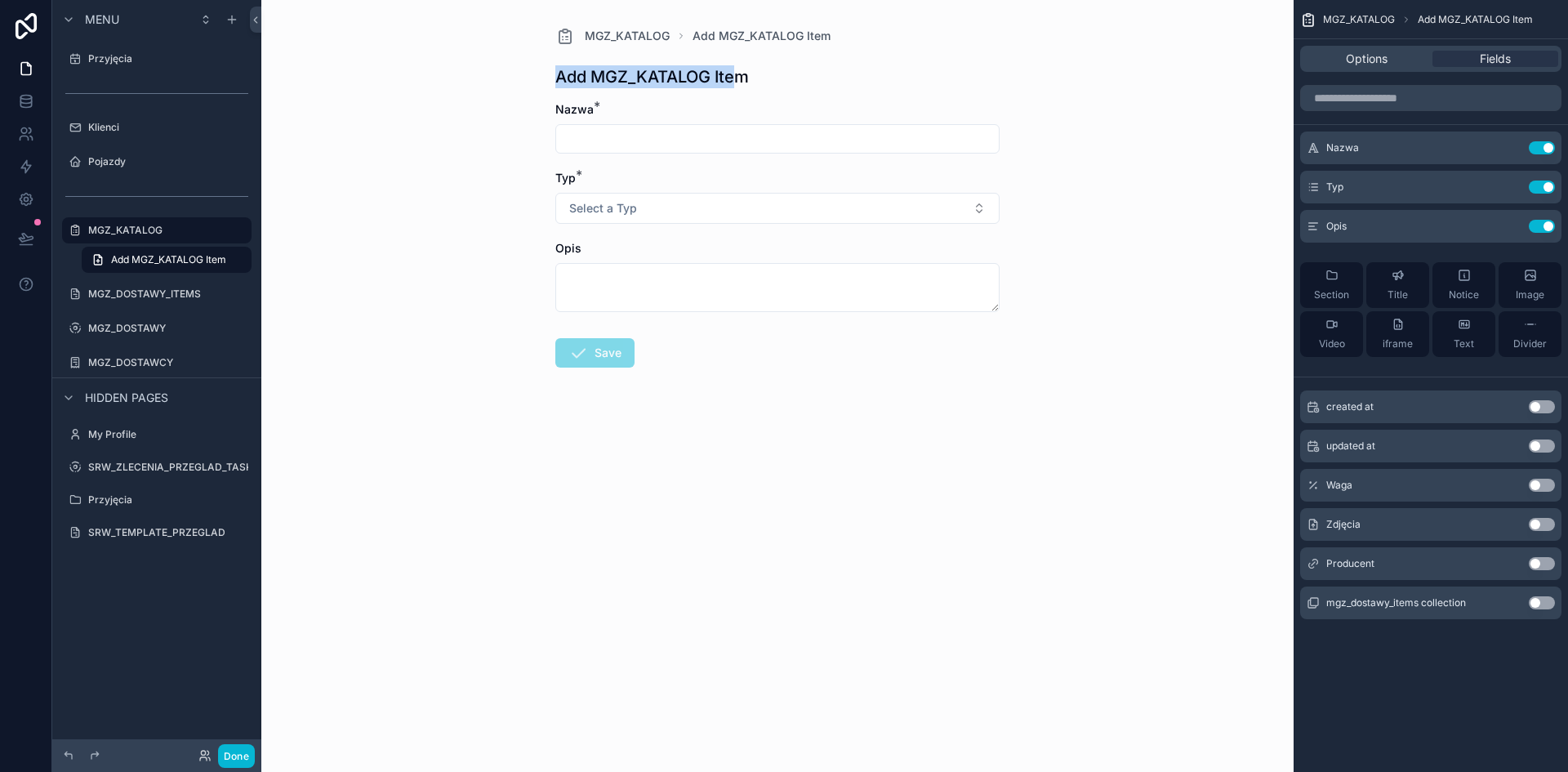 drag, startPoint x: 557, startPoint y: 73, endPoint x: 743, endPoint y: 76, distance: 186.02419 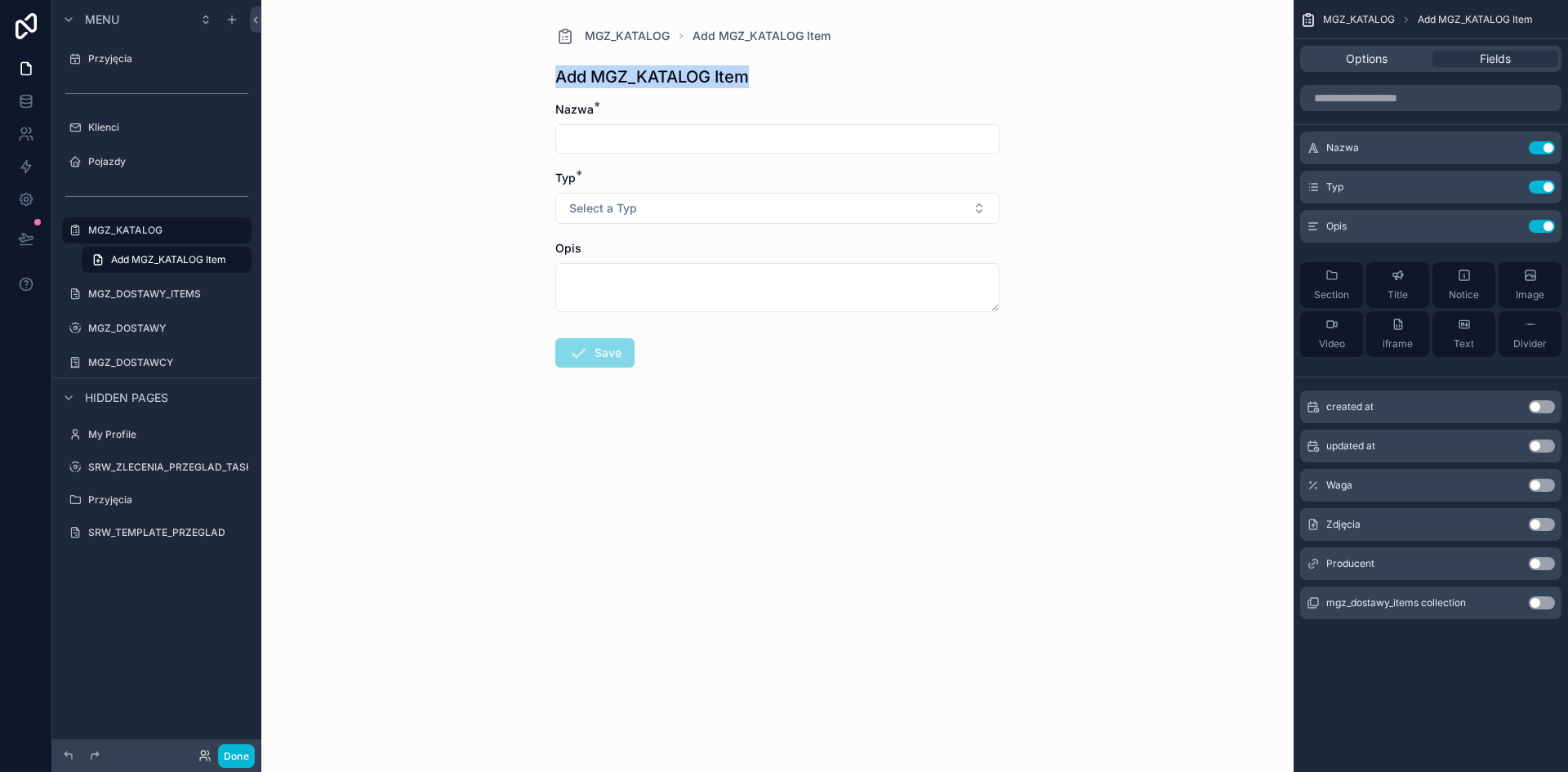 drag, startPoint x: 756, startPoint y: 78, endPoint x: 550, endPoint y: 65, distance: 206.40979 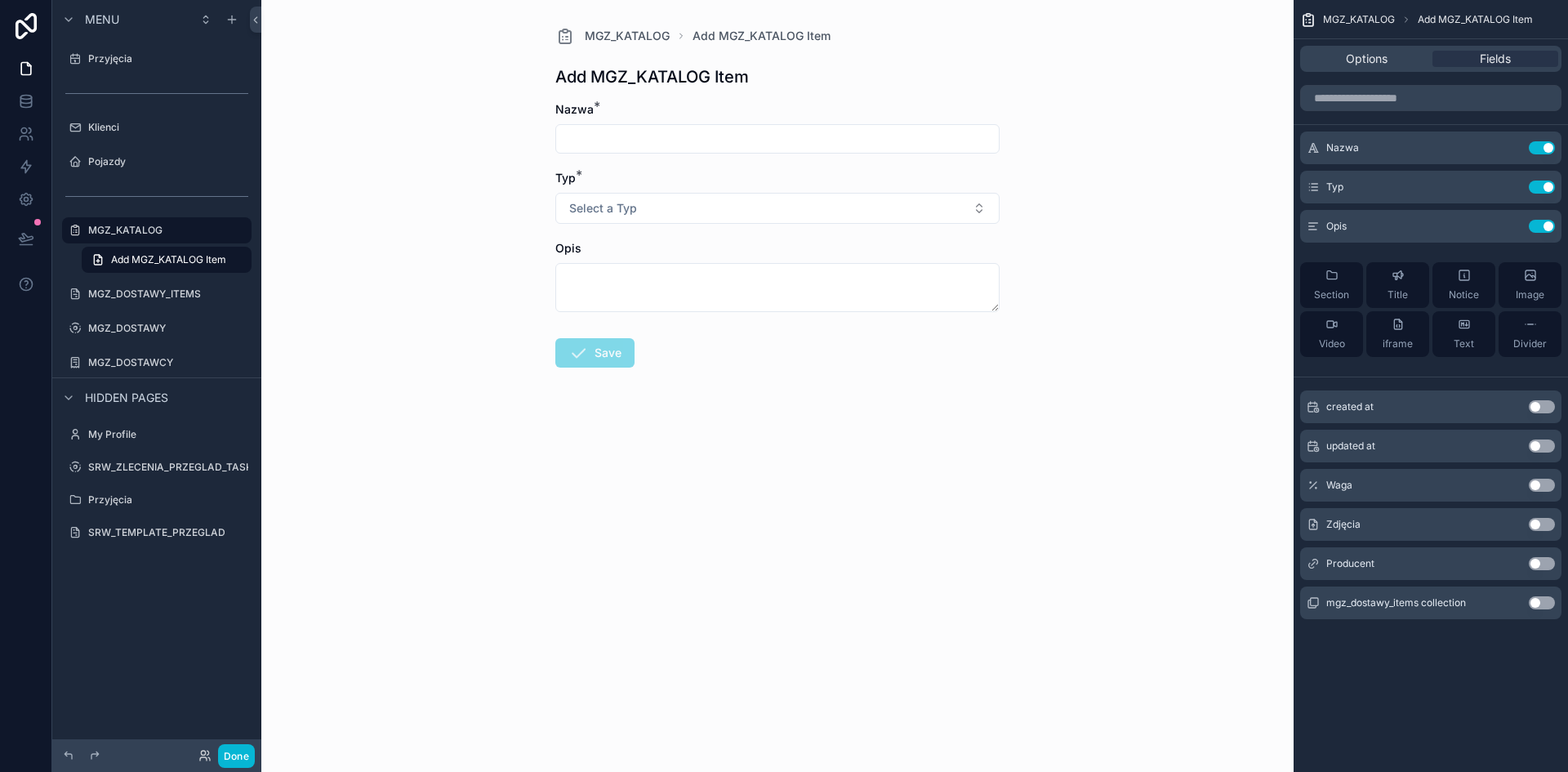 click on "MGZ_KATALOG Add MGZ_KATALOG Item Add MGZ_KATALOG Item Nazwa * Typ * Select a Typ Opis Save" at bounding box center [777, 386] 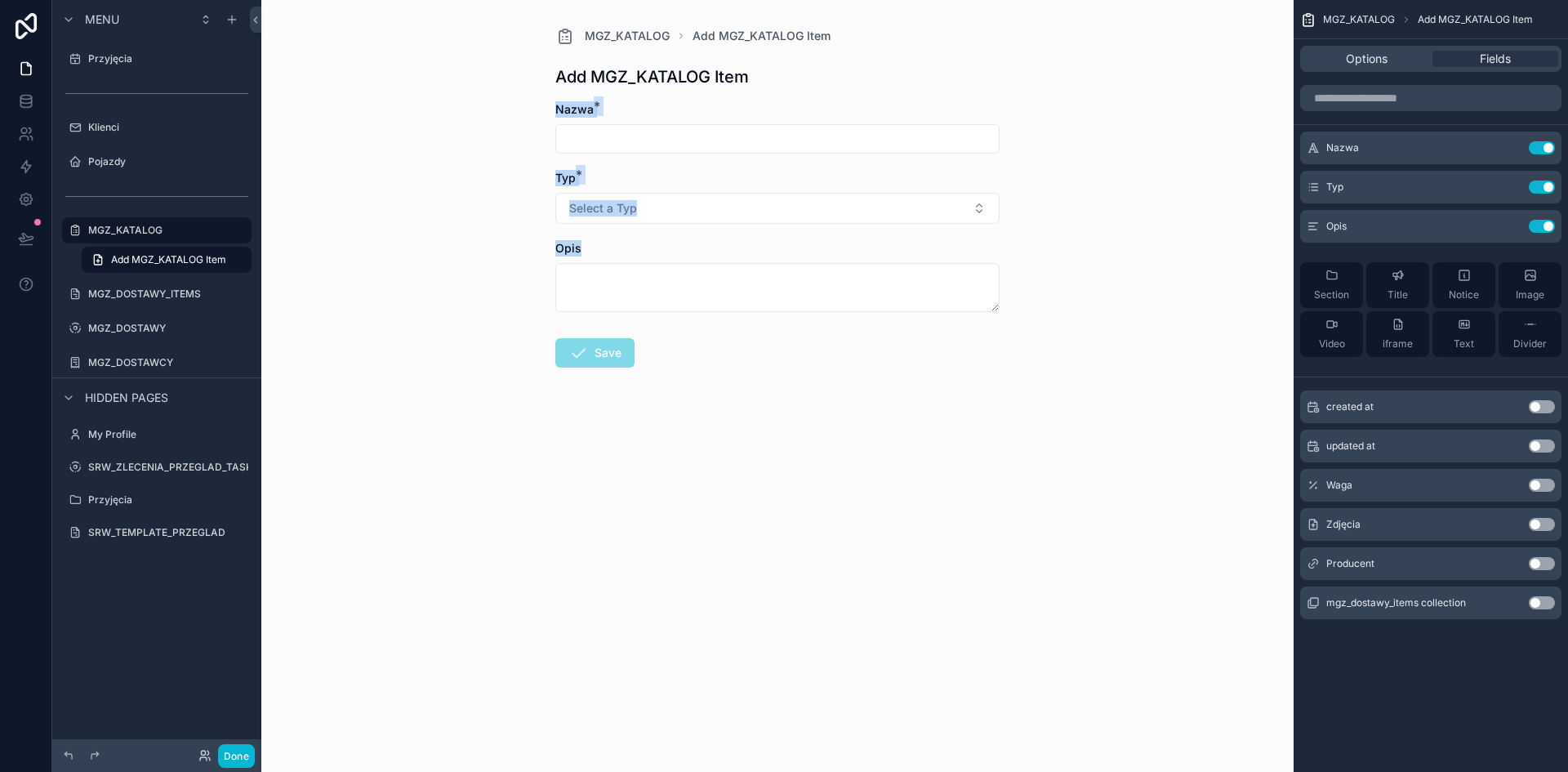 drag, startPoint x: 856, startPoint y: 452, endPoint x: 454, endPoint y: 109, distance: 528.44394 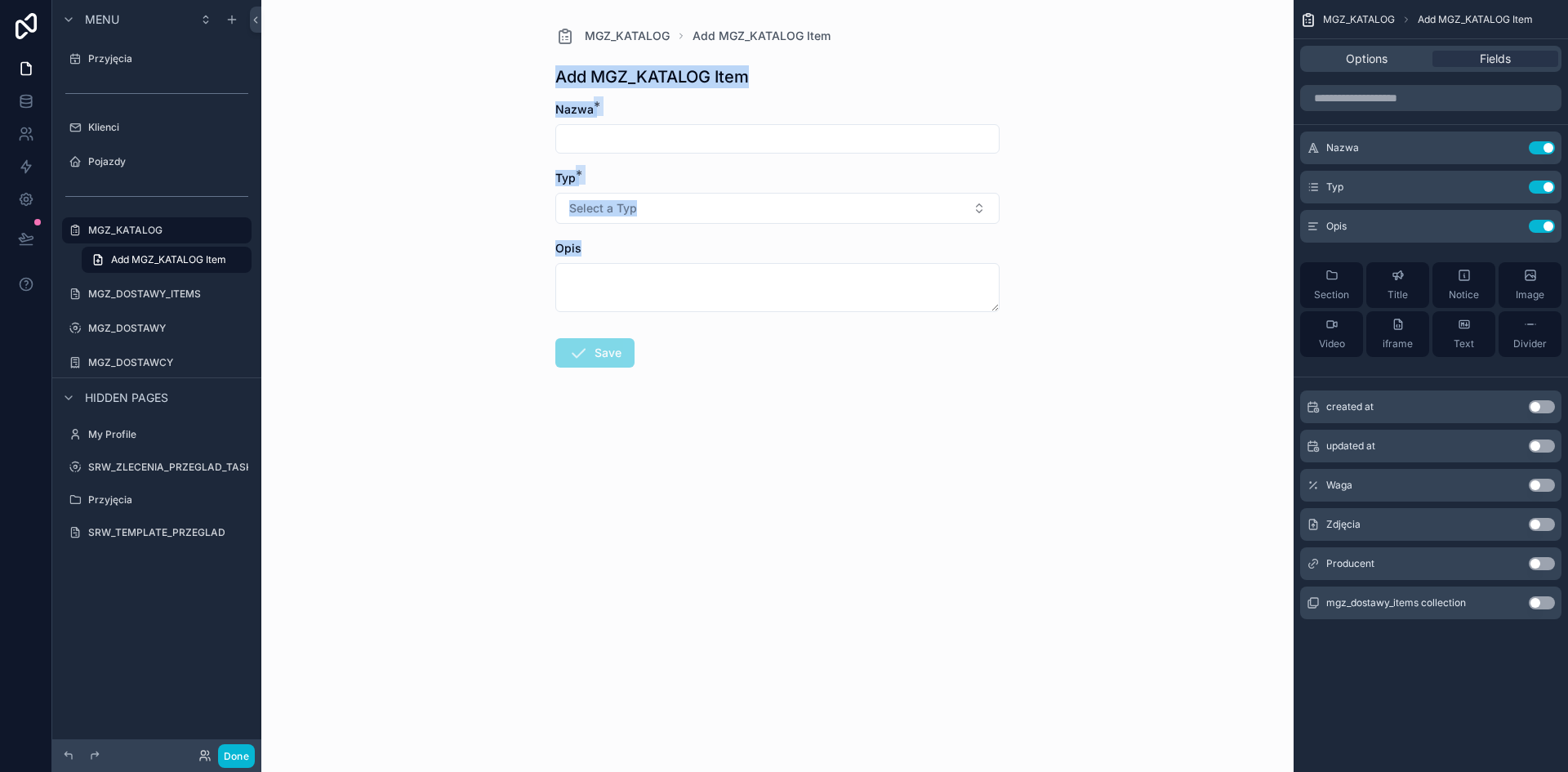 drag, startPoint x: 501, startPoint y: 80, endPoint x: 861, endPoint y: 408, distance: 487.0154 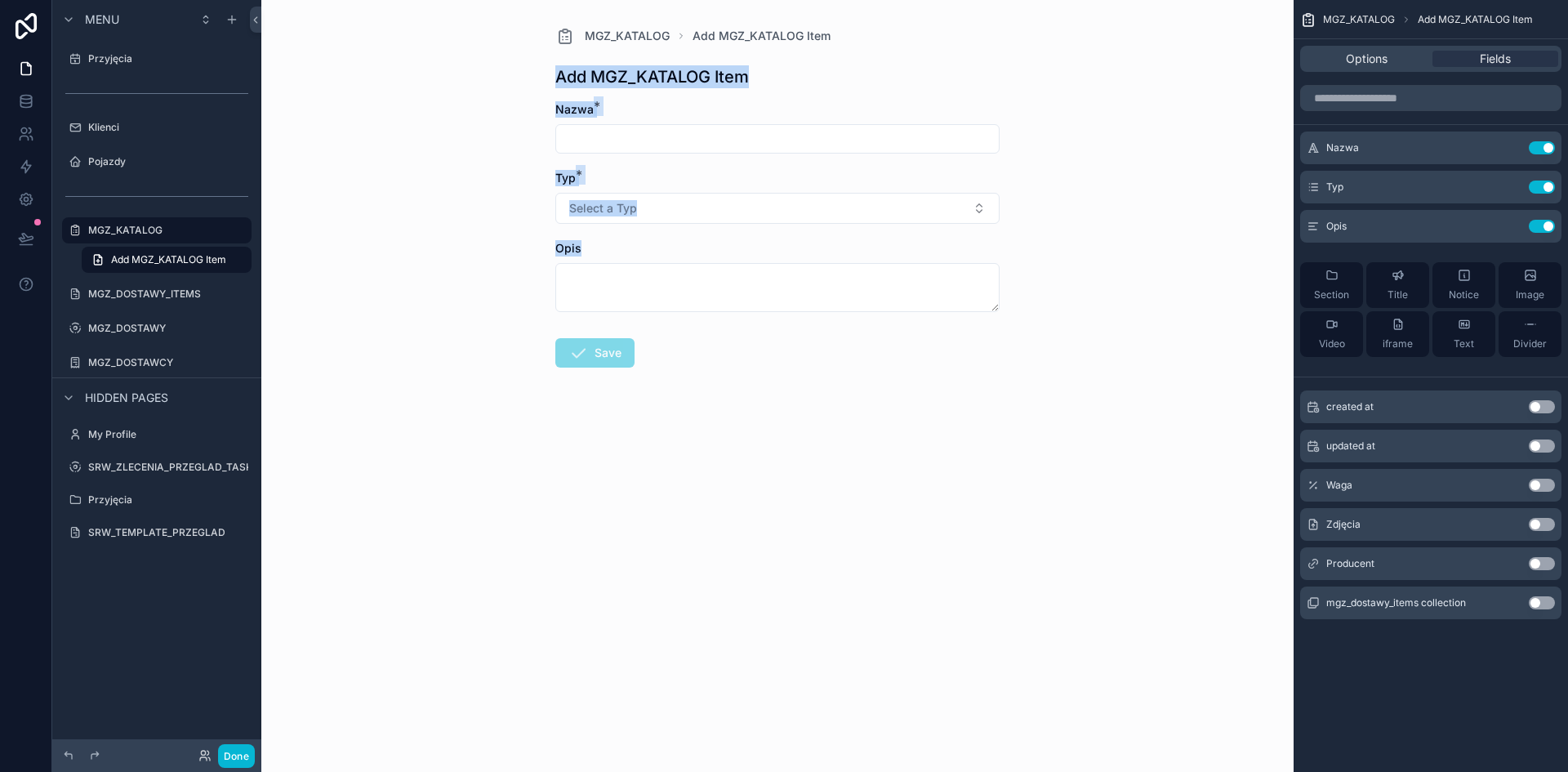 click on "MGZ_KATALOG Add MGZ_KATALOG Item Add MGZ_KATALOG Item Nazwa * Typ * Select a Typ Opis Save" at bounding box center [777, 386] 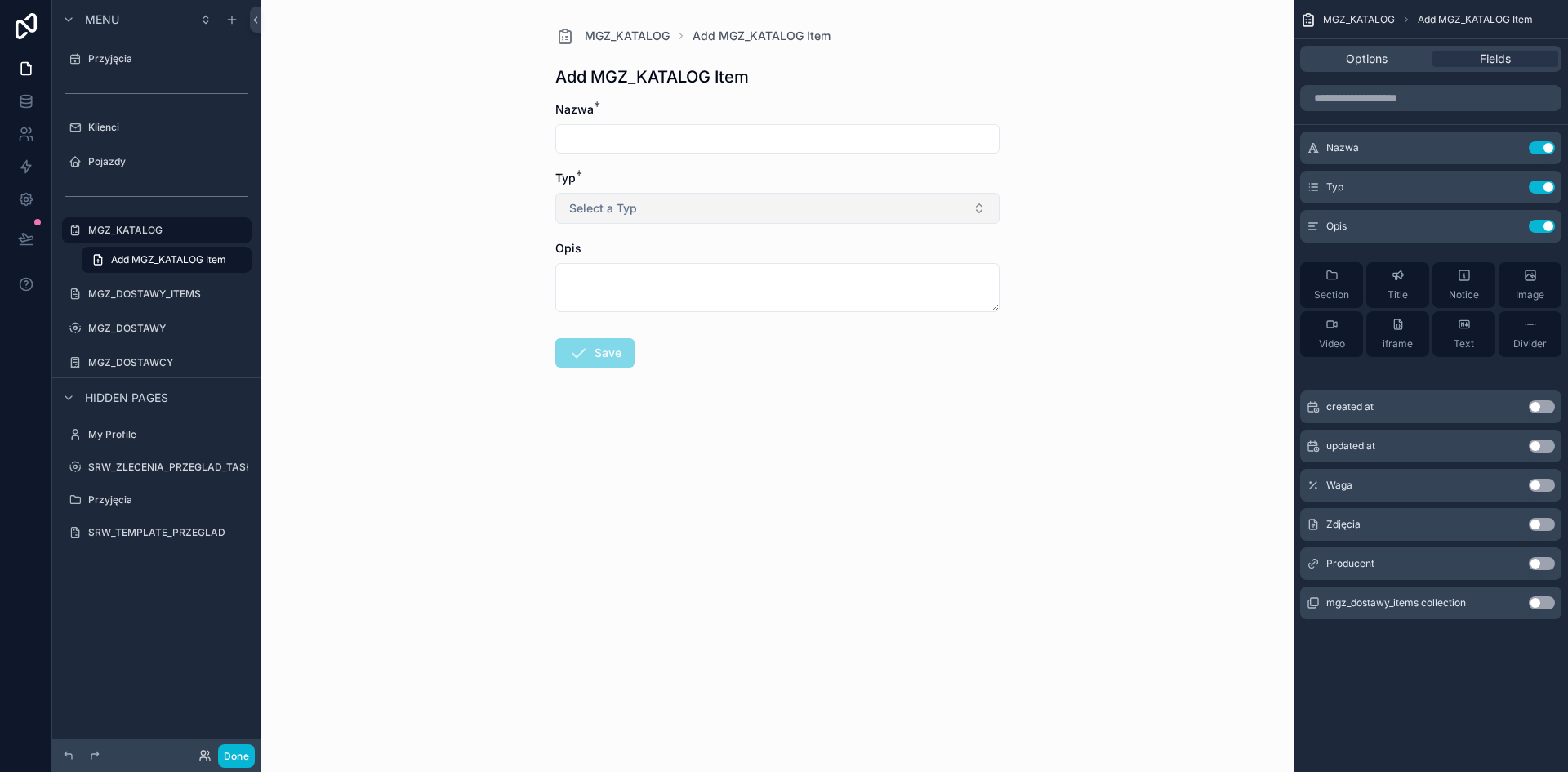 click on "Select a Typ" at bounding box center [603, 208] 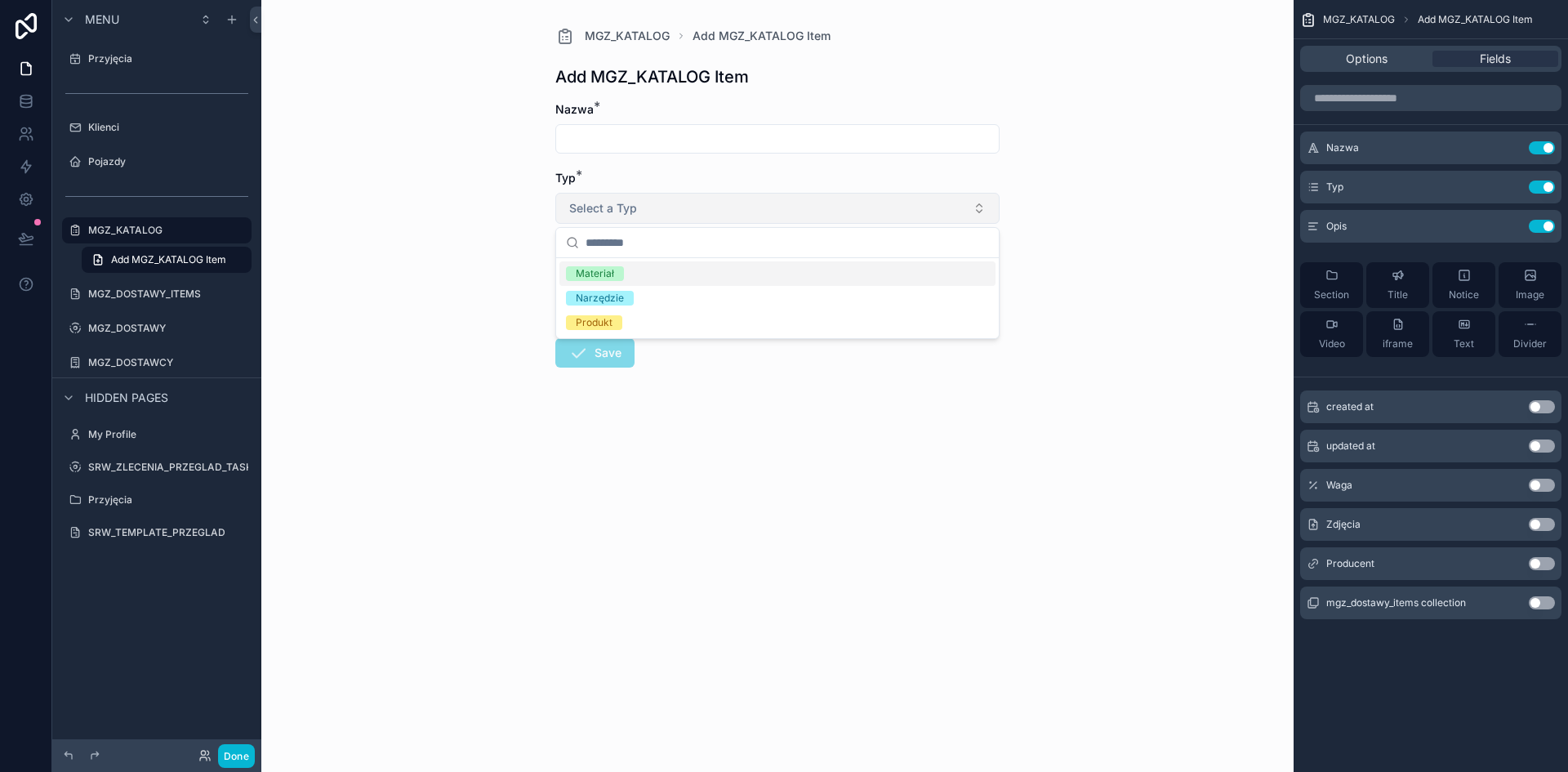 click on "Select a Typ" at bounding box center [603, 208] 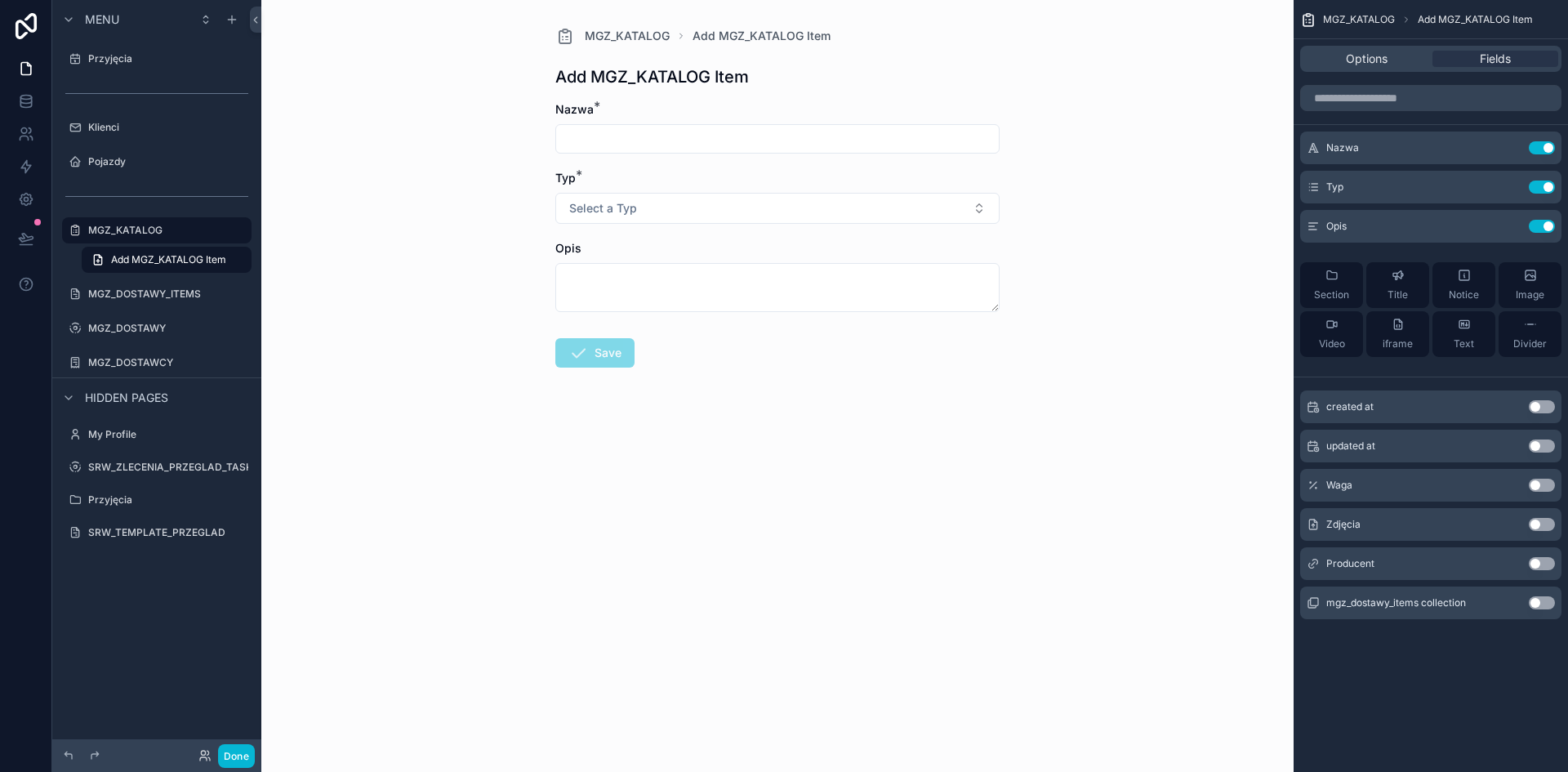 click on "MGZ_KATALOG Add MGZ_KATALOG Item Add MGZ_KATALOG Item Nazwa * Typ * Select a Typ Opis Save" at bounding box center [777, 386] 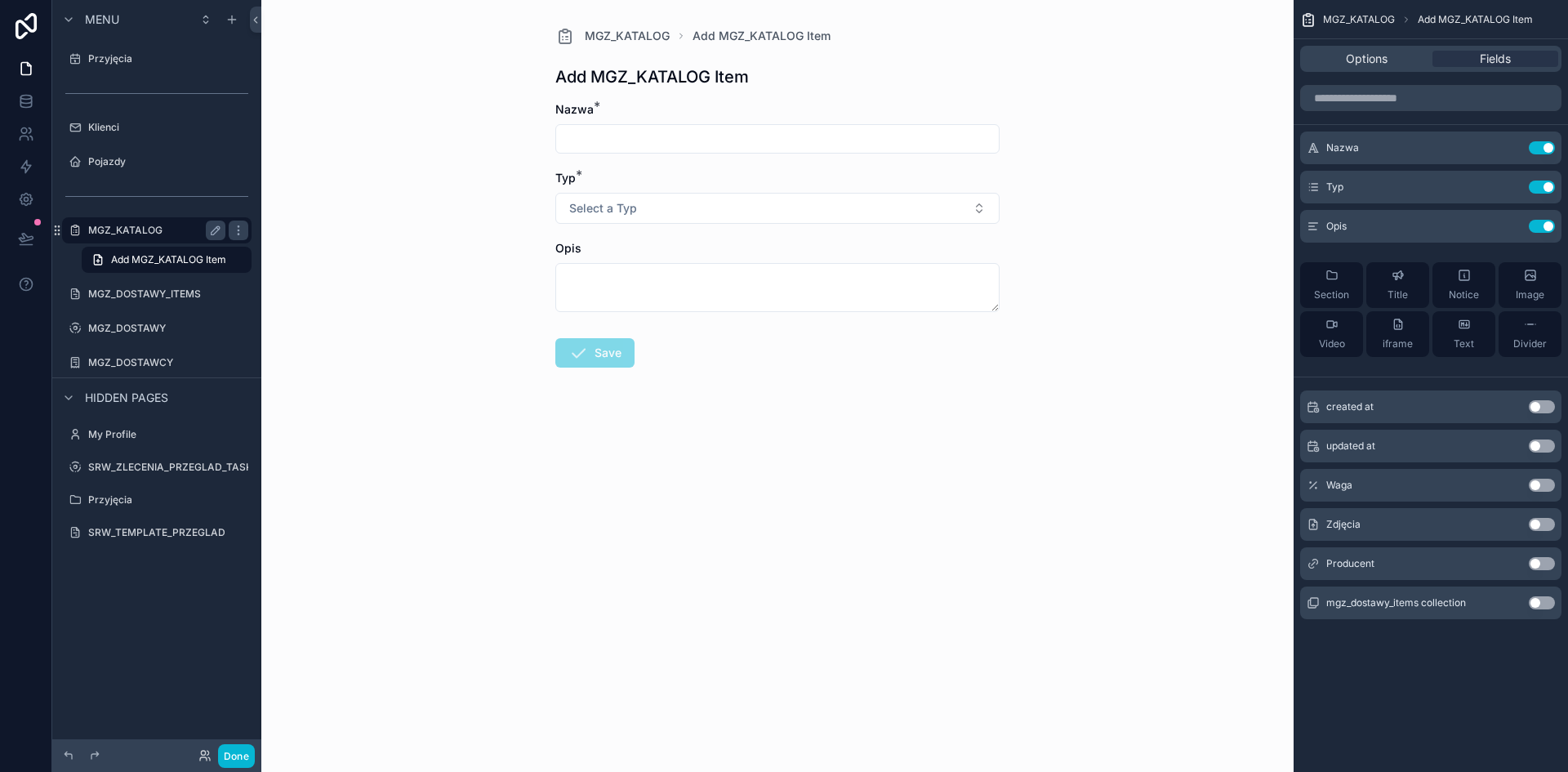 click on "MGZ_KATALOG" at bounding box center [154, 230] 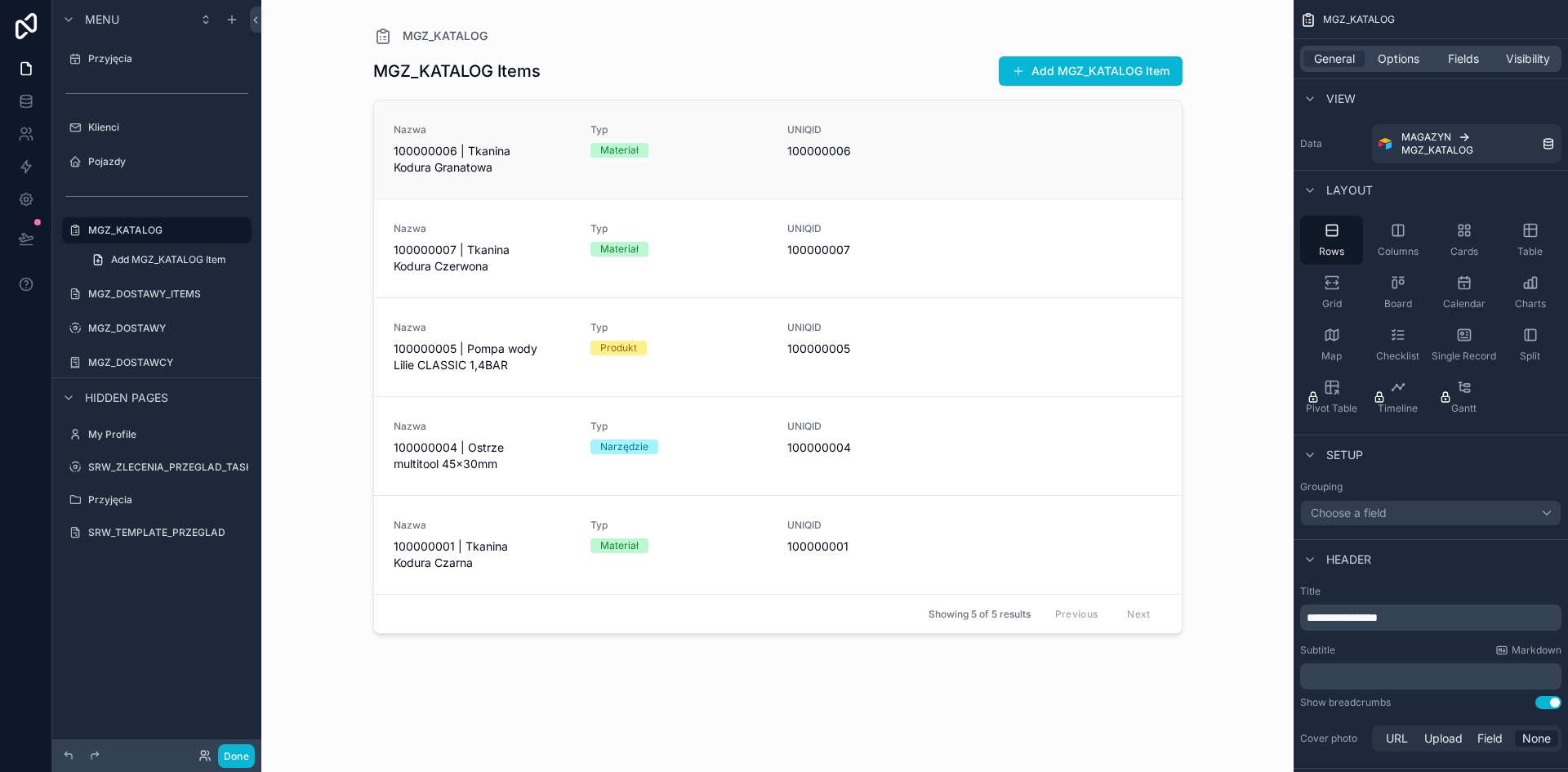 click on "Nazwa 100000006 | Tkanina Kodura Granatowa" at bounding box center (482, 149) 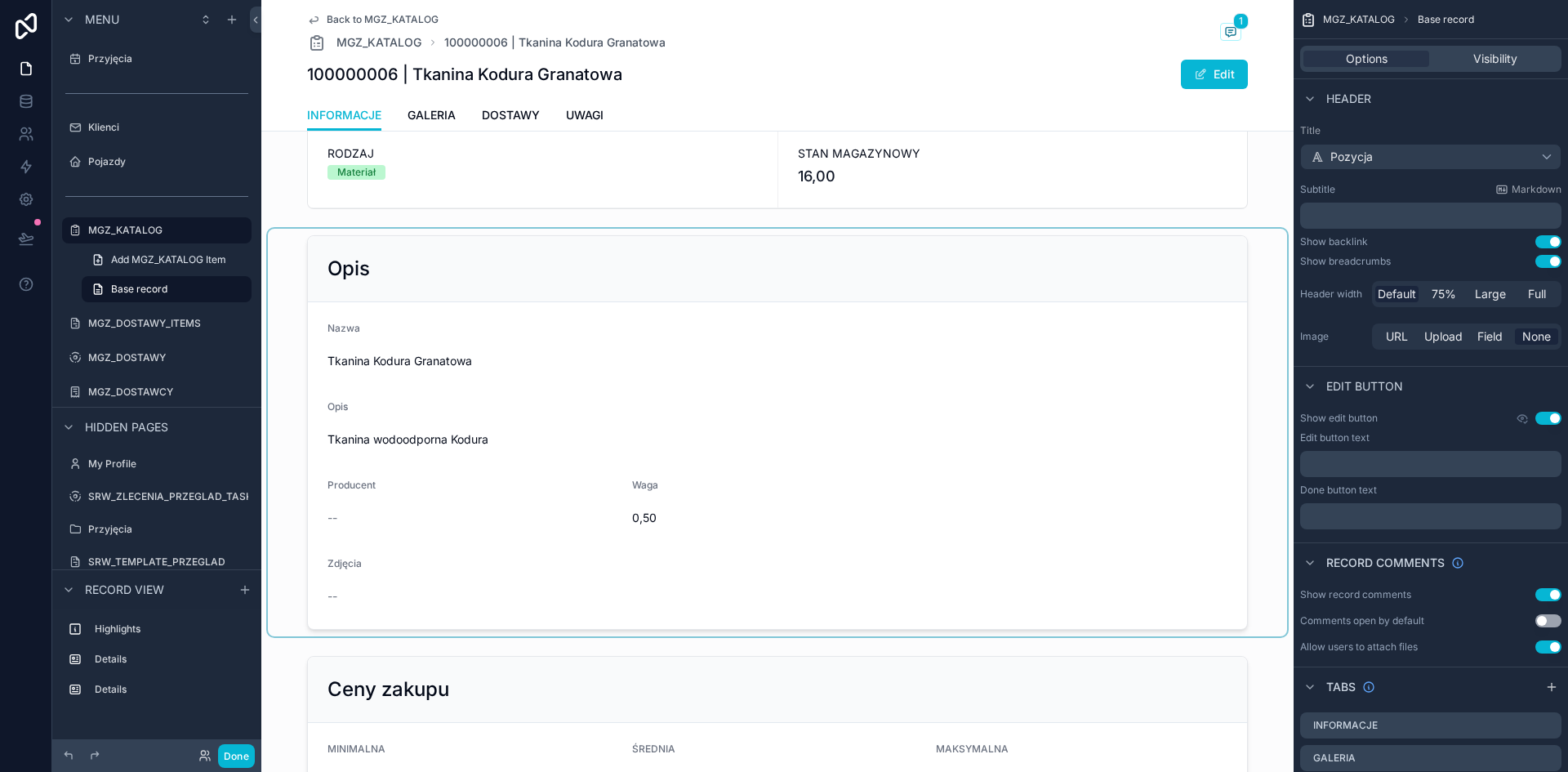 scroll, scrollTop: 4, scrollLeft: 0, axis: vertical 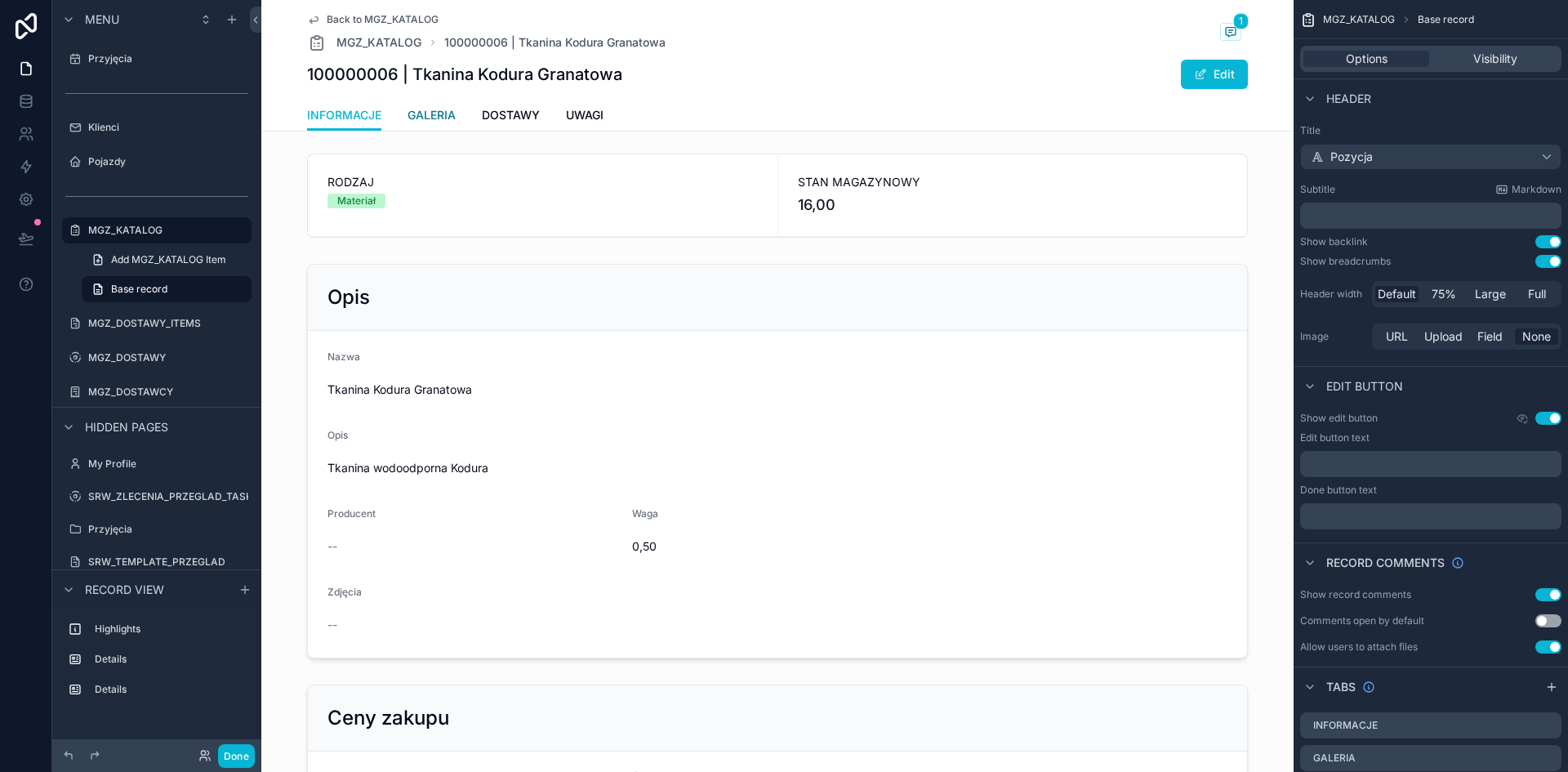 click on "GALERIA" at bounding box center [431, 115] 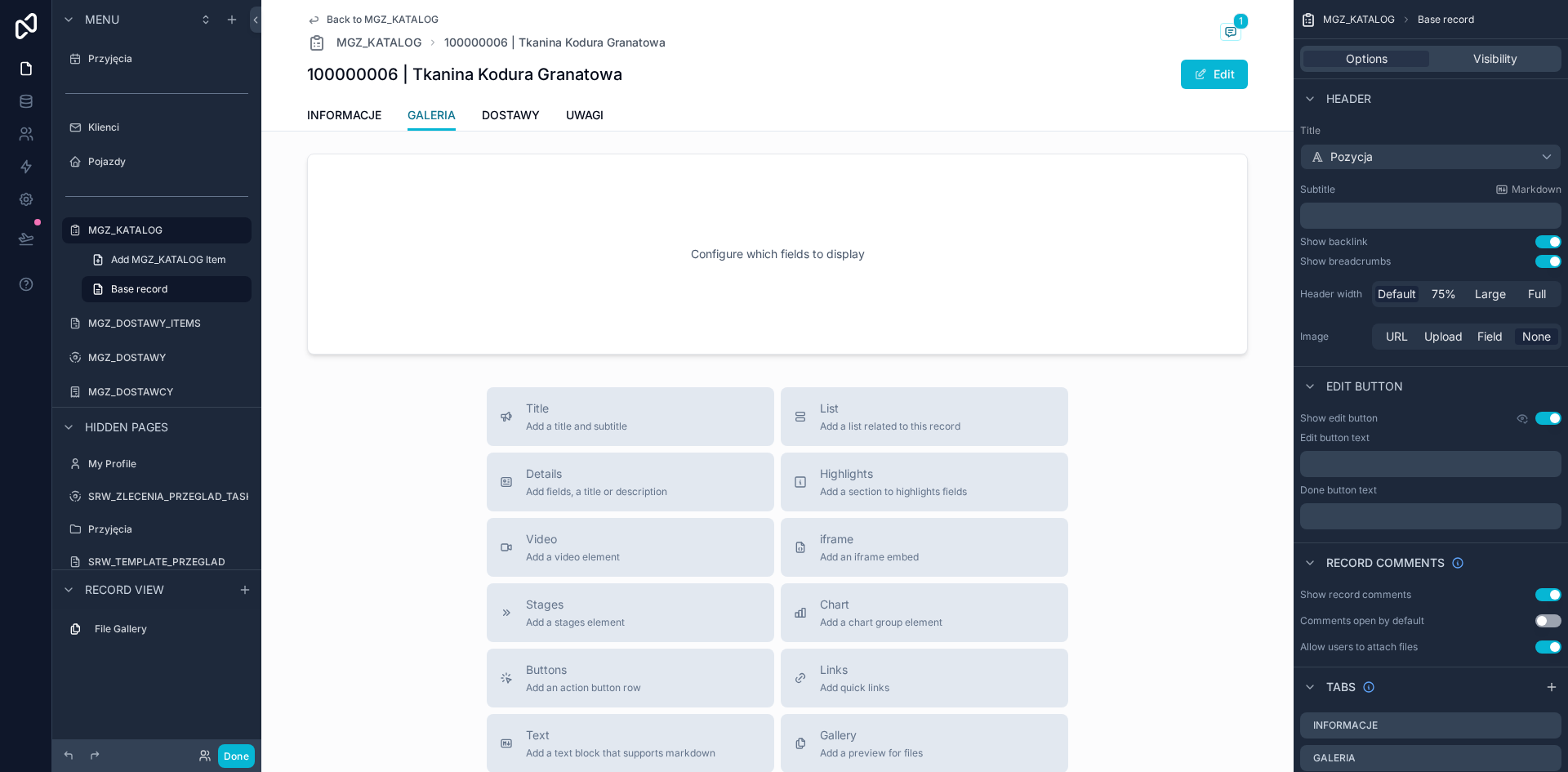 scroll, scrollTop: 0, scrollLeft: 0, axis: both 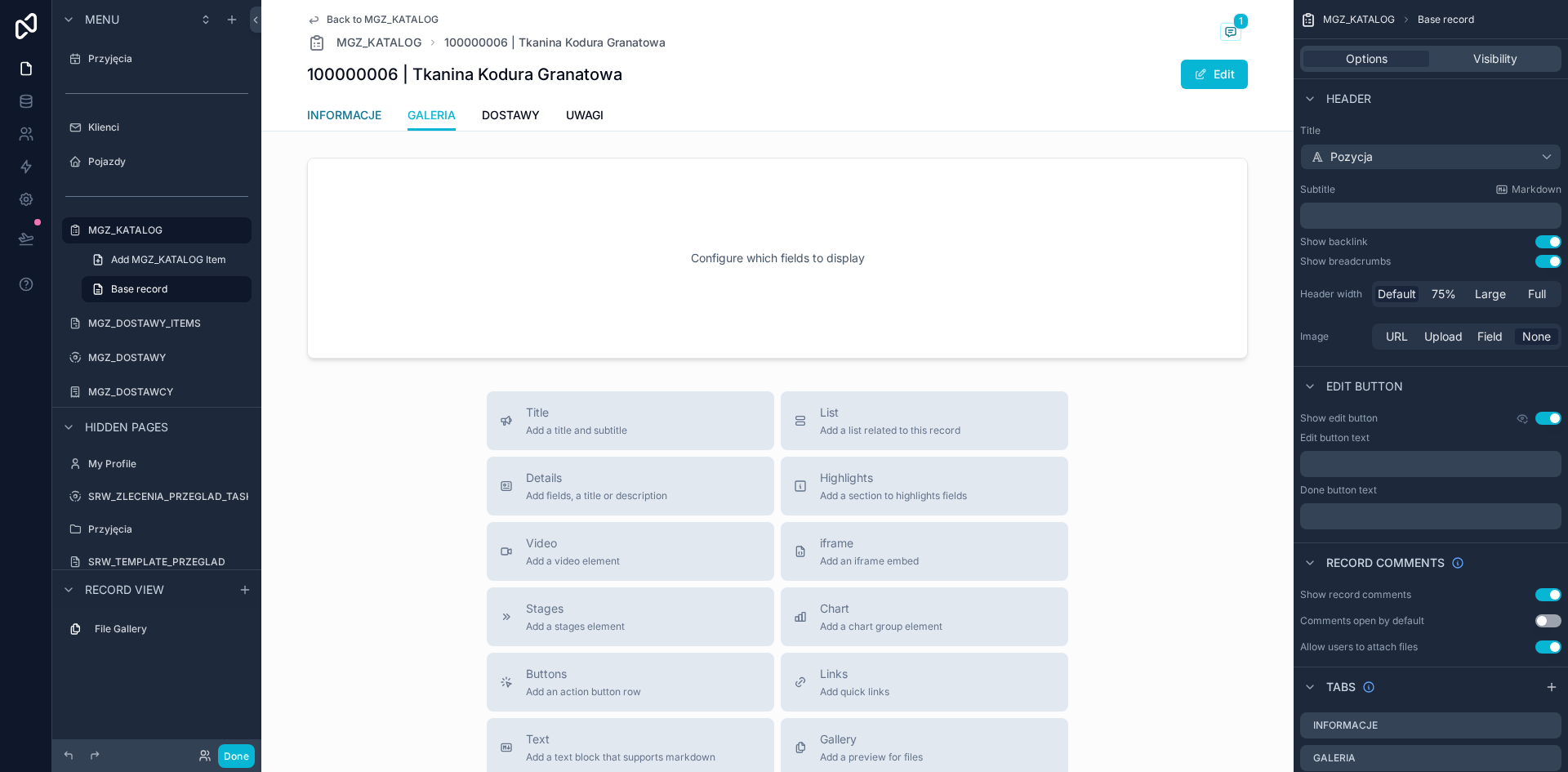 click on "INFORMACJE" at bounding box center (344, 115) 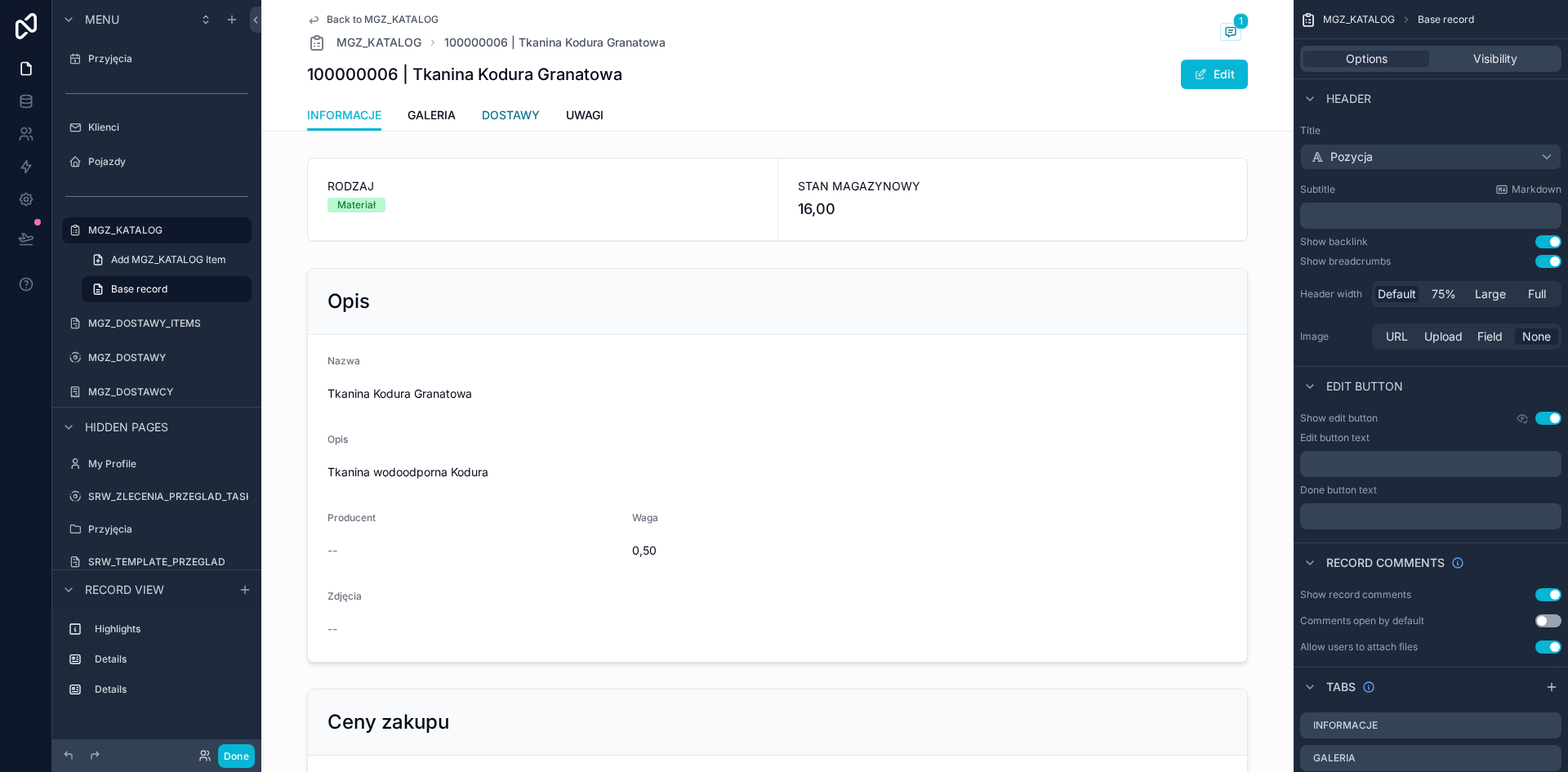click on "DOSTAWY" at bounding box center (510, 115) 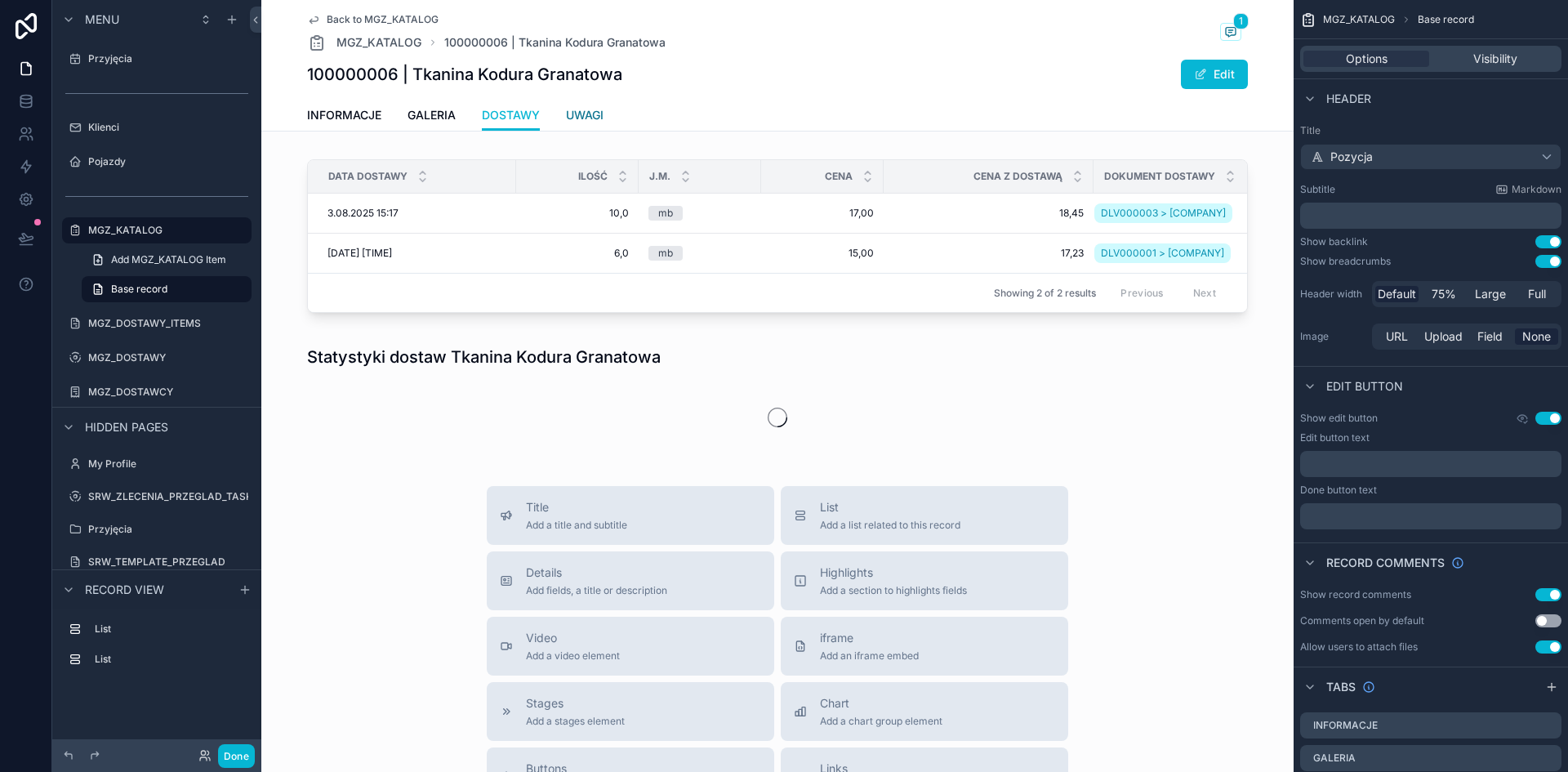 click on "UWAGI" at bounding box center [585, 115] 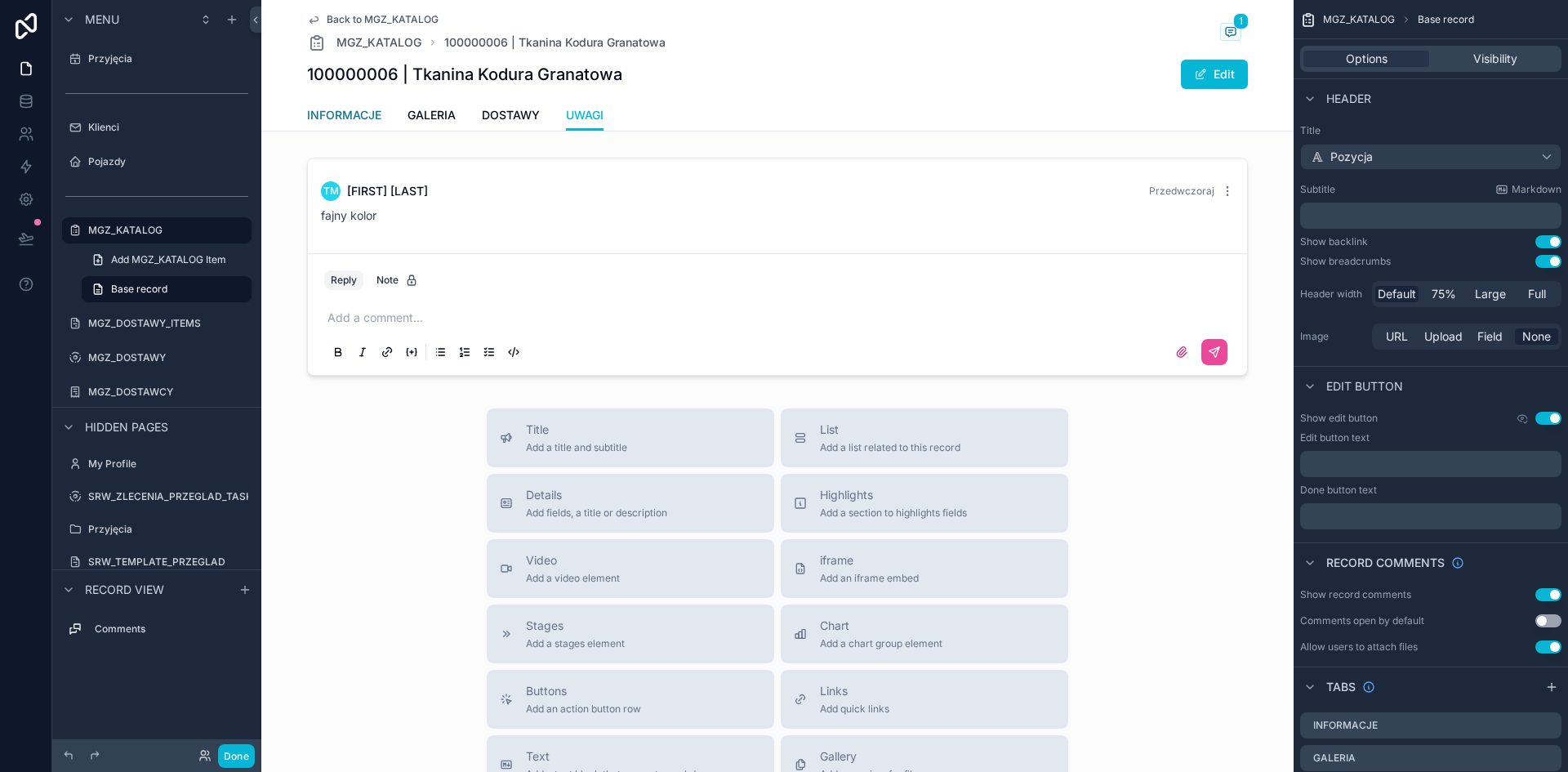 click on "INFORMACJE" at bounding box center (344, 115) 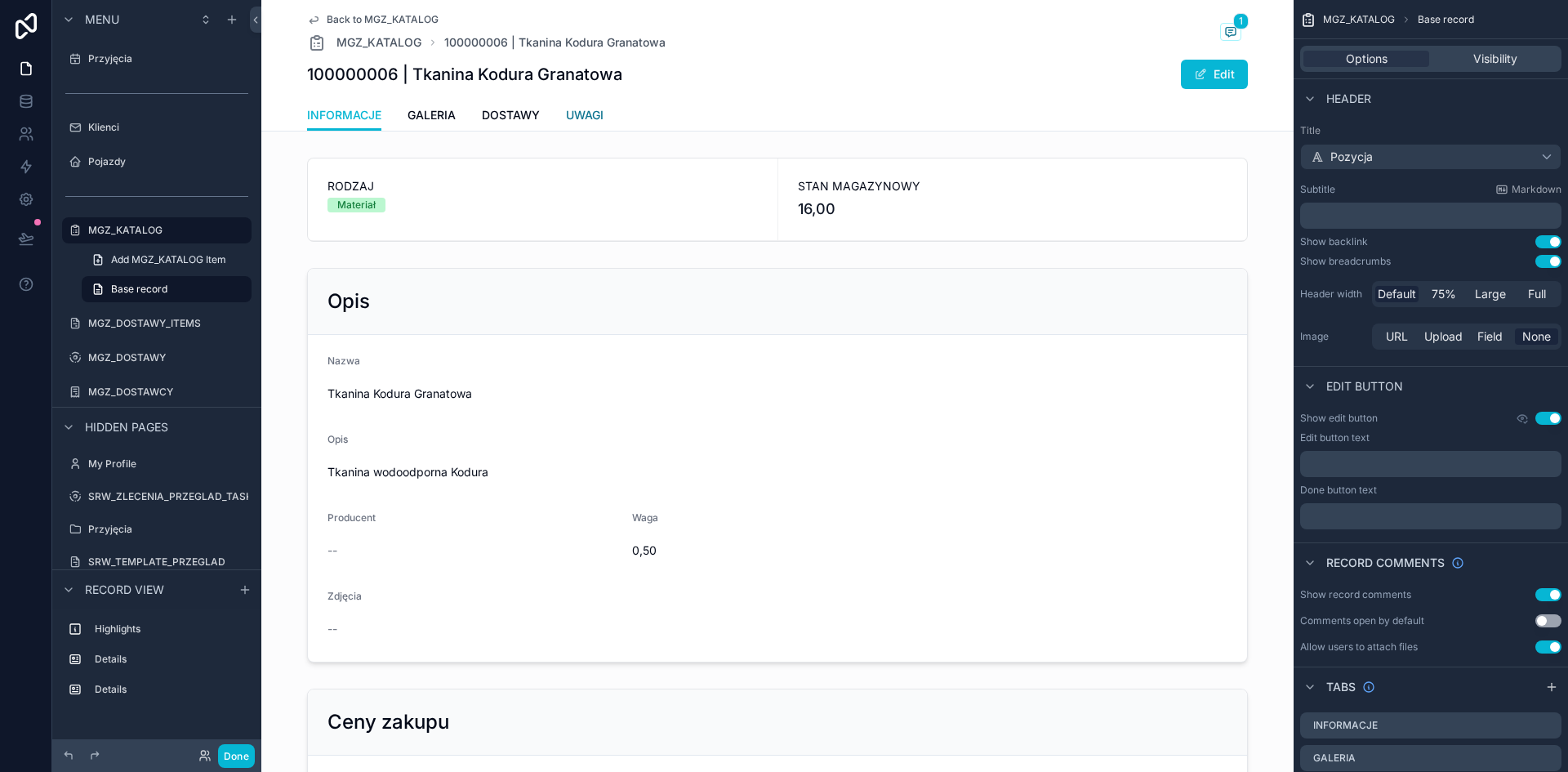 click on "UWAGI" at bounding box center (585, 115) 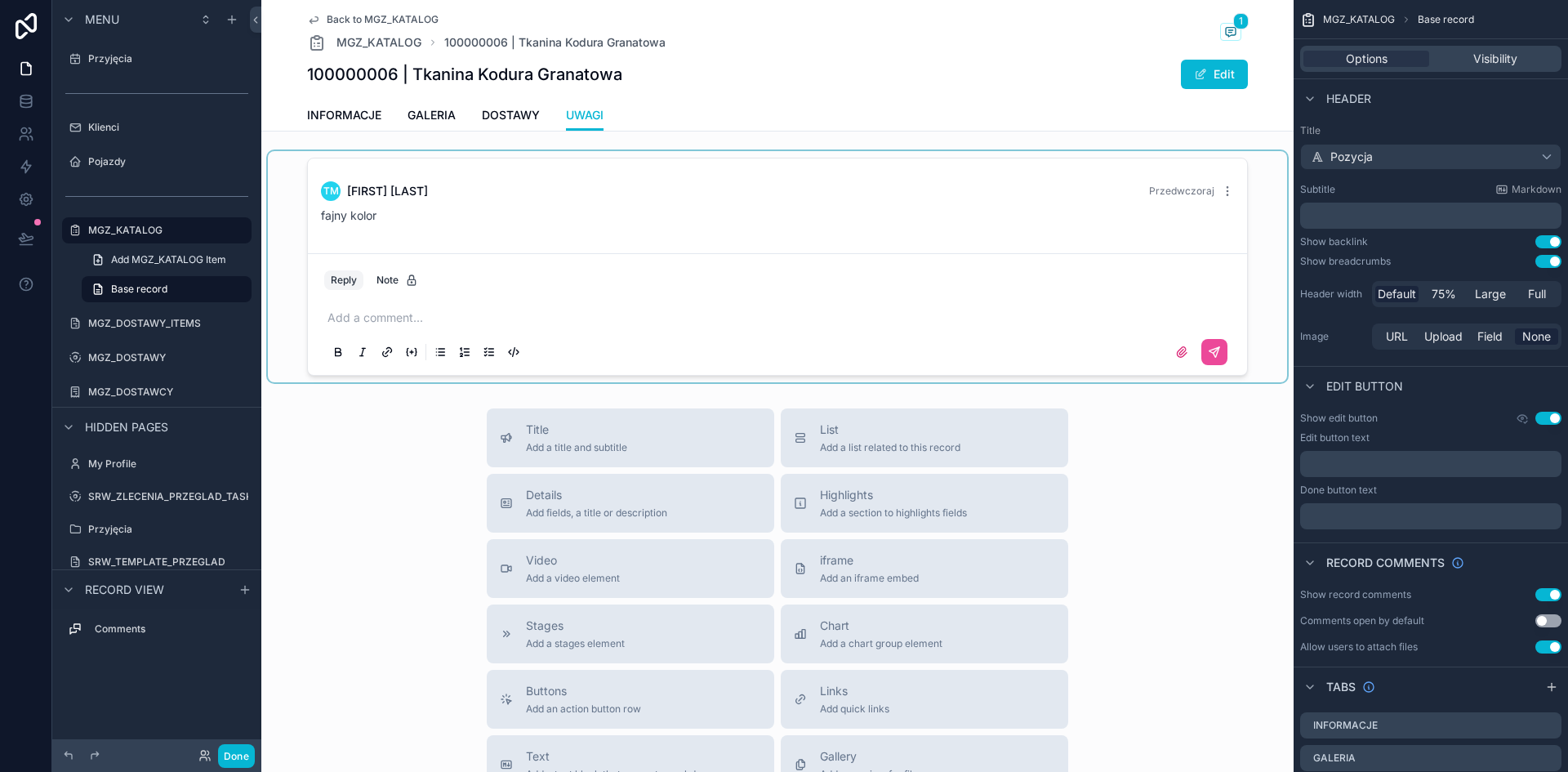 click at bounding box center [777, 266] 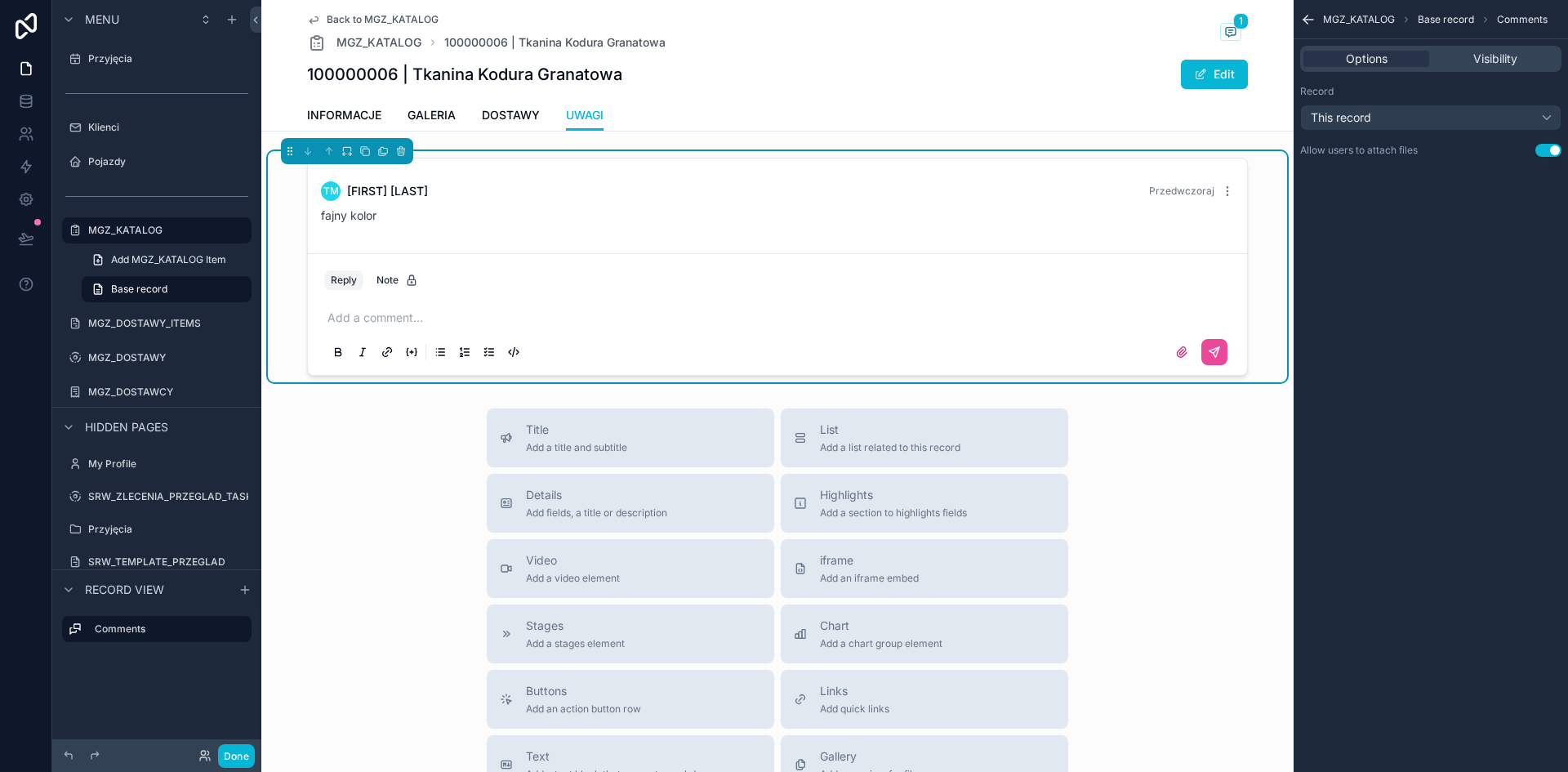 click 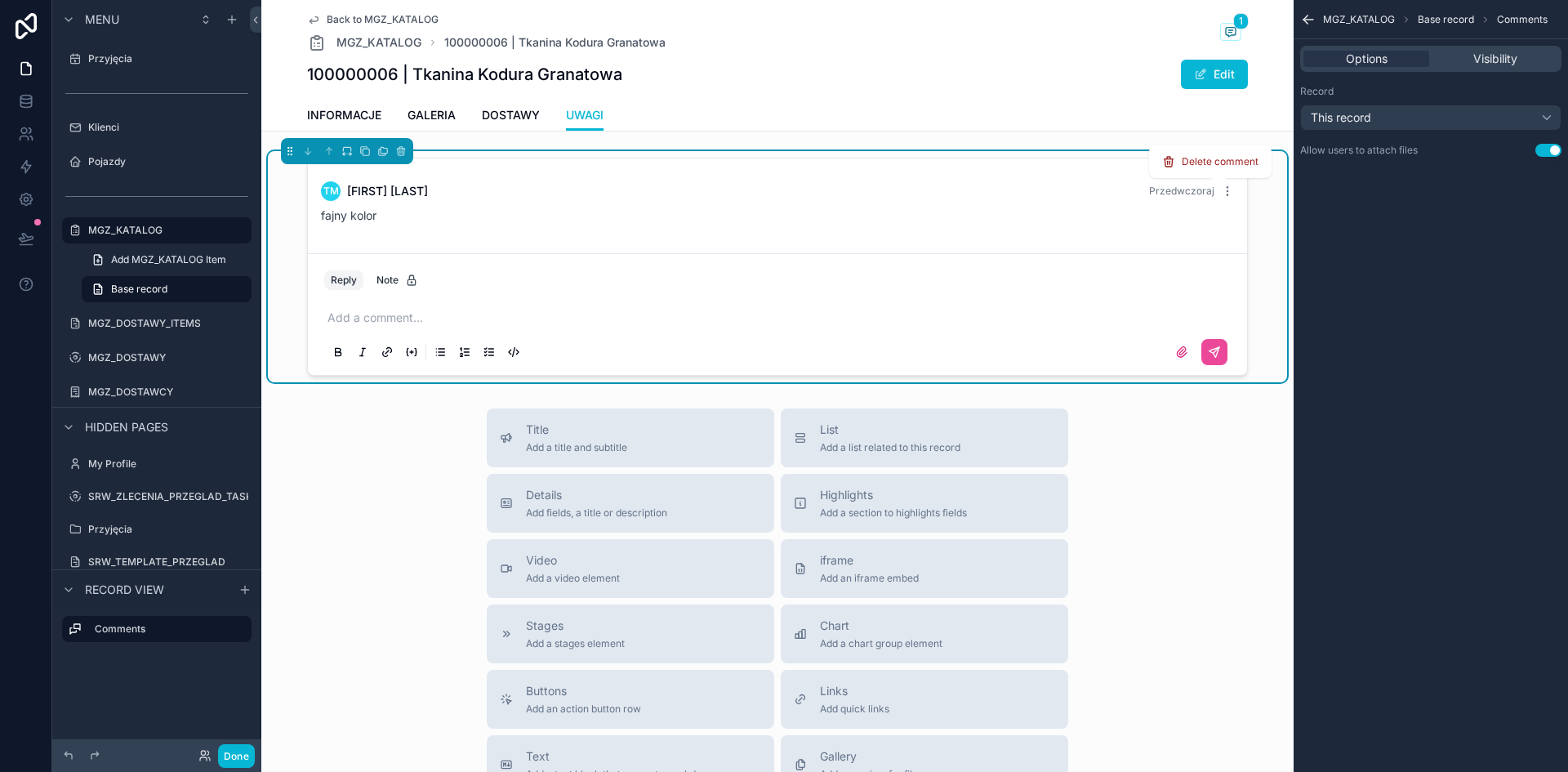 click on "Delete comment" at bounding box center [1210, 162] 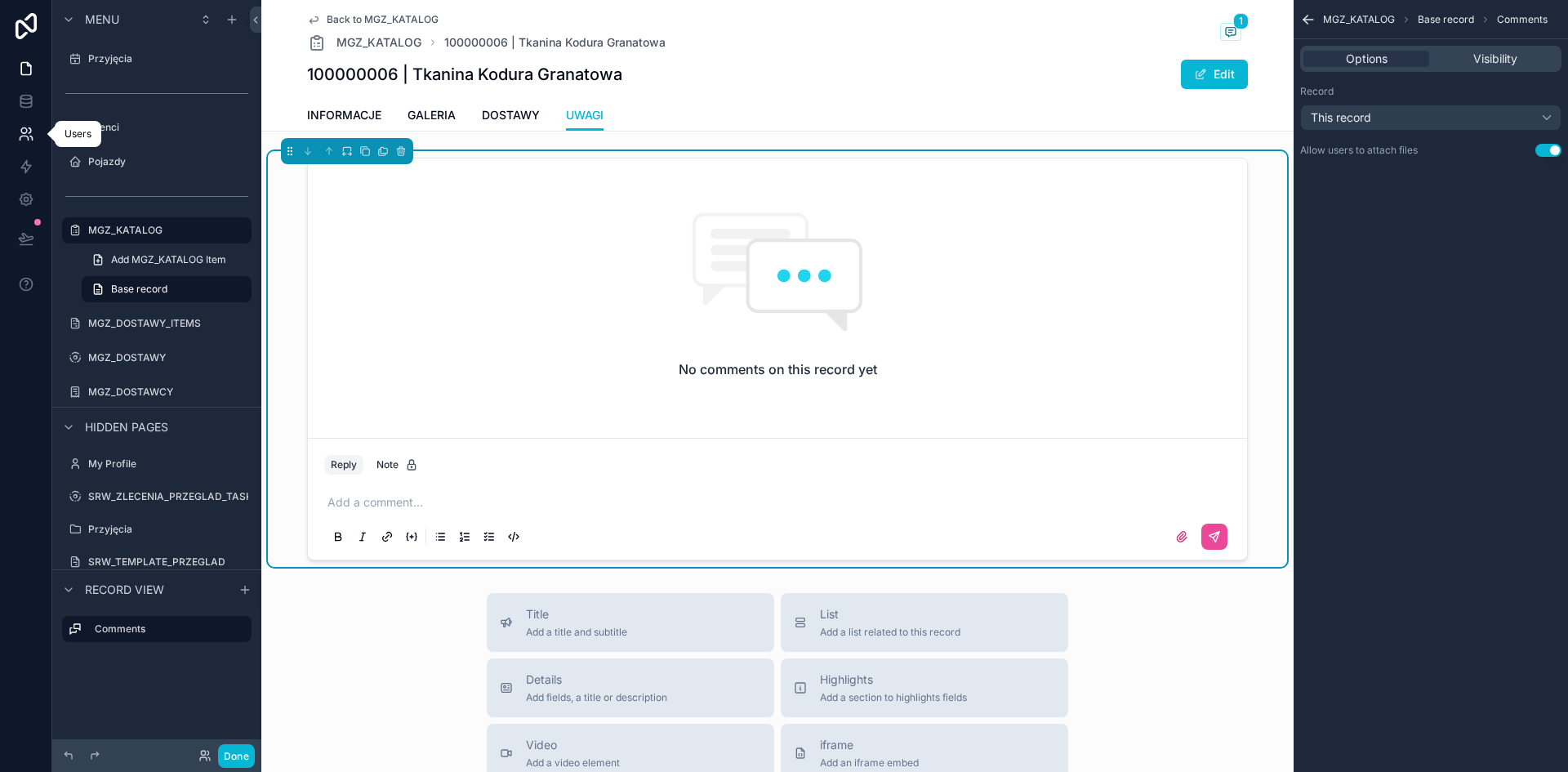 click 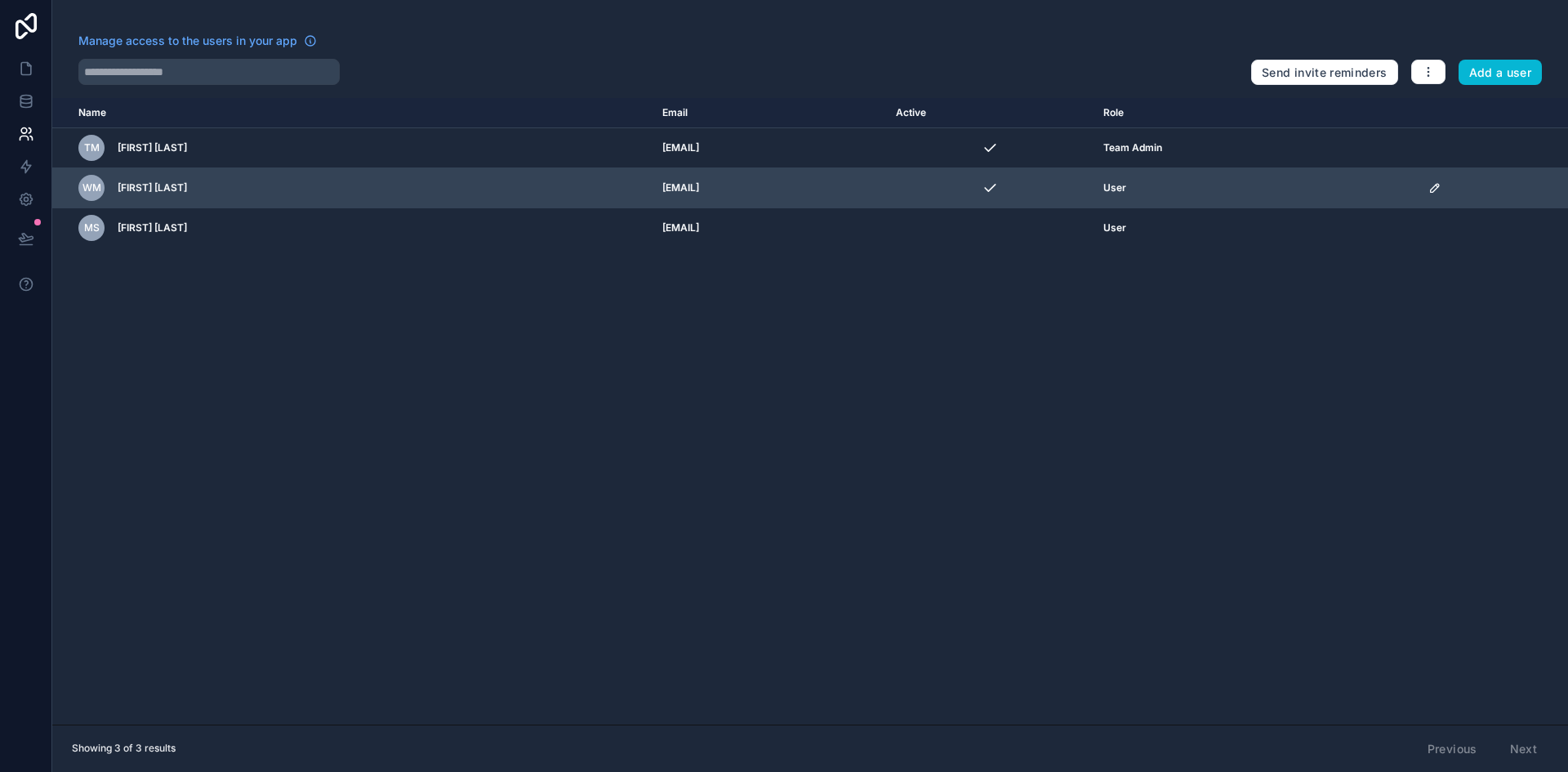 click 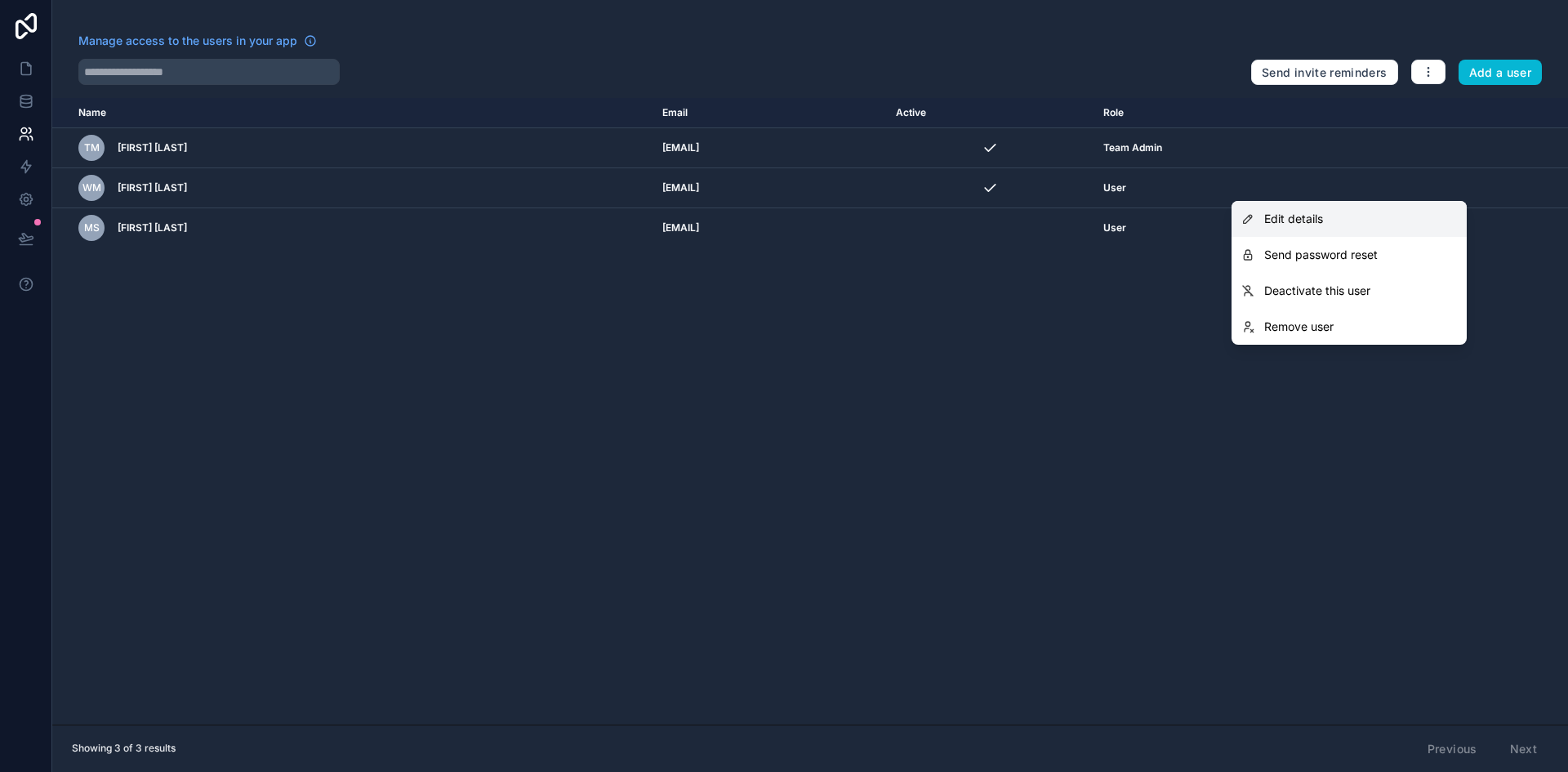 click on "Edit details" at bounding box center (1349, 219) 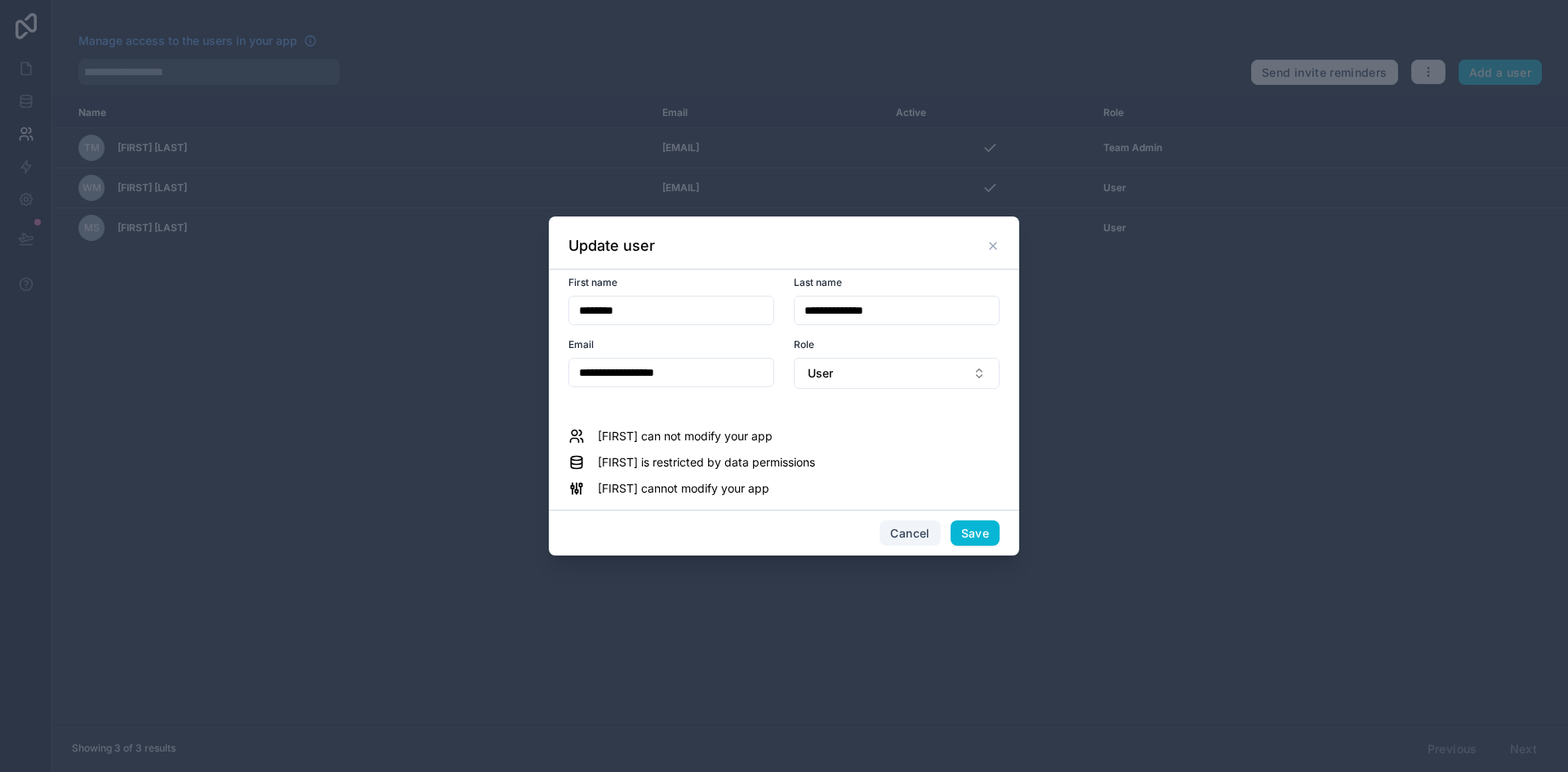 click on "Cancel" at bounding box center [910, 533] 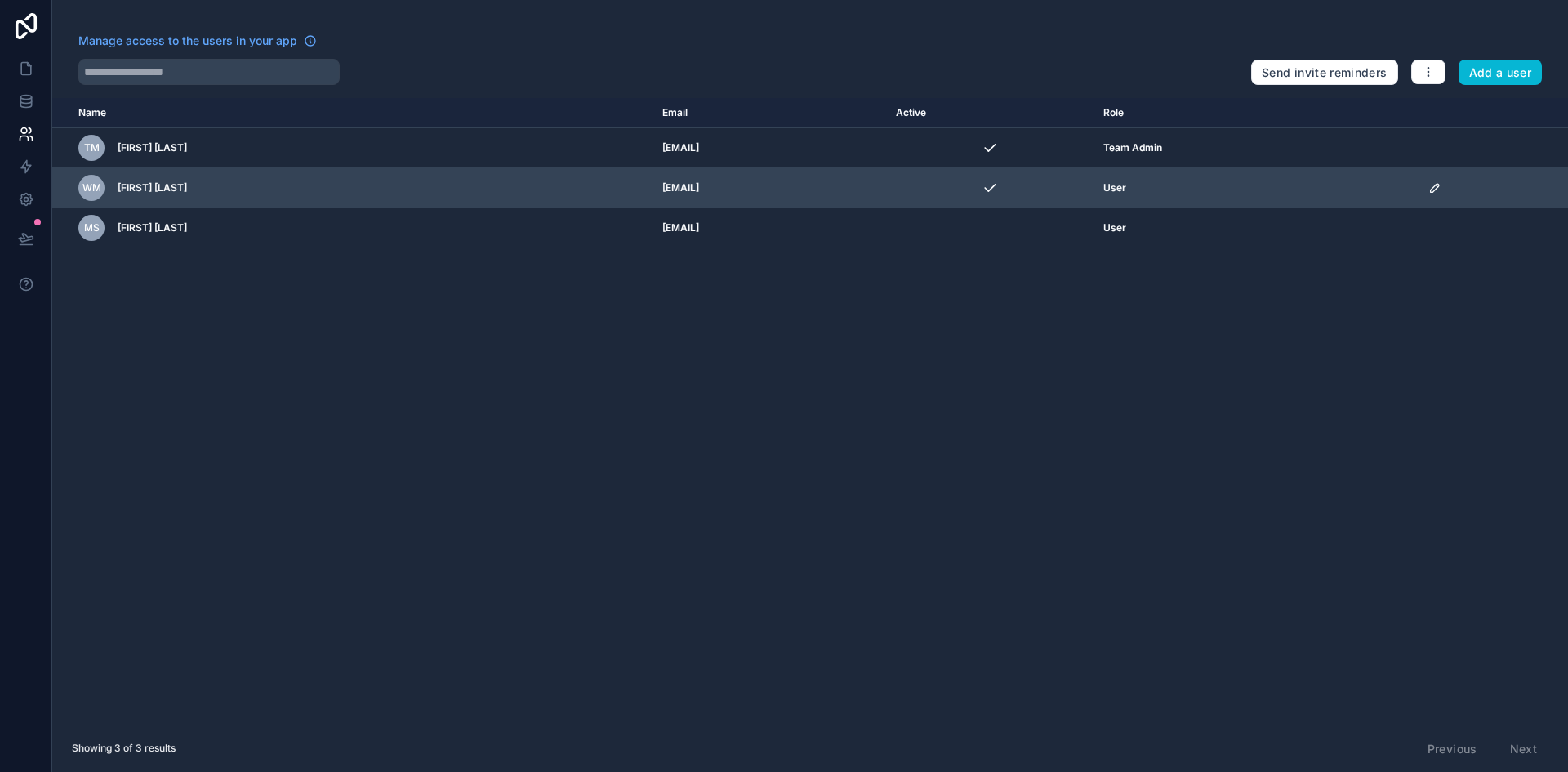click 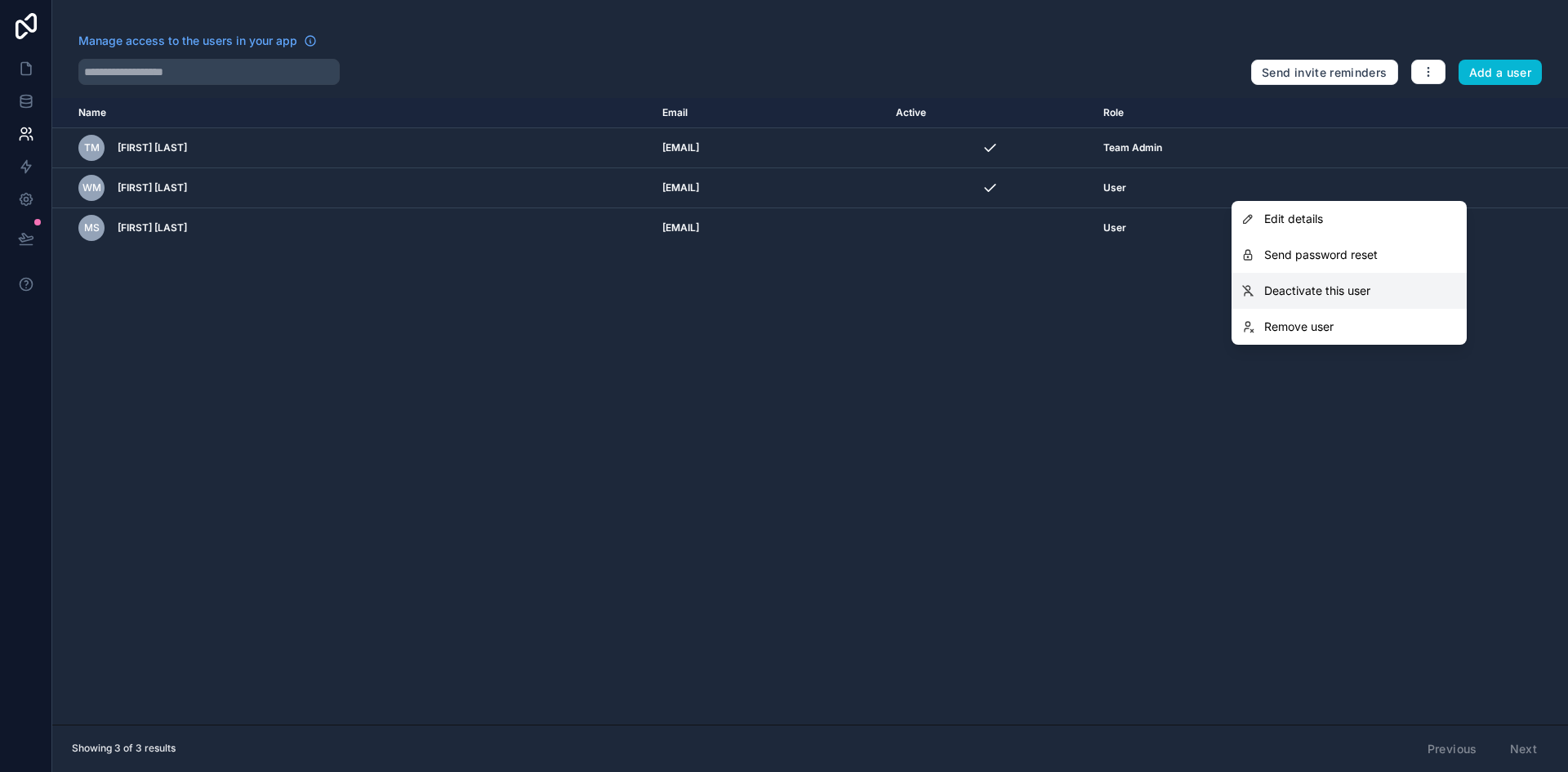 click on "Deactivate this user" at bounding box center [1317, 291] 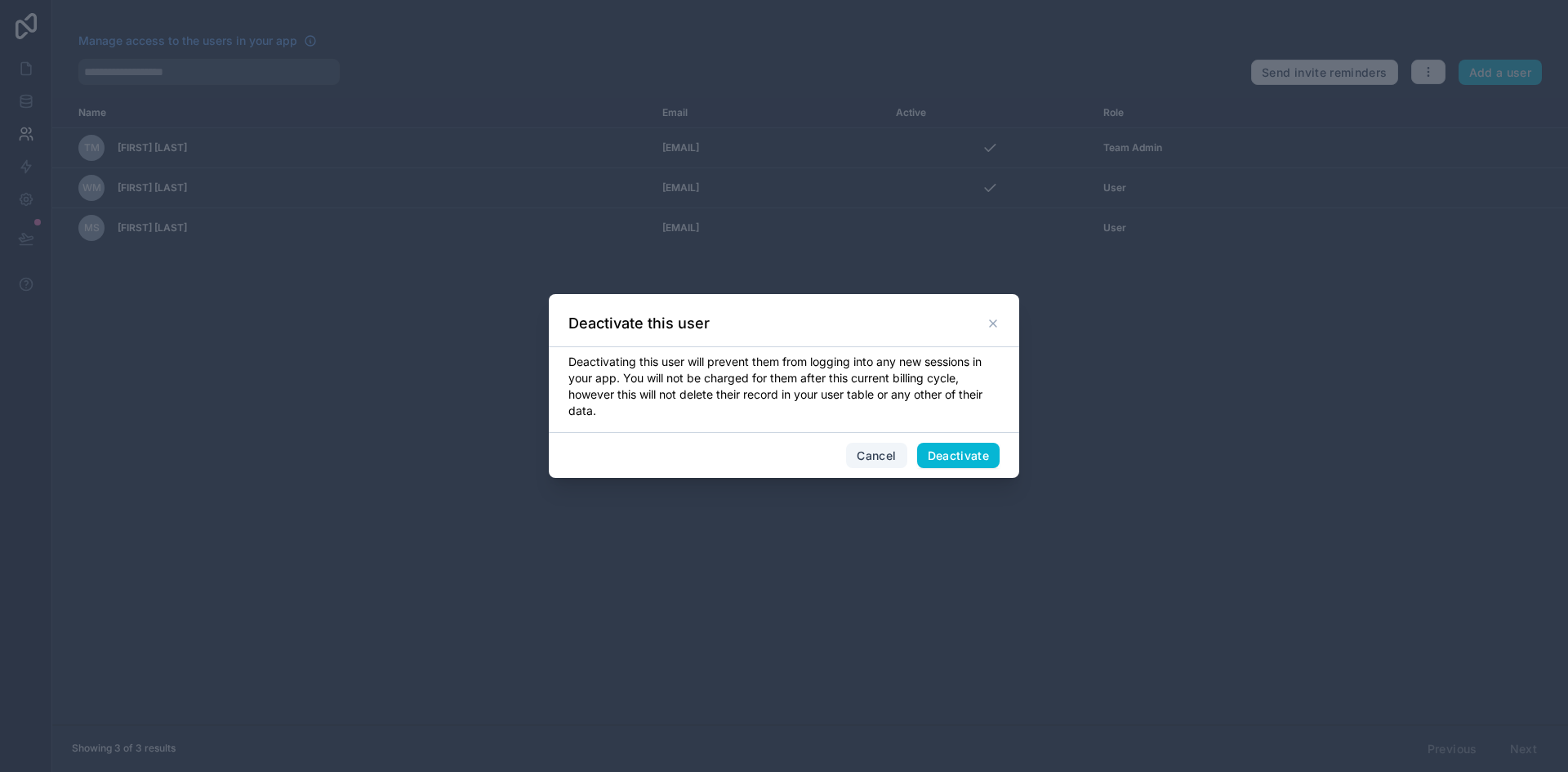 click on "Cancel" at bounding box center (876, 456) 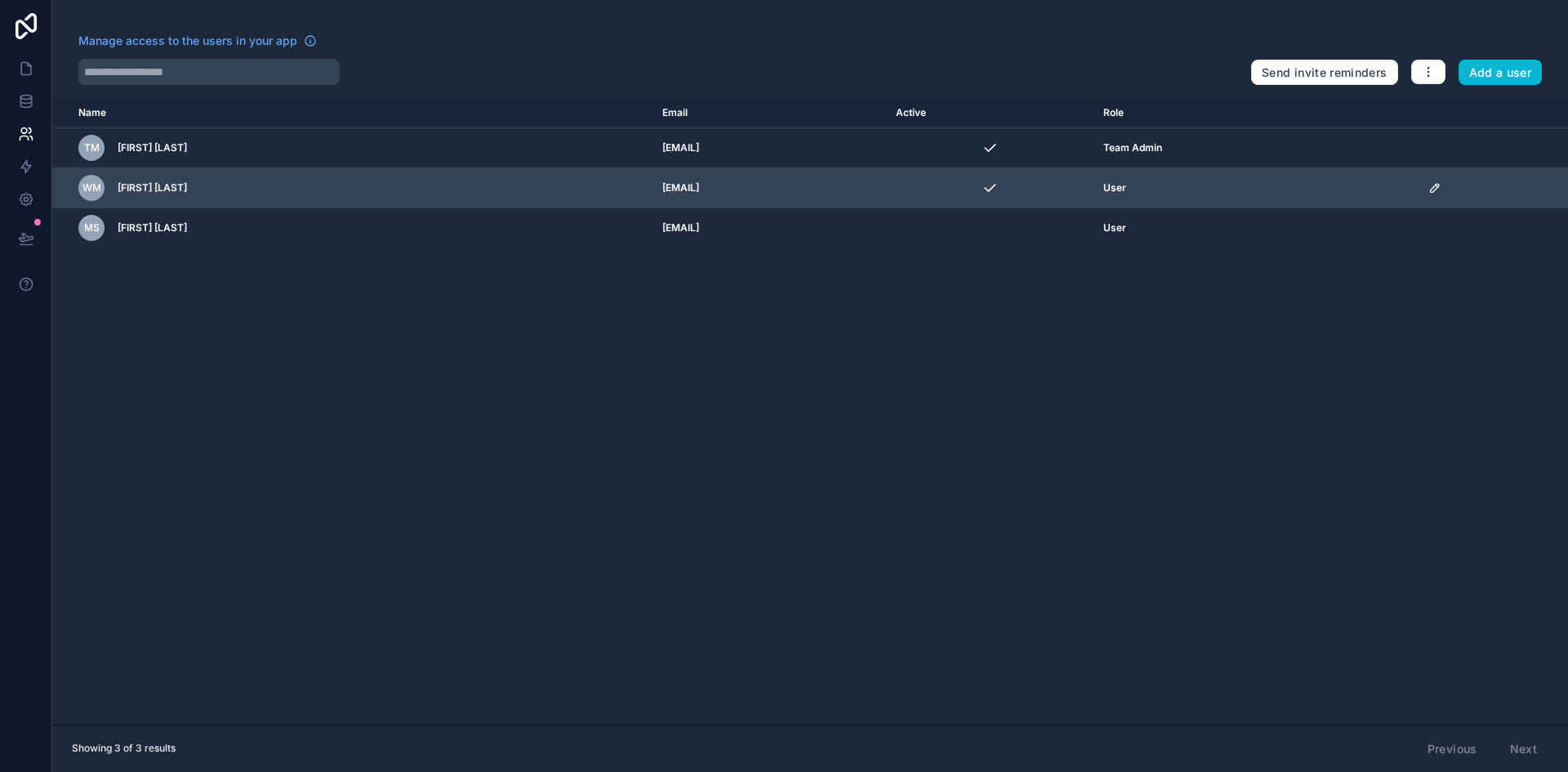 click 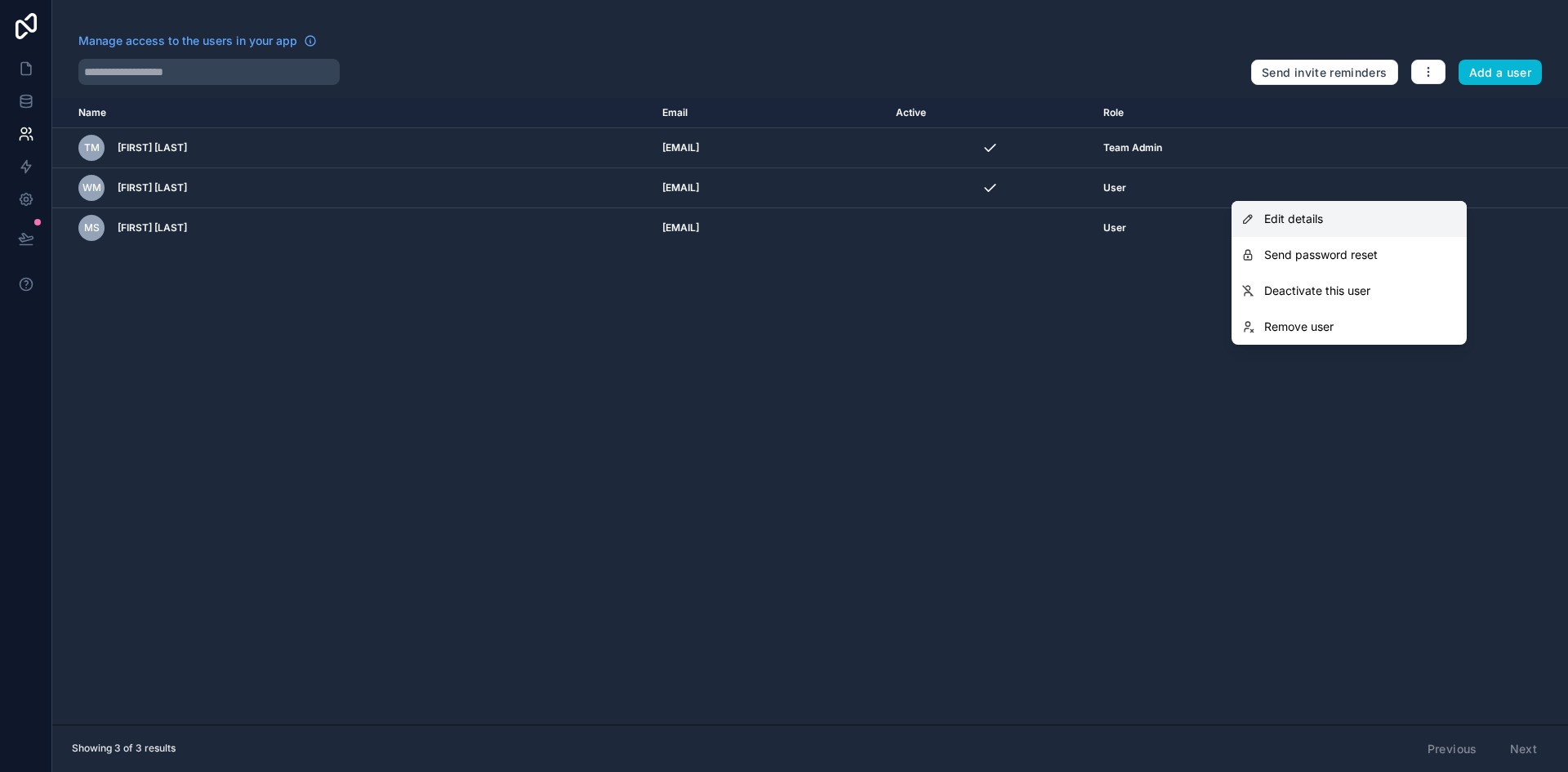 click on "Edit details" at bounding box center [1349, 219] 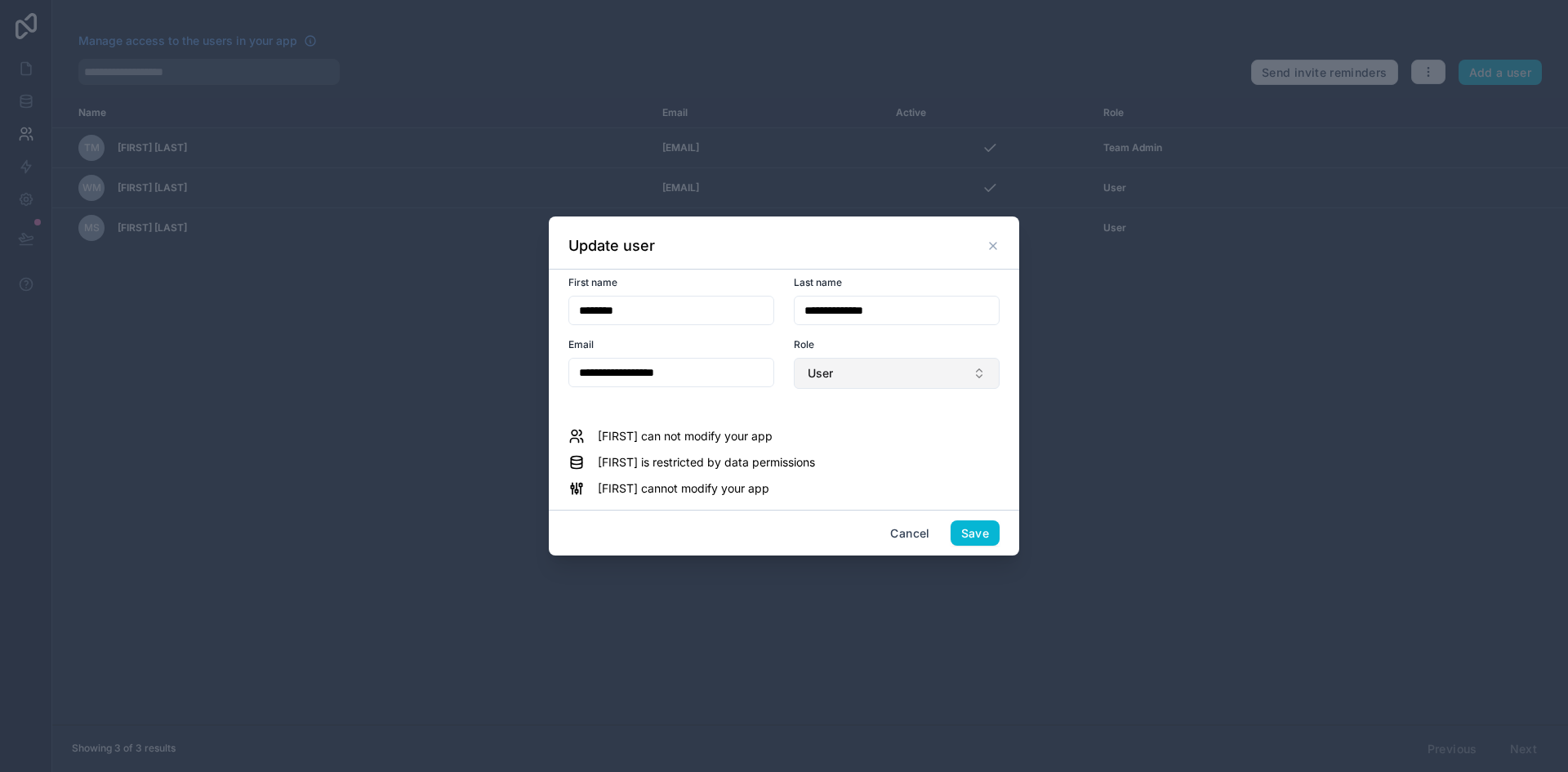 click on "User" at bounding box center (897, 373) 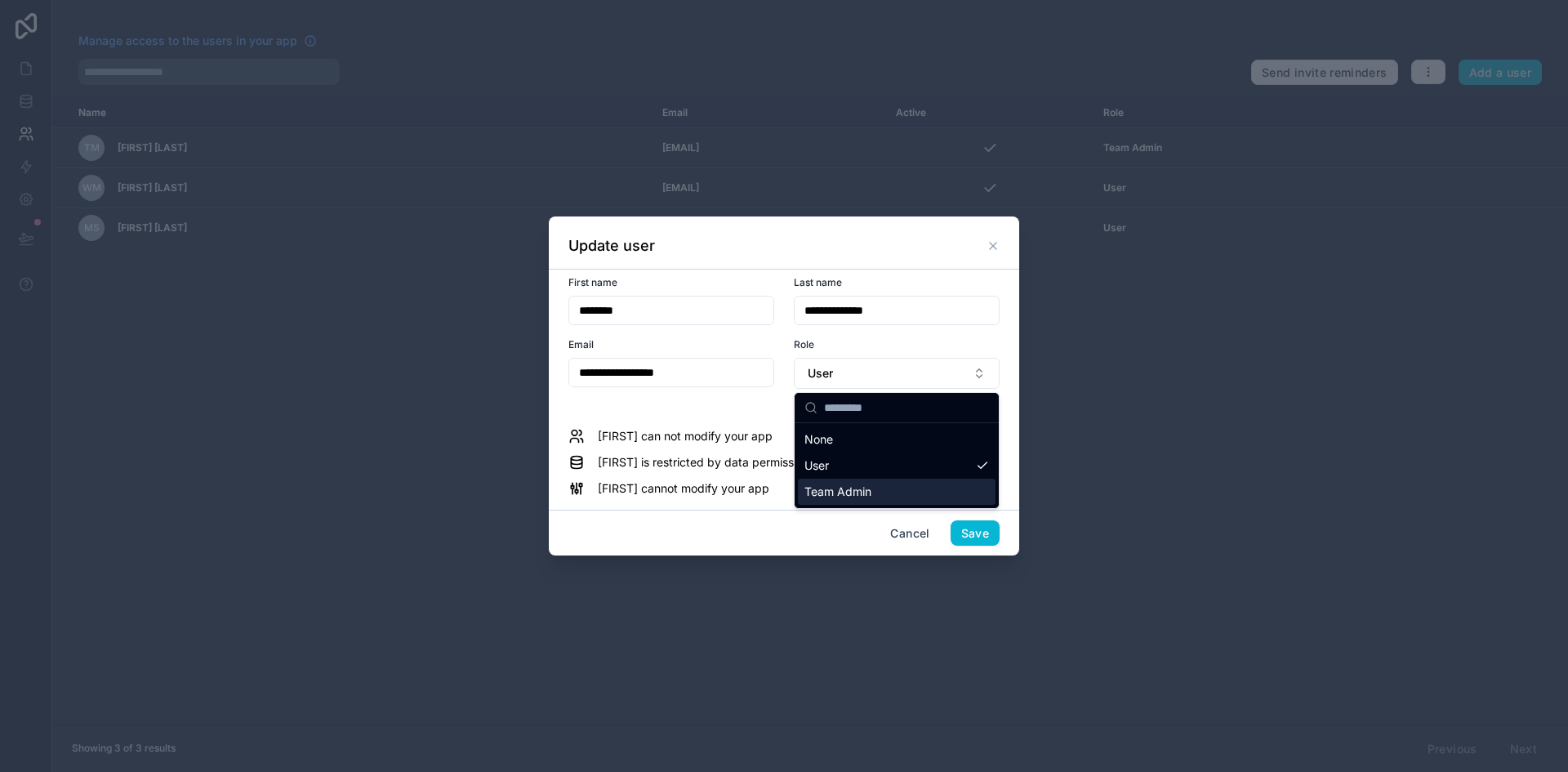 click on "Team Admin" at bounding box center [838, 492] 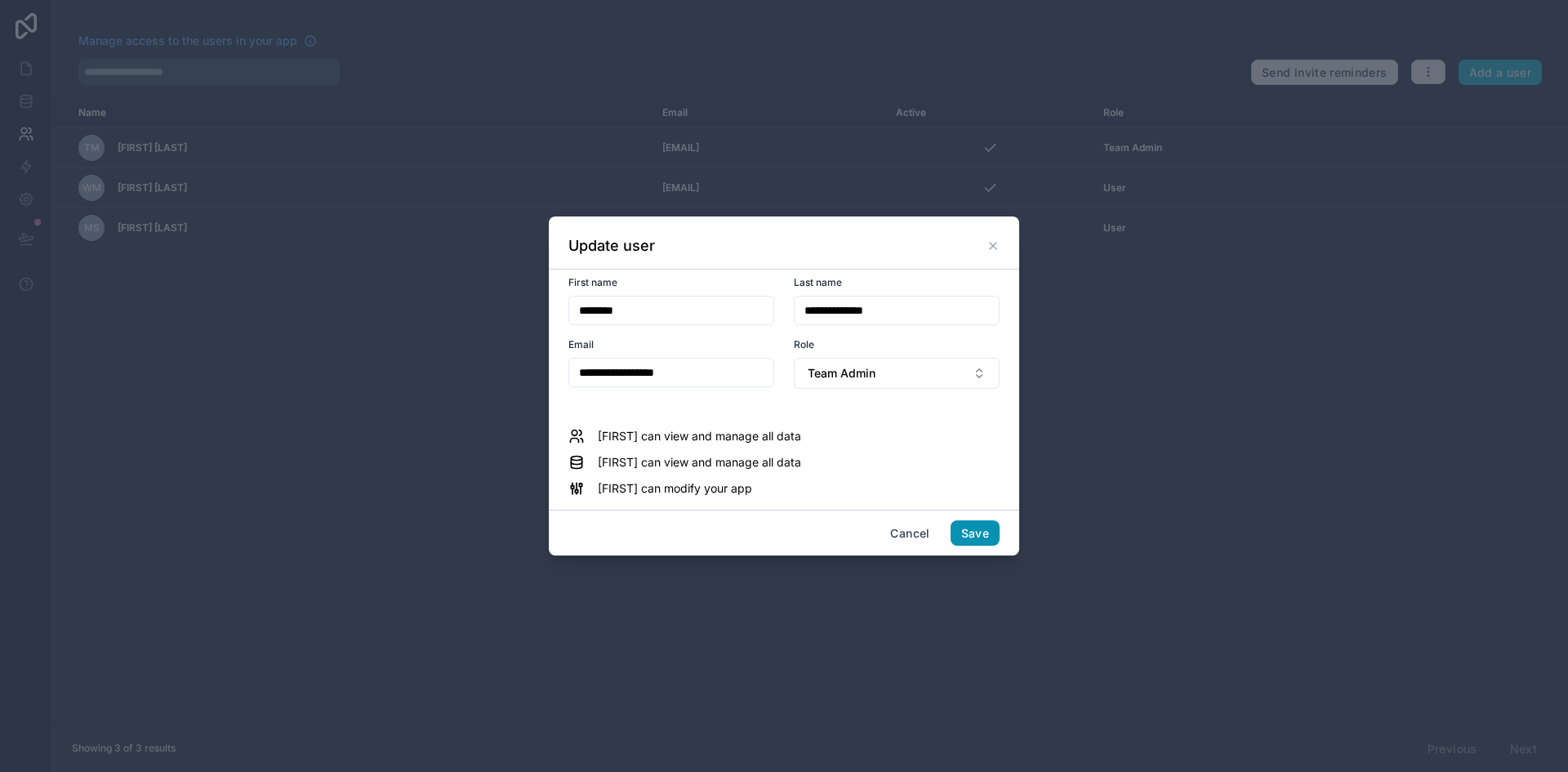 click on "Save" at bounding box center [975, 533] 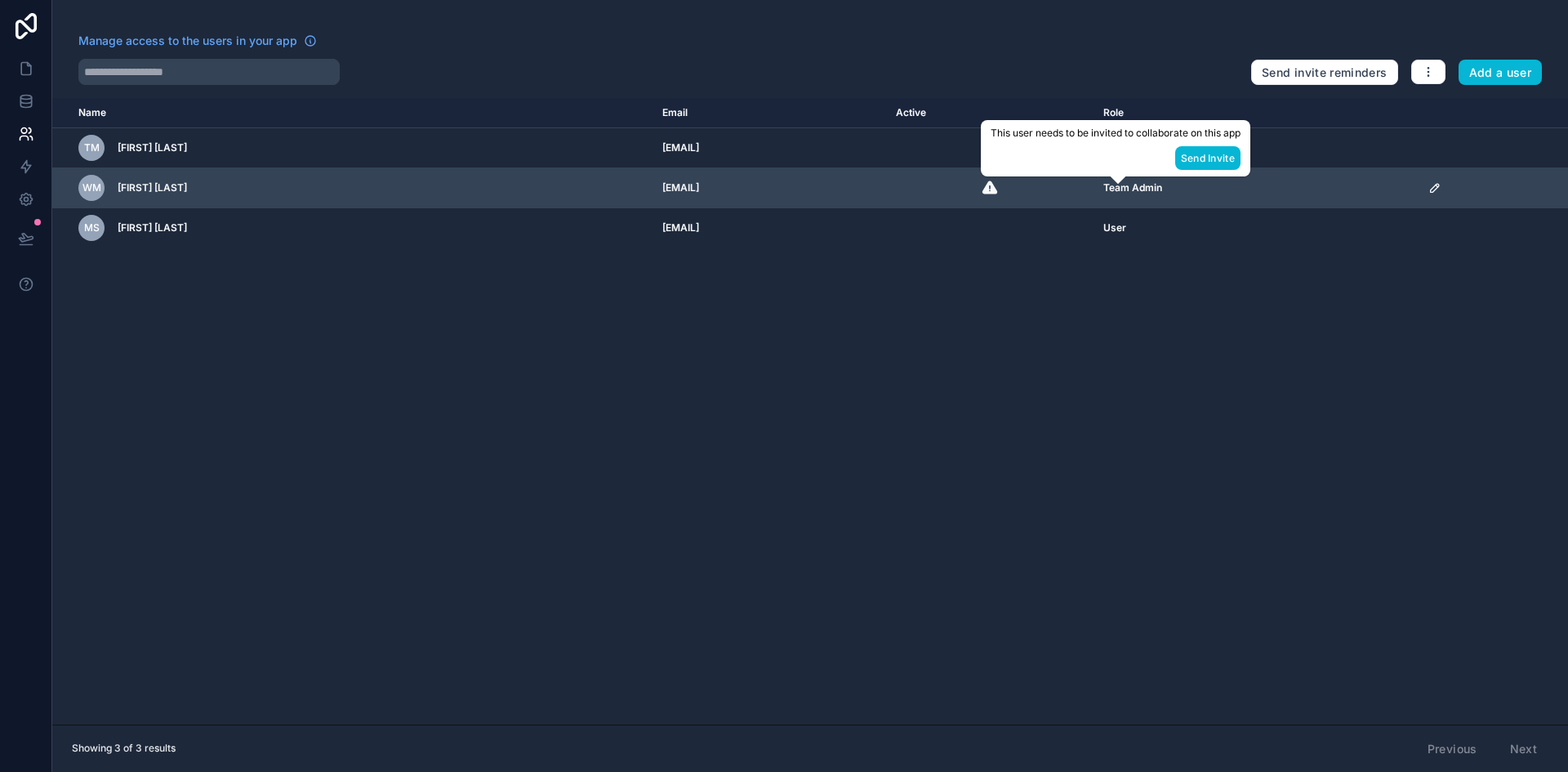 click 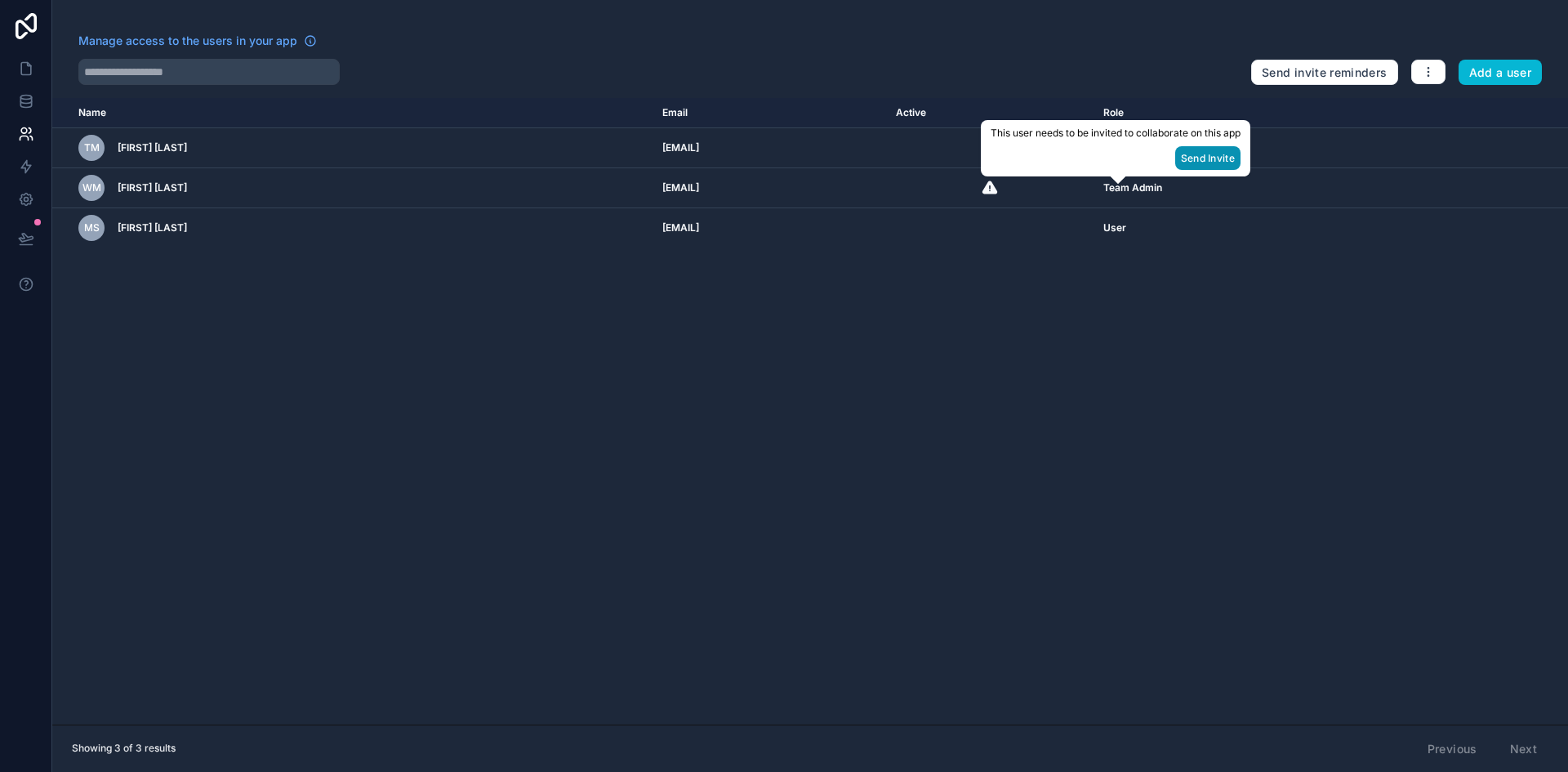 click on "Send Invite" at bounding box center (1208, 158) 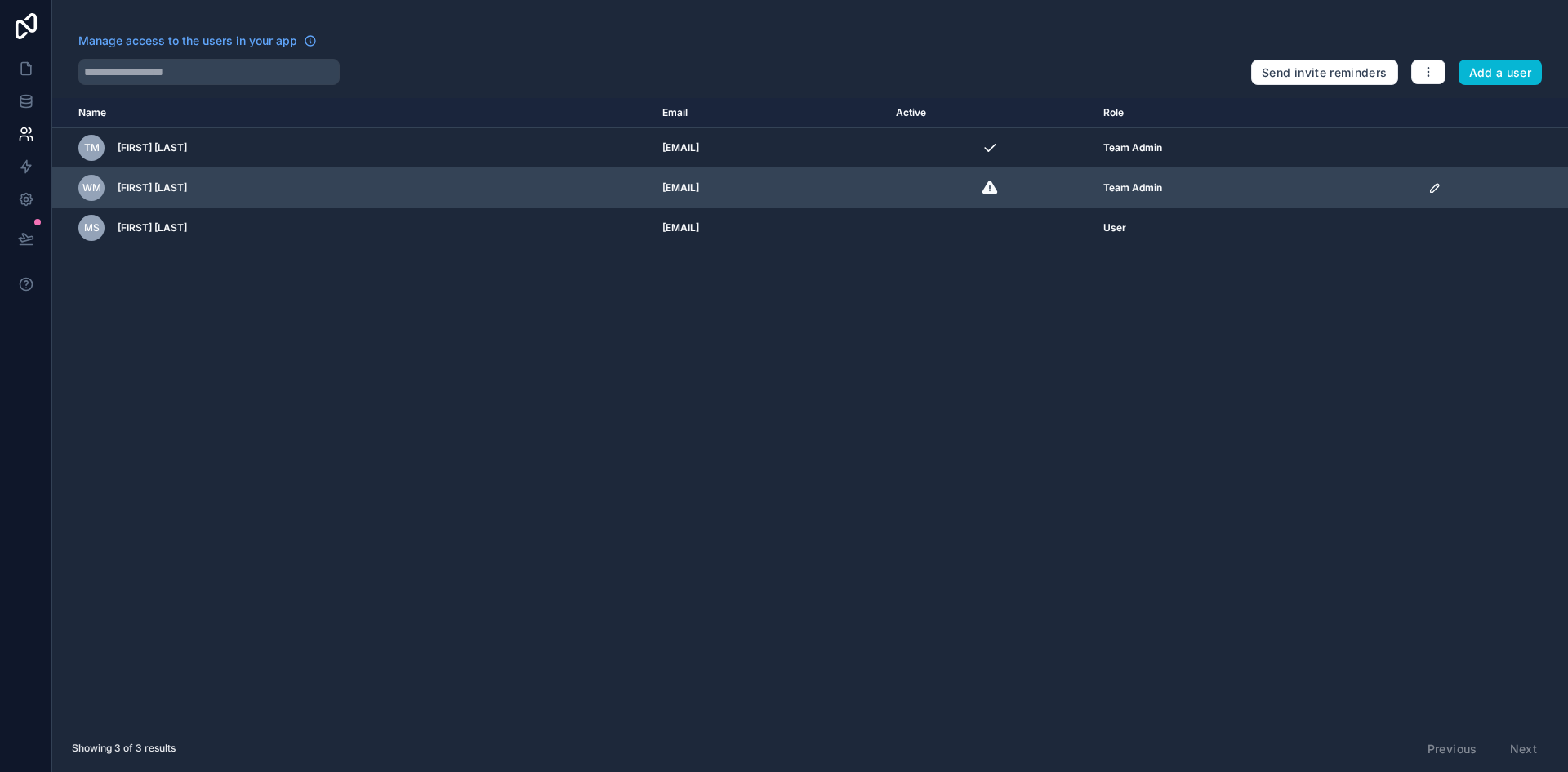 click on "[INITIALS] [FIRST] [LAST]" at bounding box center (314, 188) 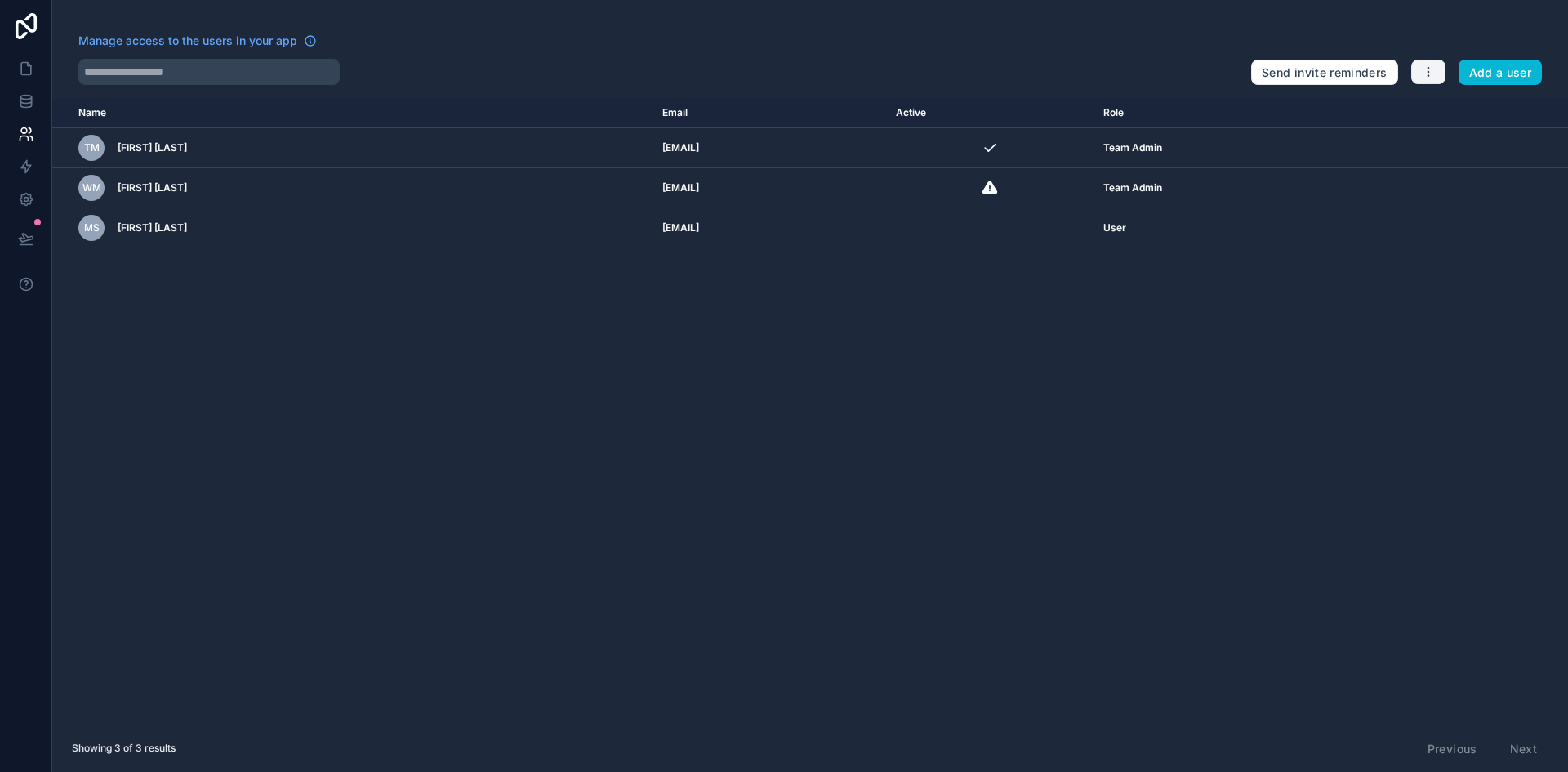 click 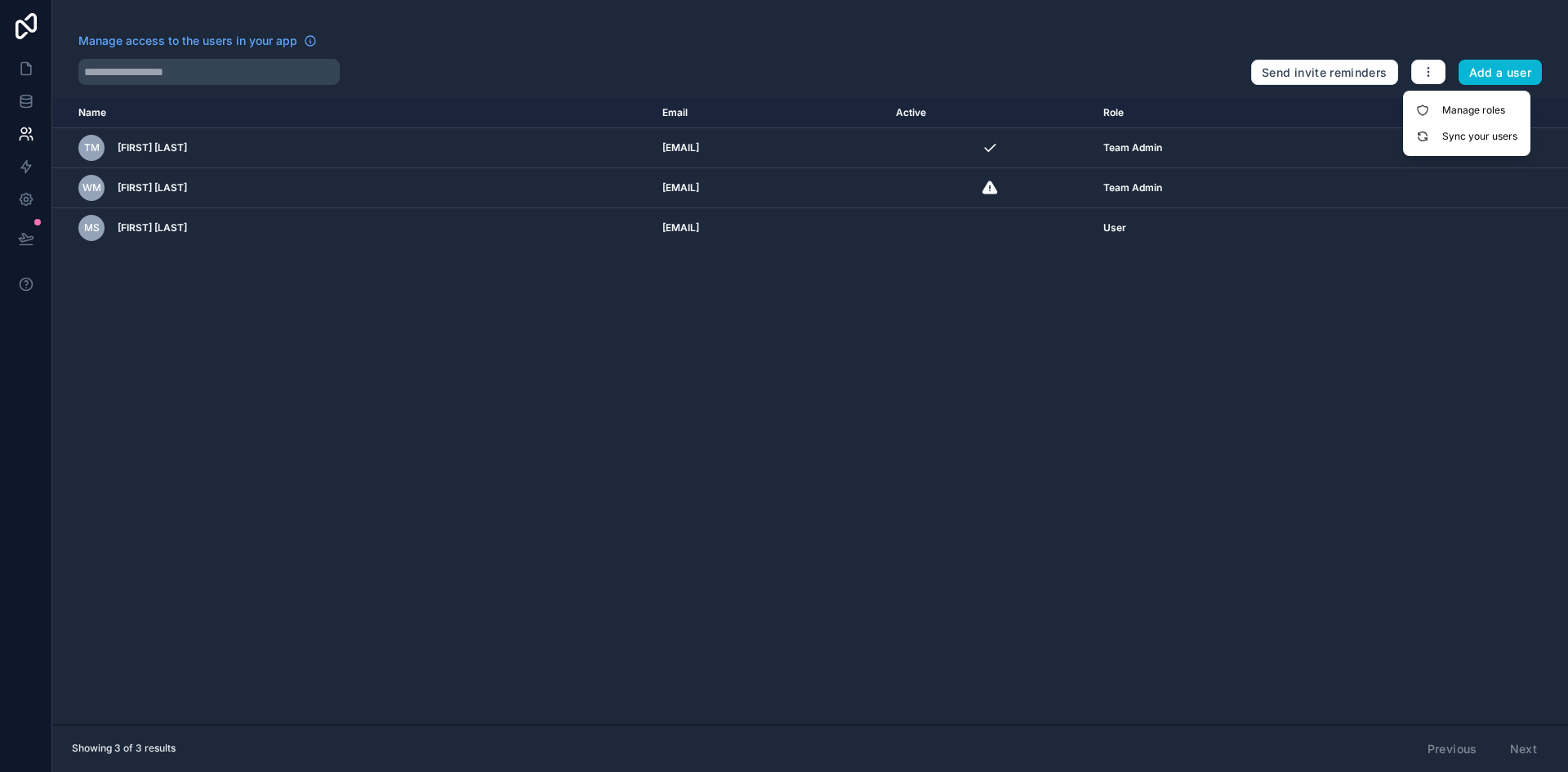 click on "Name Email Active Role userTable.email TM [FIRST] [LAST] [EMAIL] Team Admin WM [FIRST] [LAST] [EMAIL] Team Admin MS [FIRST] [LAST] [EMAIL] User" at bounding box center (810, 411) 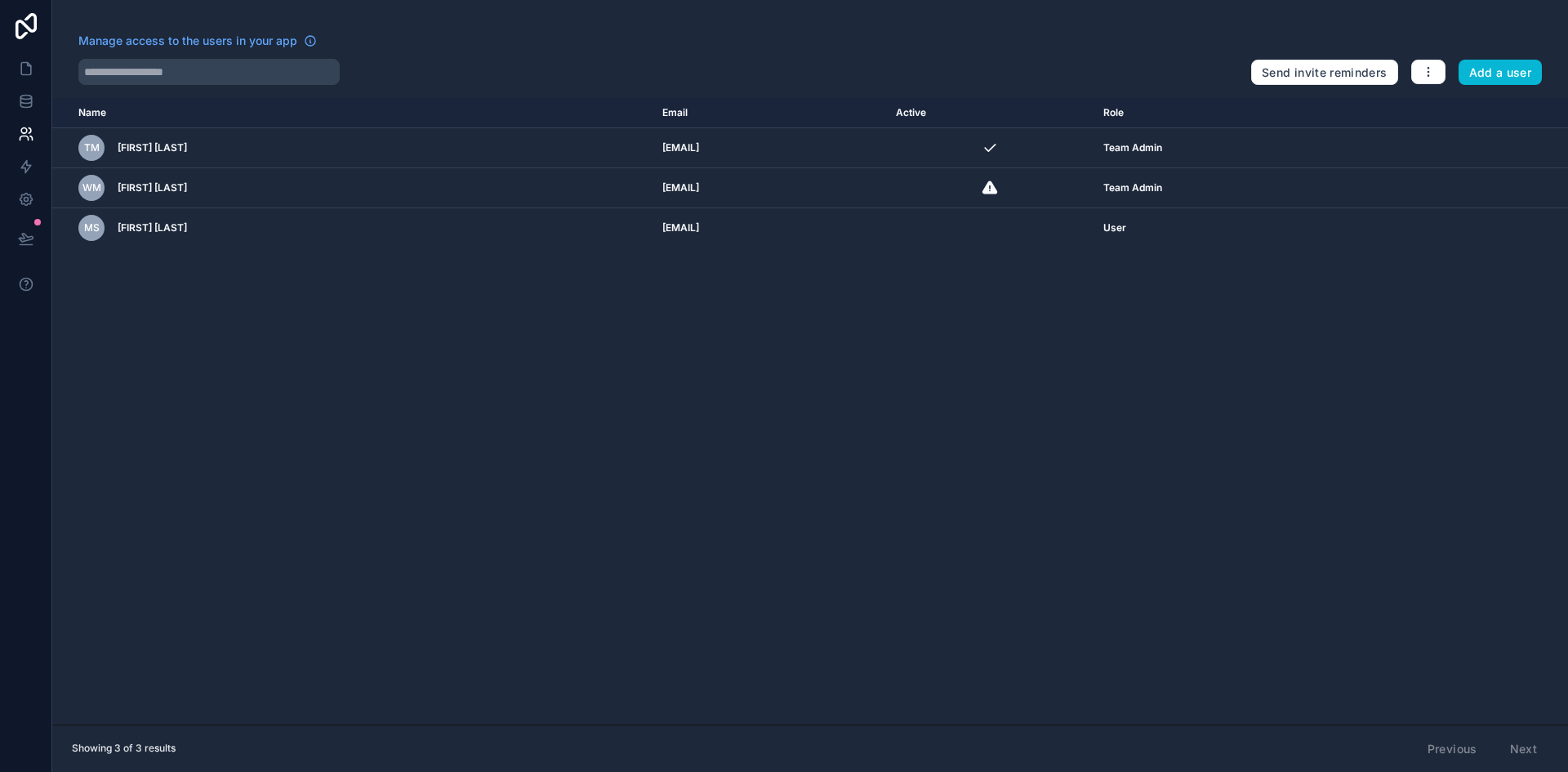 click on "Name Email Active Role userTable.email TM [FIRST] [LAST] [EMAIL] Team Admin WM [FIRST] [LAST] [EMAIL] Team Admin MS [FIRST] [LAST] [EMAIL] User" at bounding box center [810, 411] 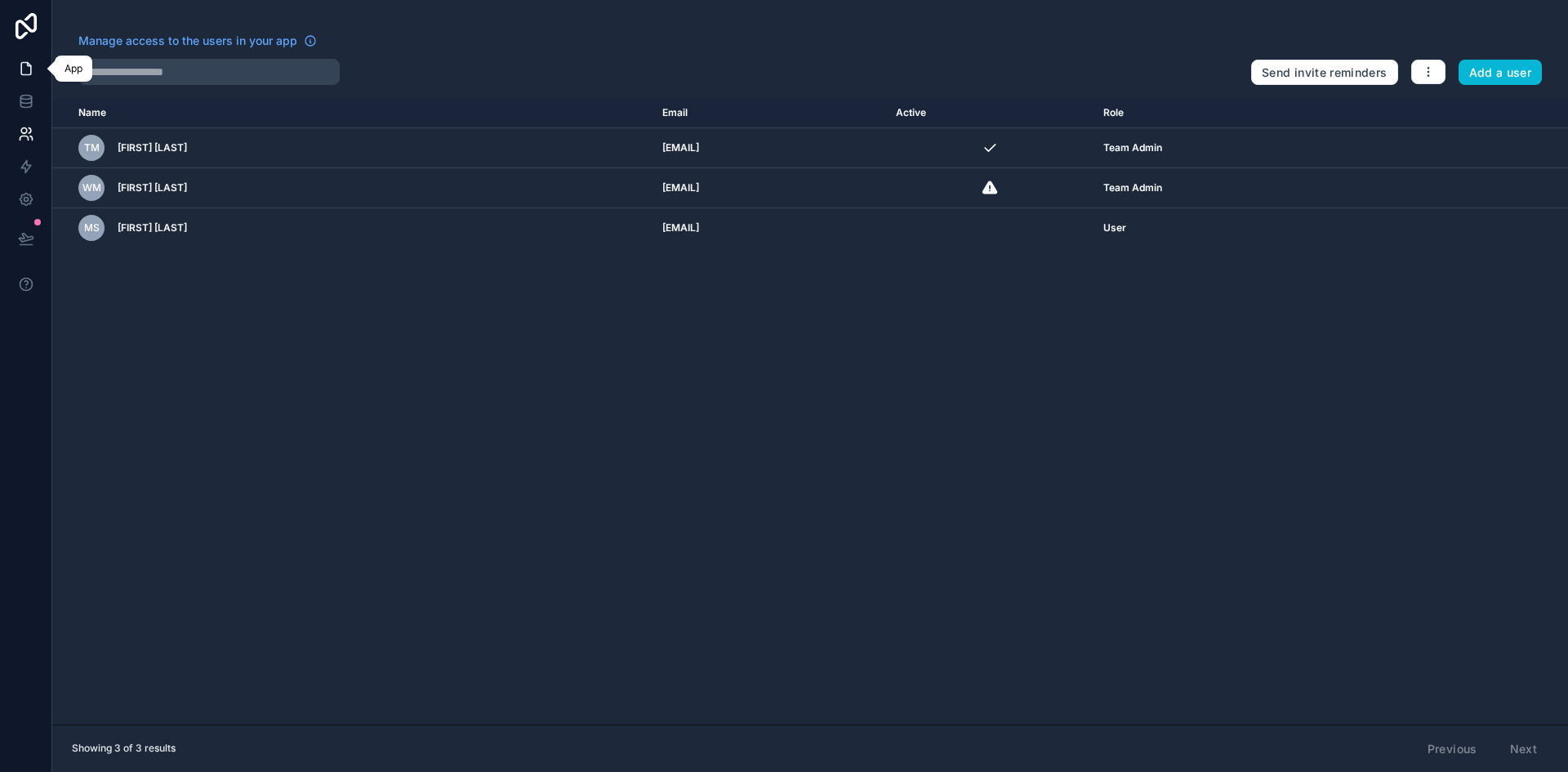 click at bounding box center [25, 69] 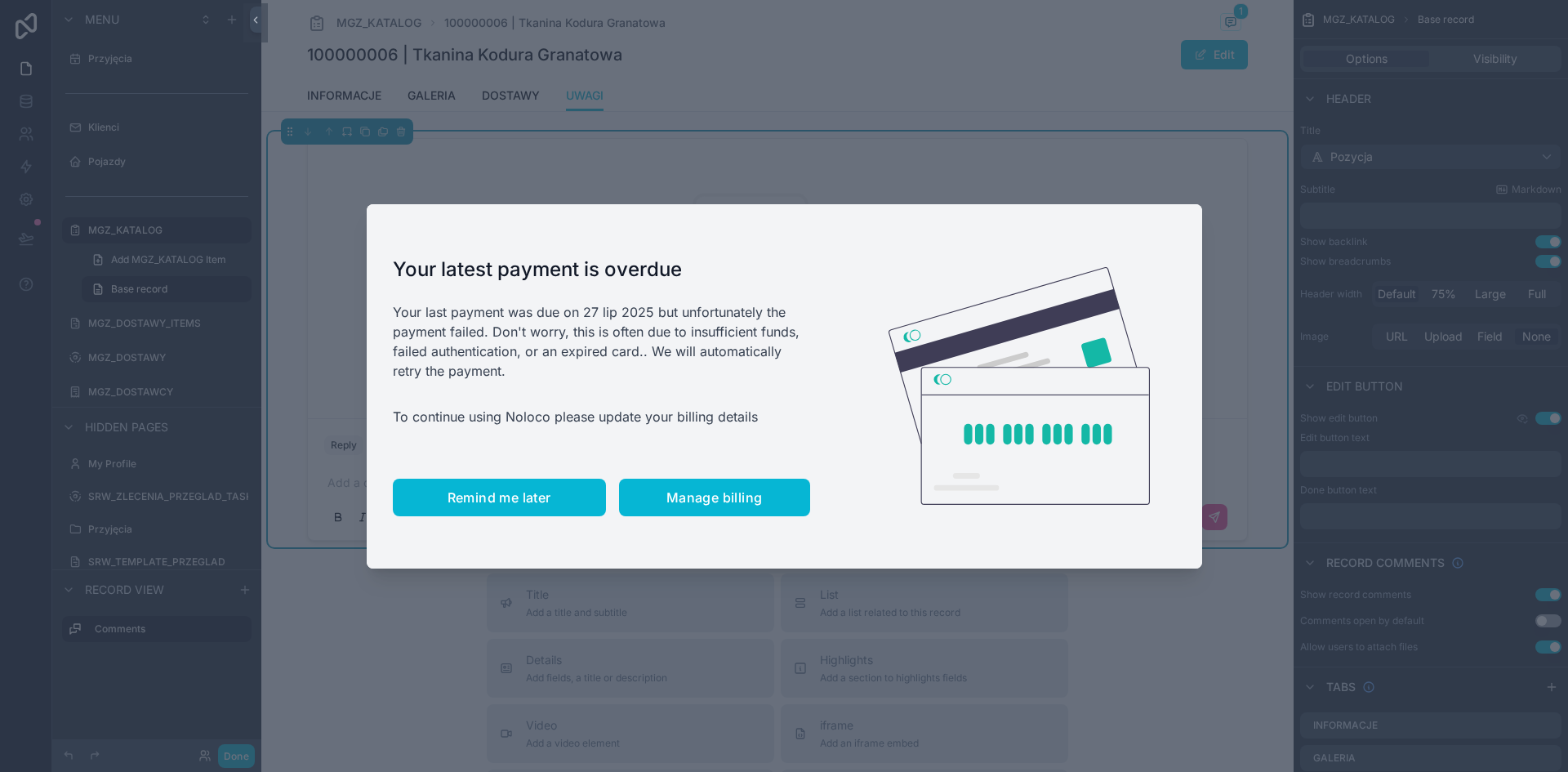 click on "Remind me later" at bounding box center (499, 498) 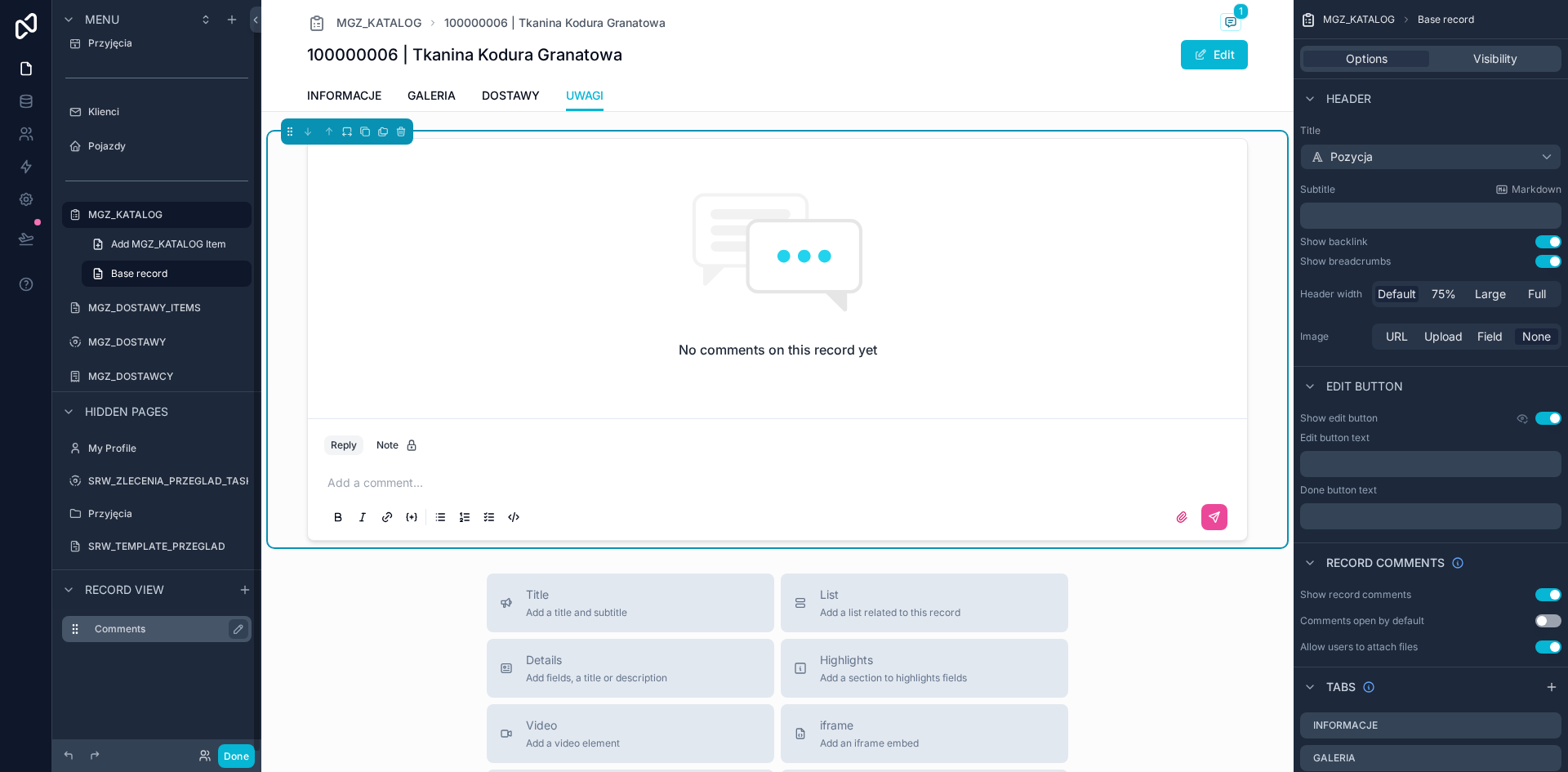 scroll, scrollTop: 20, scrollLeft: 0, axis: vertical 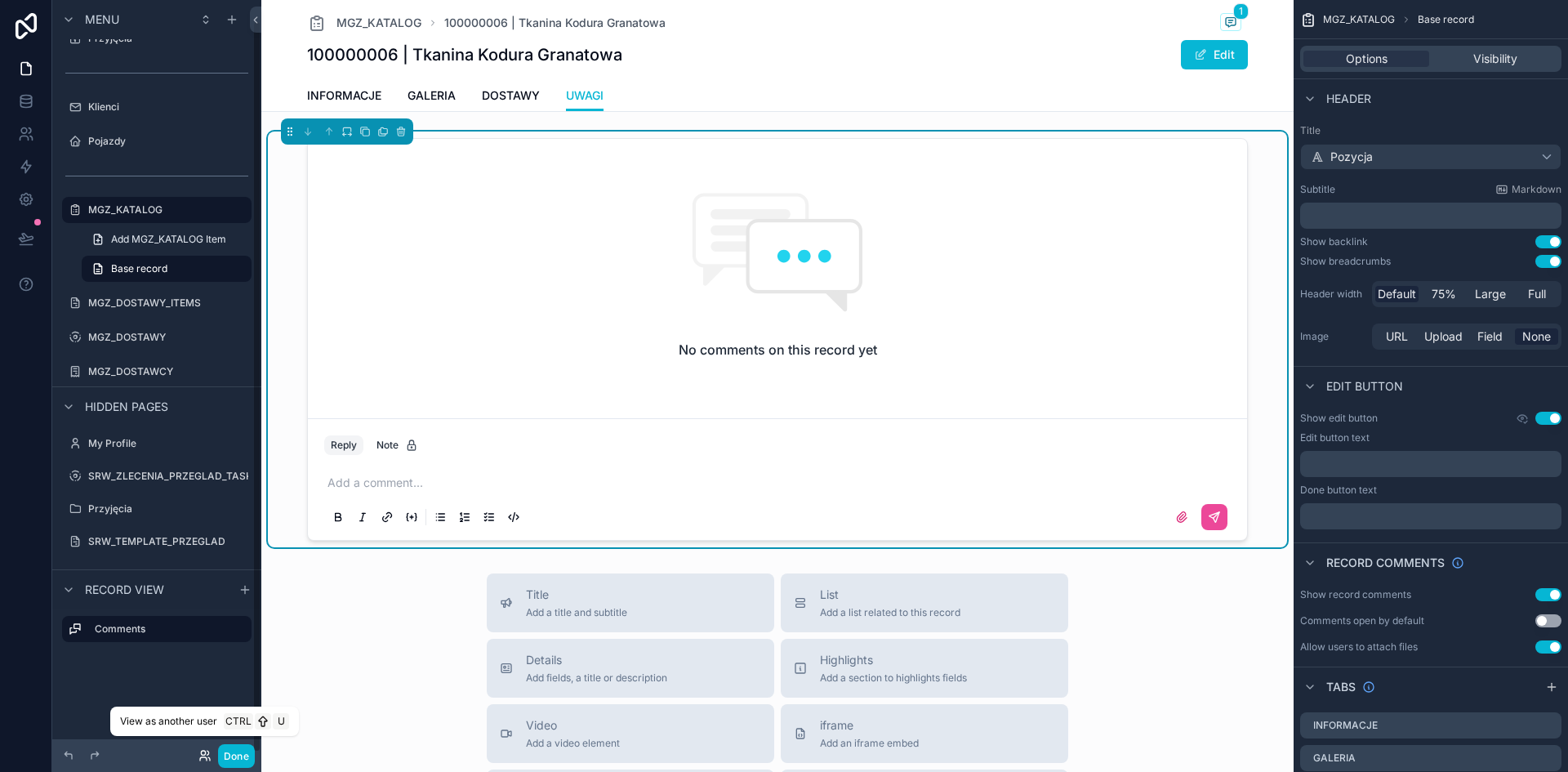 click 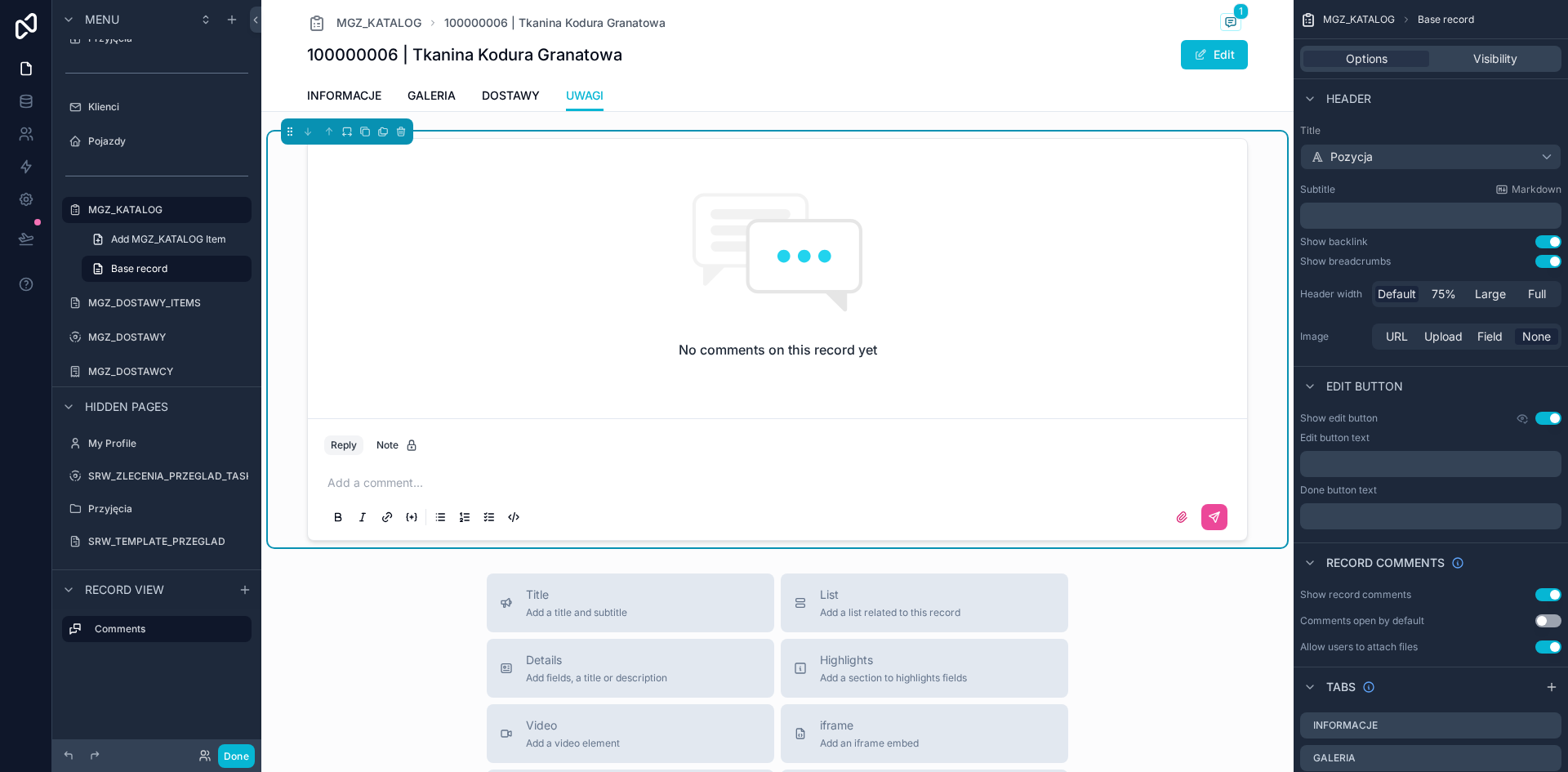 click on "Reply Note Add a comment..." at bounding box center [777, 479] 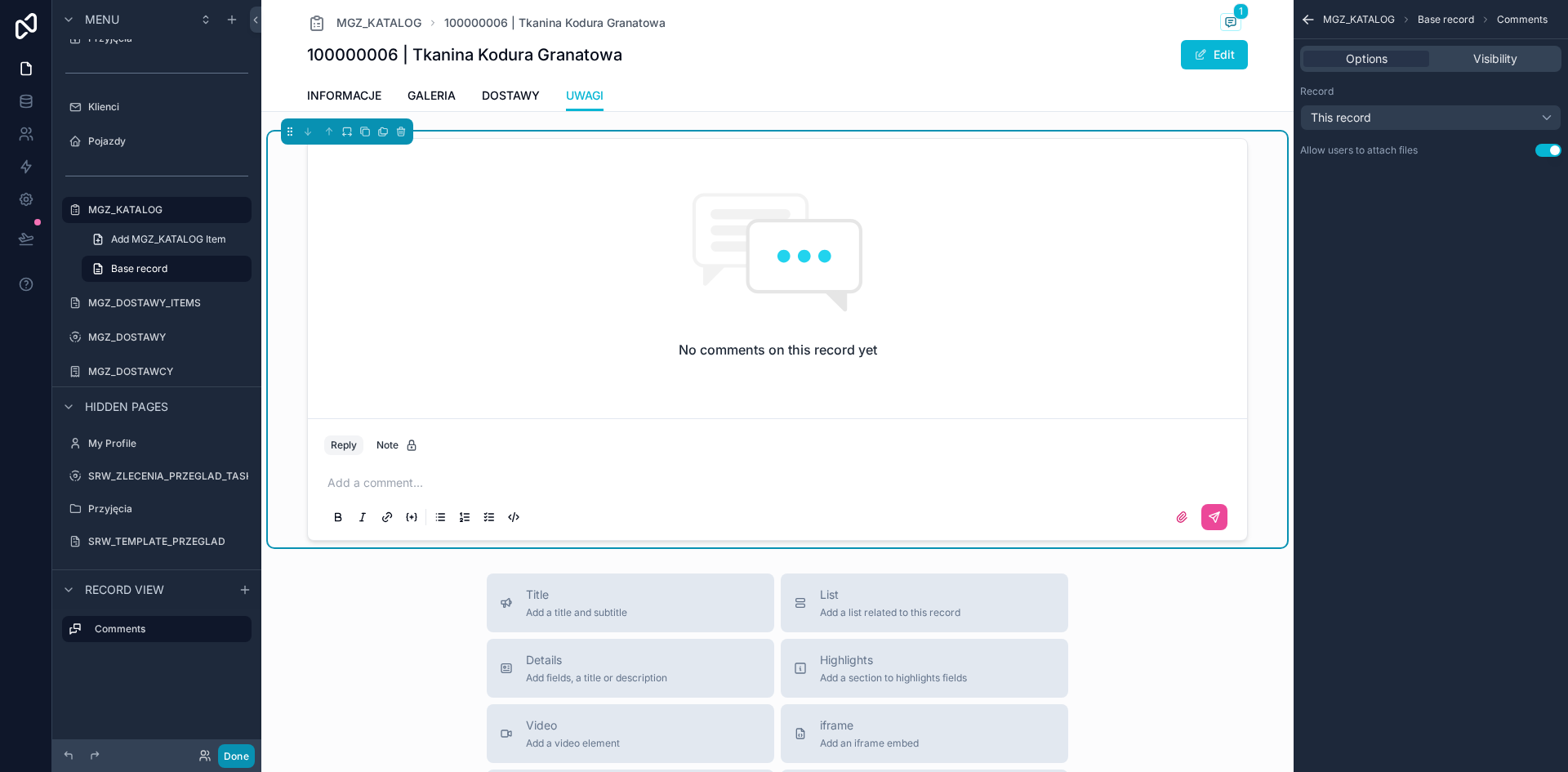 click on "Done" at bounding box center (236, 756) 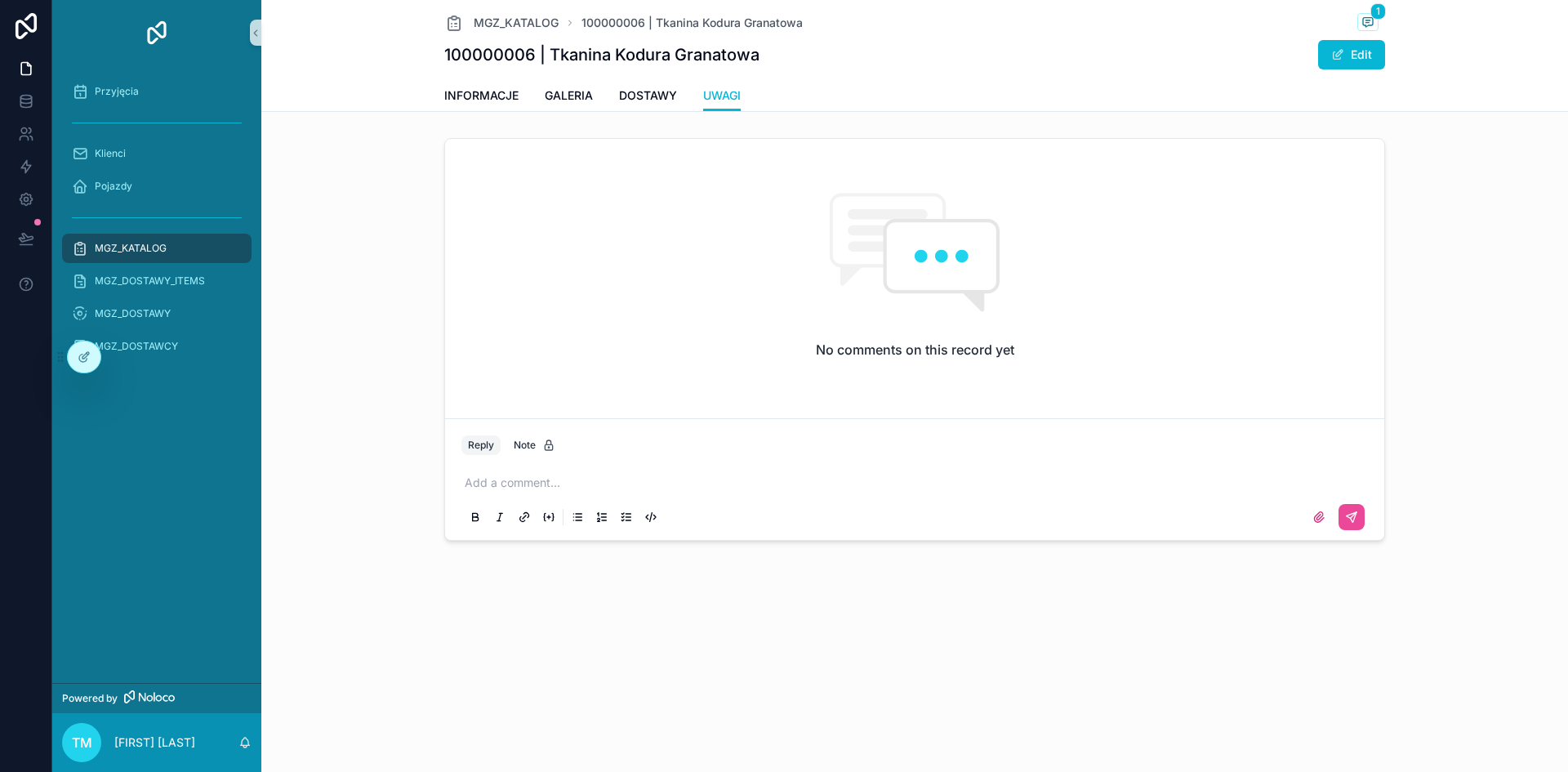 click on "TM" at bounding box center [82, 743] 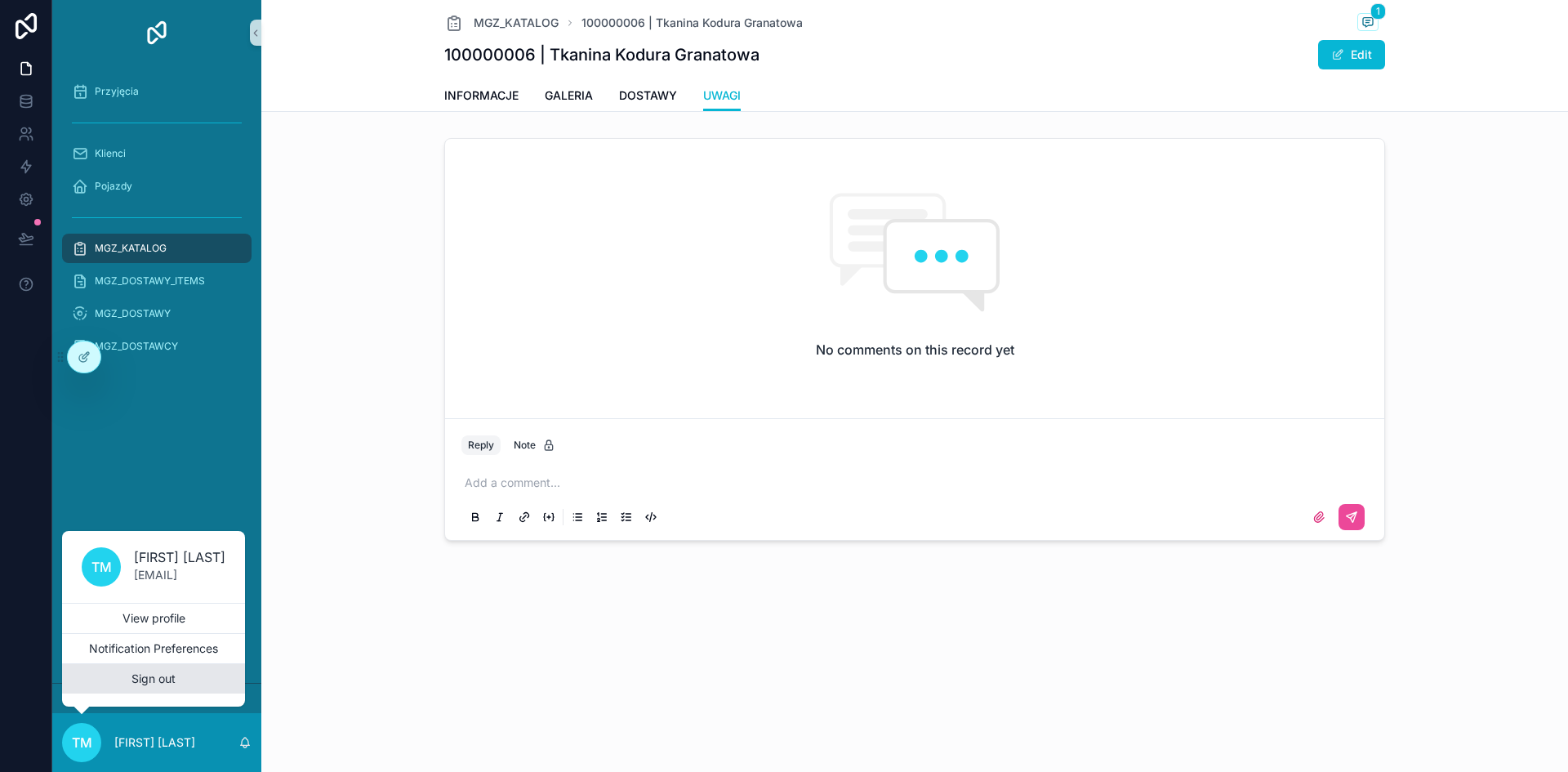 click on "Sign out" at bounding box center (154, 679) 